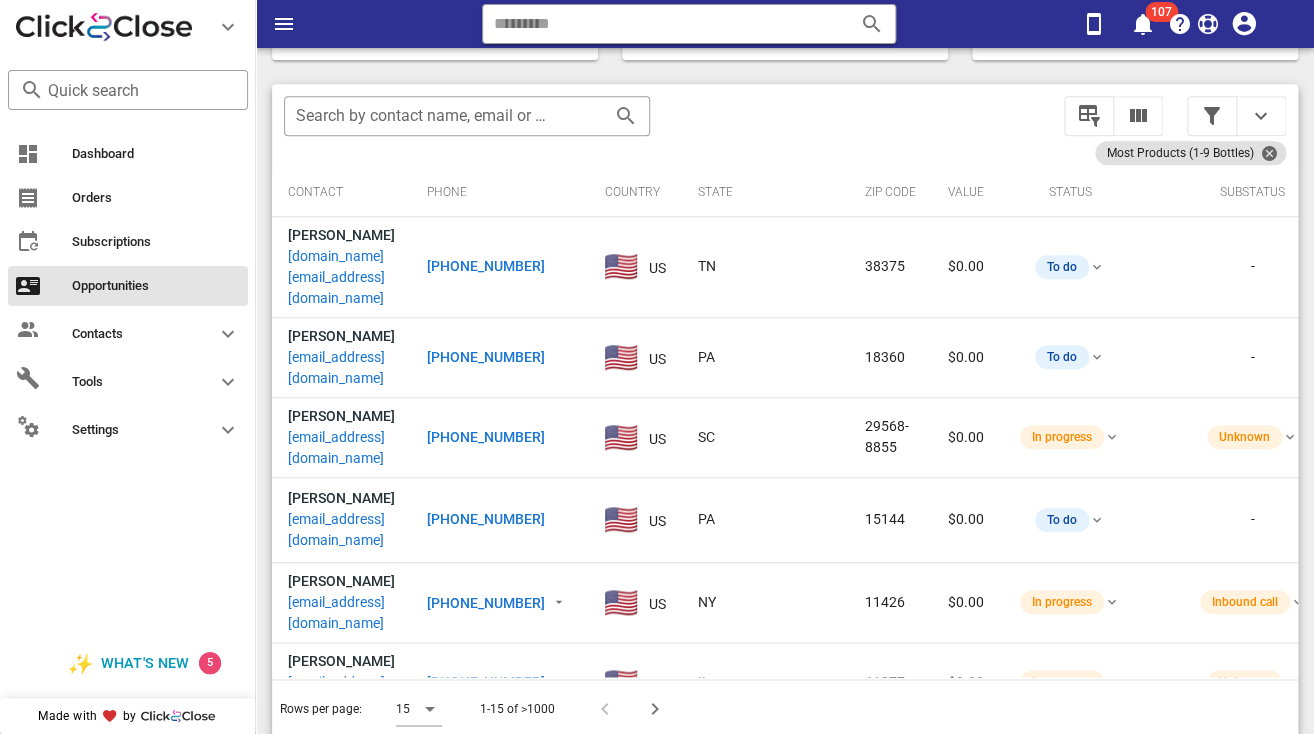 scroll, scrollTop: 356, scrollLeft: 0, axis: vertical 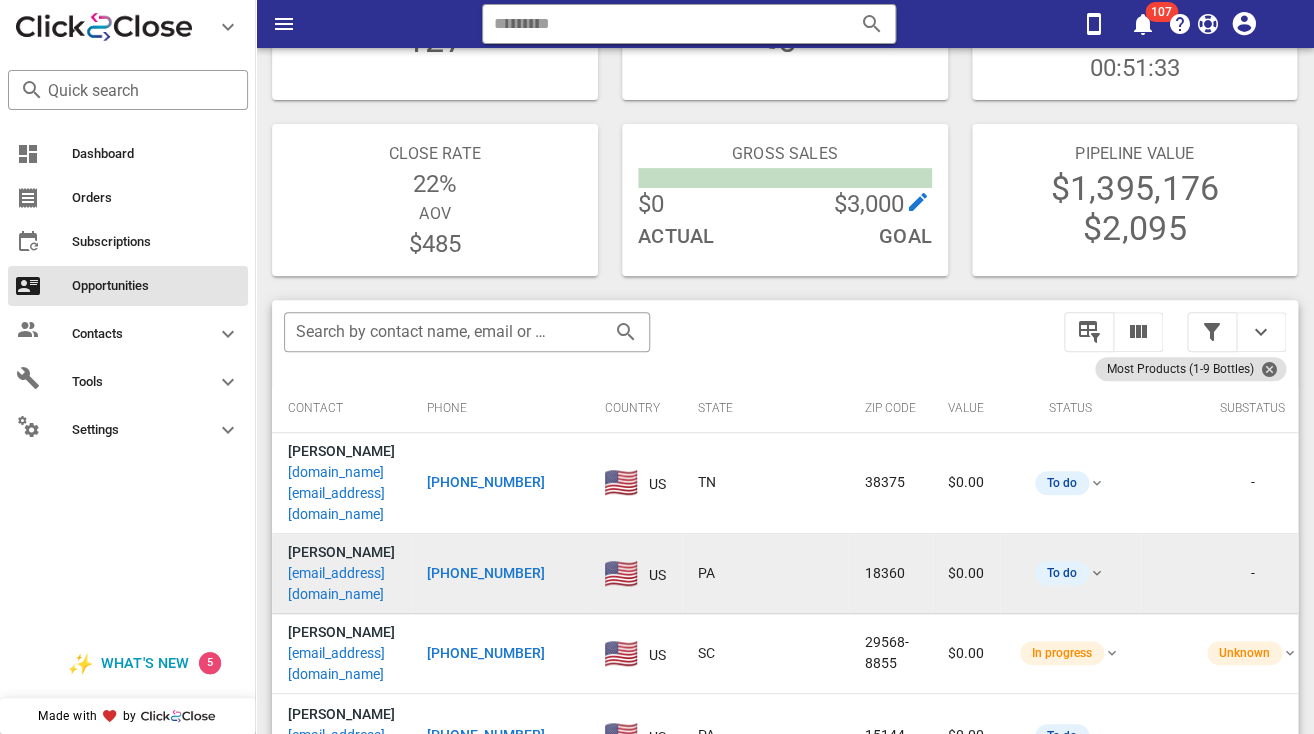 click on "[EMAIL_ADDRESS][DOMAIN_NAME]" at bounding box center [341, 584] 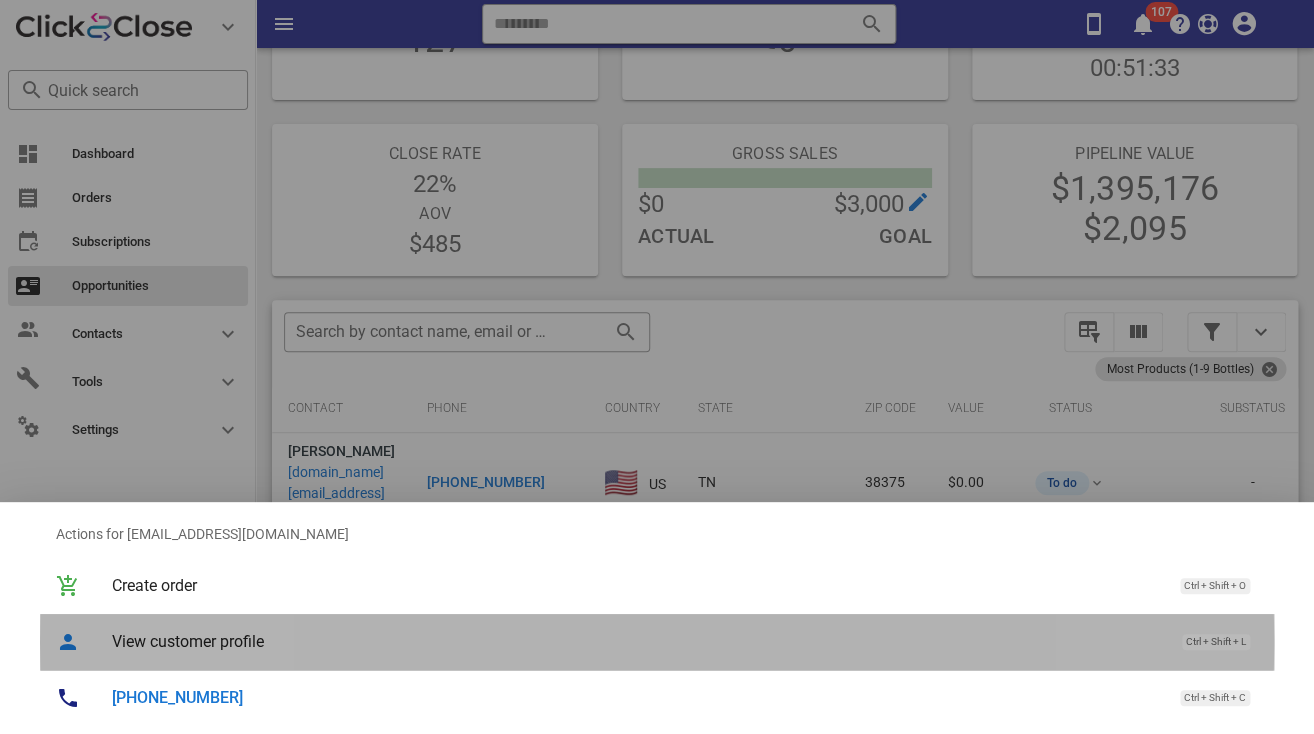 click on "View customer profile" at bounding box center [637, 641] 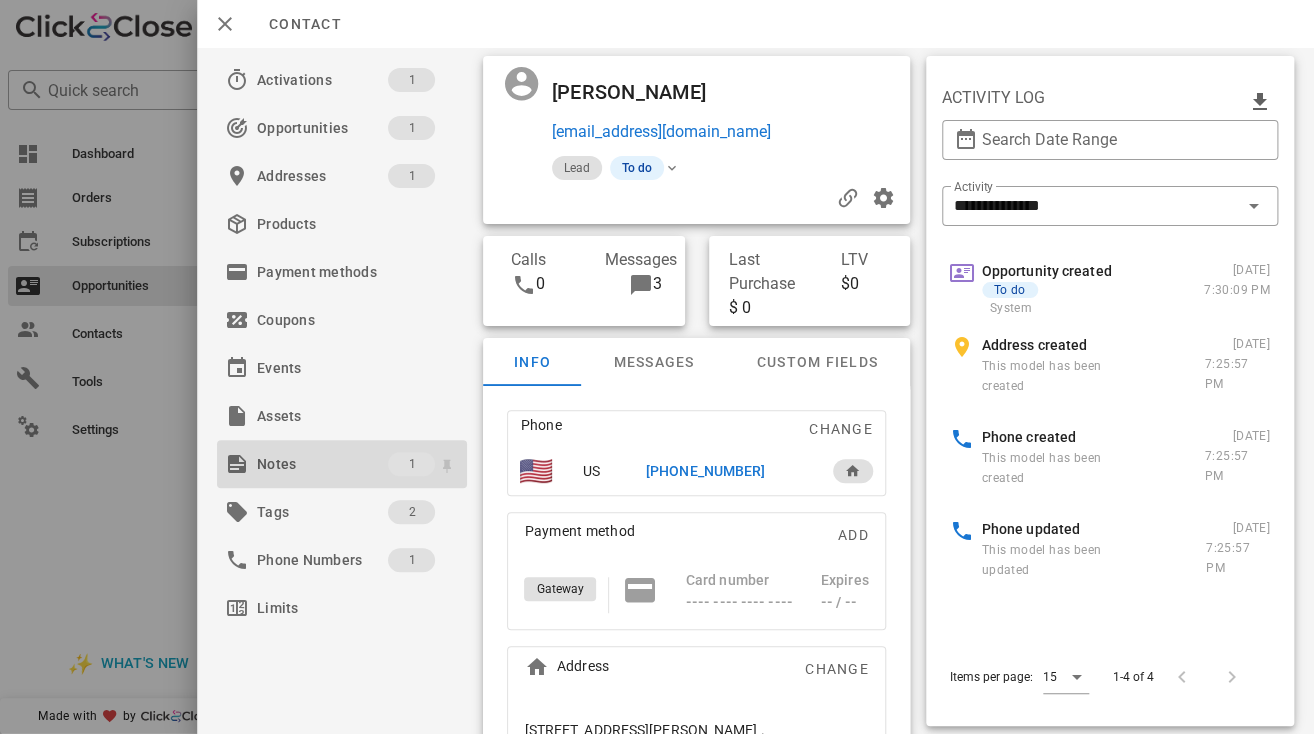 click on "Notes" at bounding box center [322, 464] 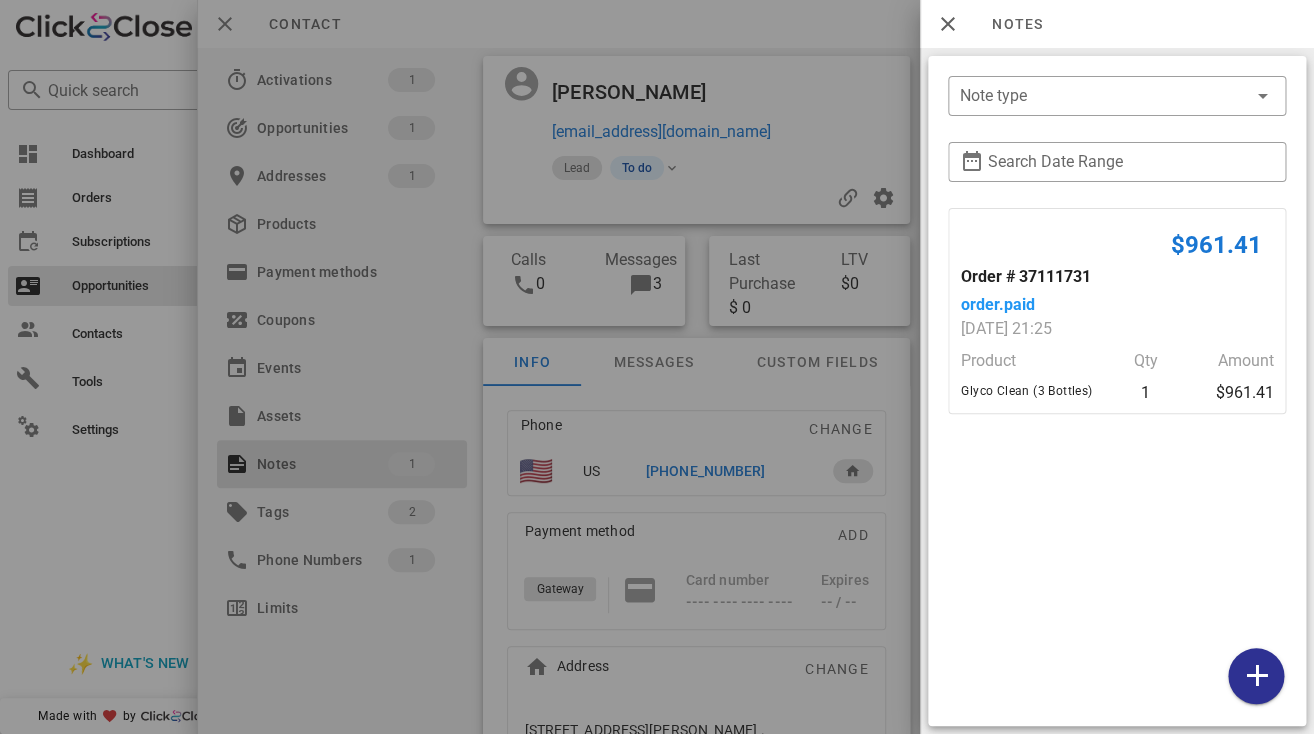 click at bounding box center (657, 367) 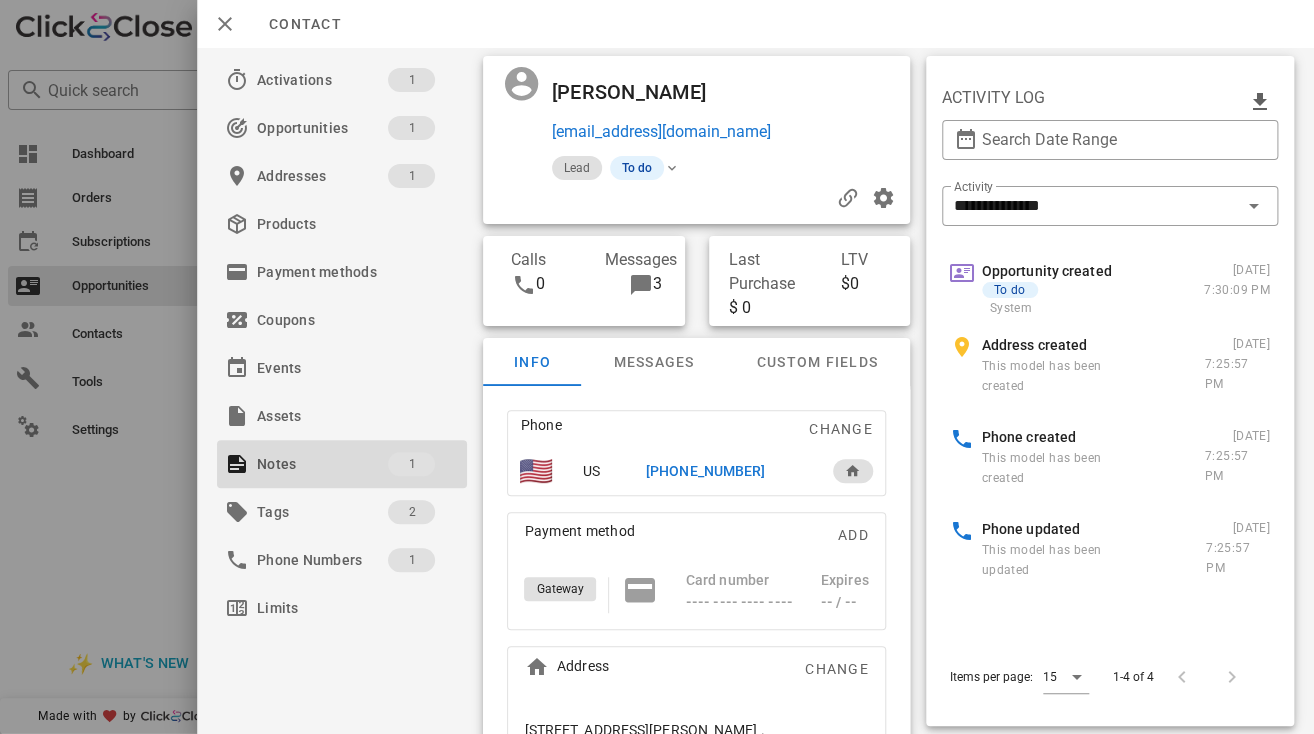 click on "[PERSON_NAME]  [EMAIL_ADDRESS][DOMAIN_NAME]   Lead   To do" at bounding box center [697, 140] 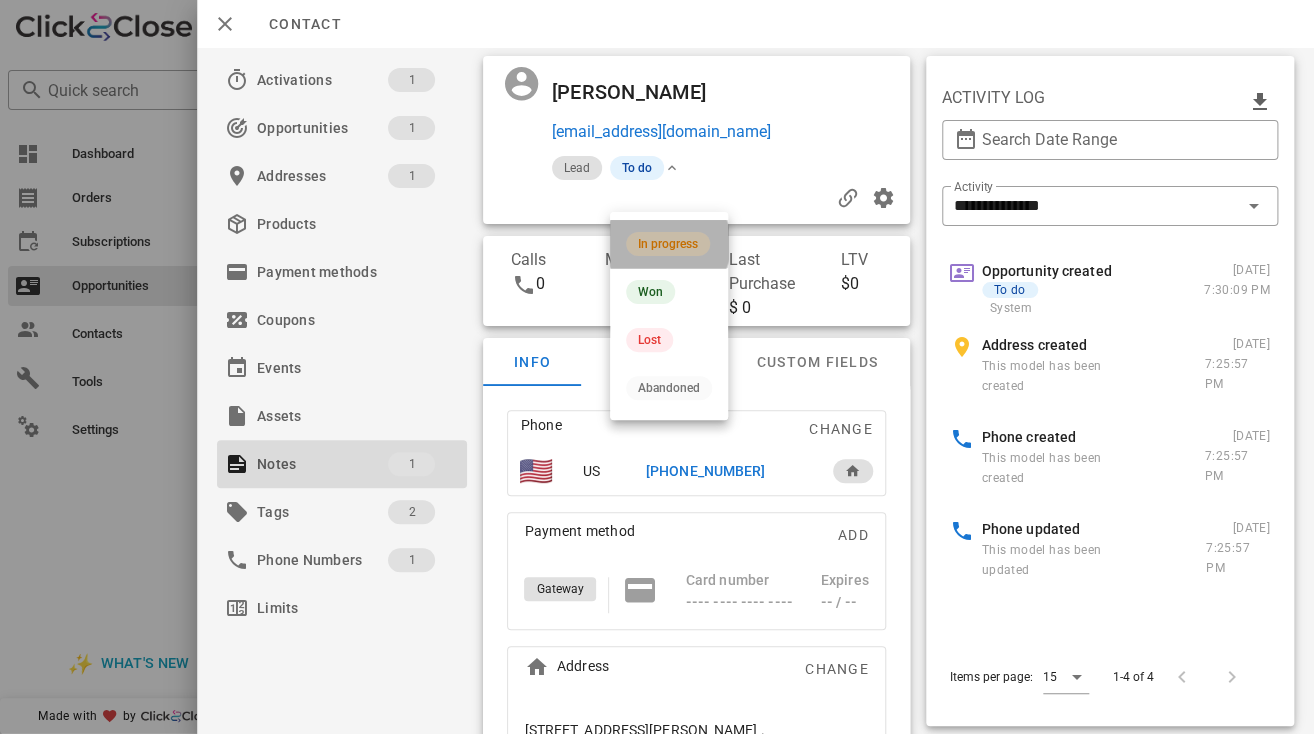 click on "In progress" at bounding box center (668, 244) 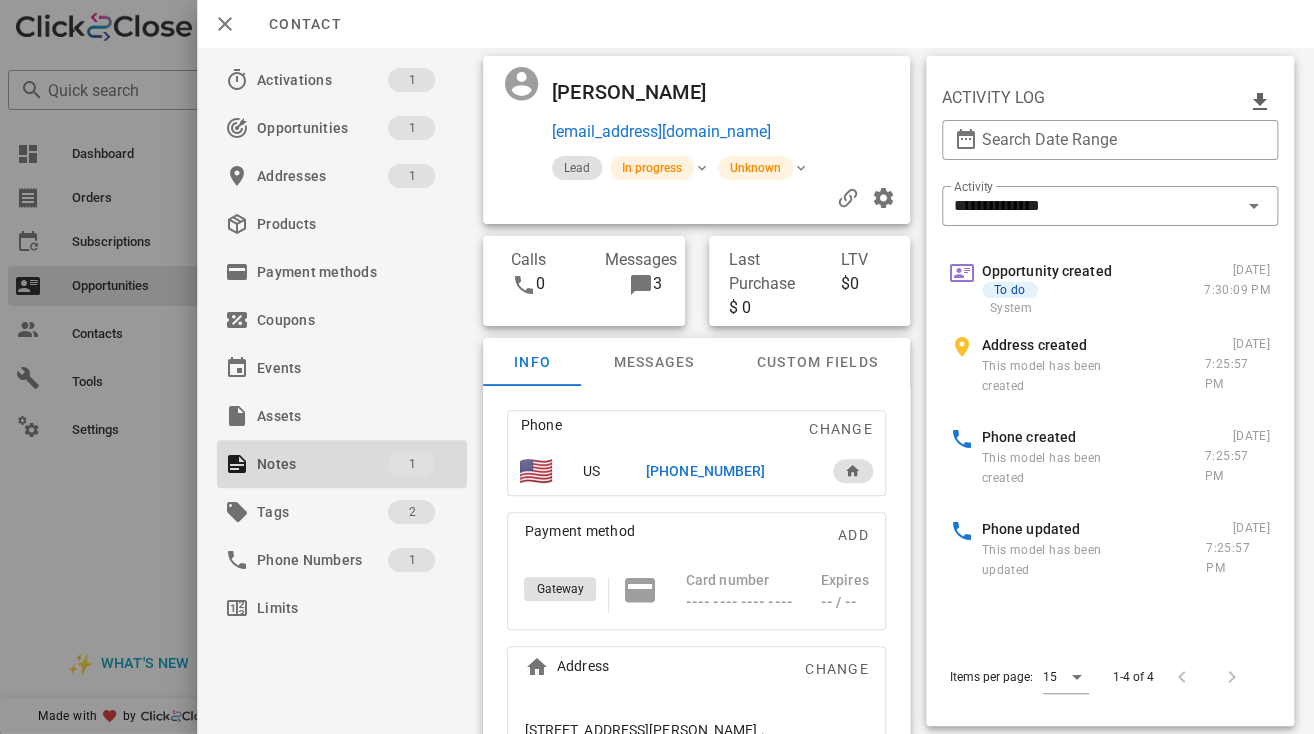 click on "[PERSON_NAME]" at bounding box center (639, 92) 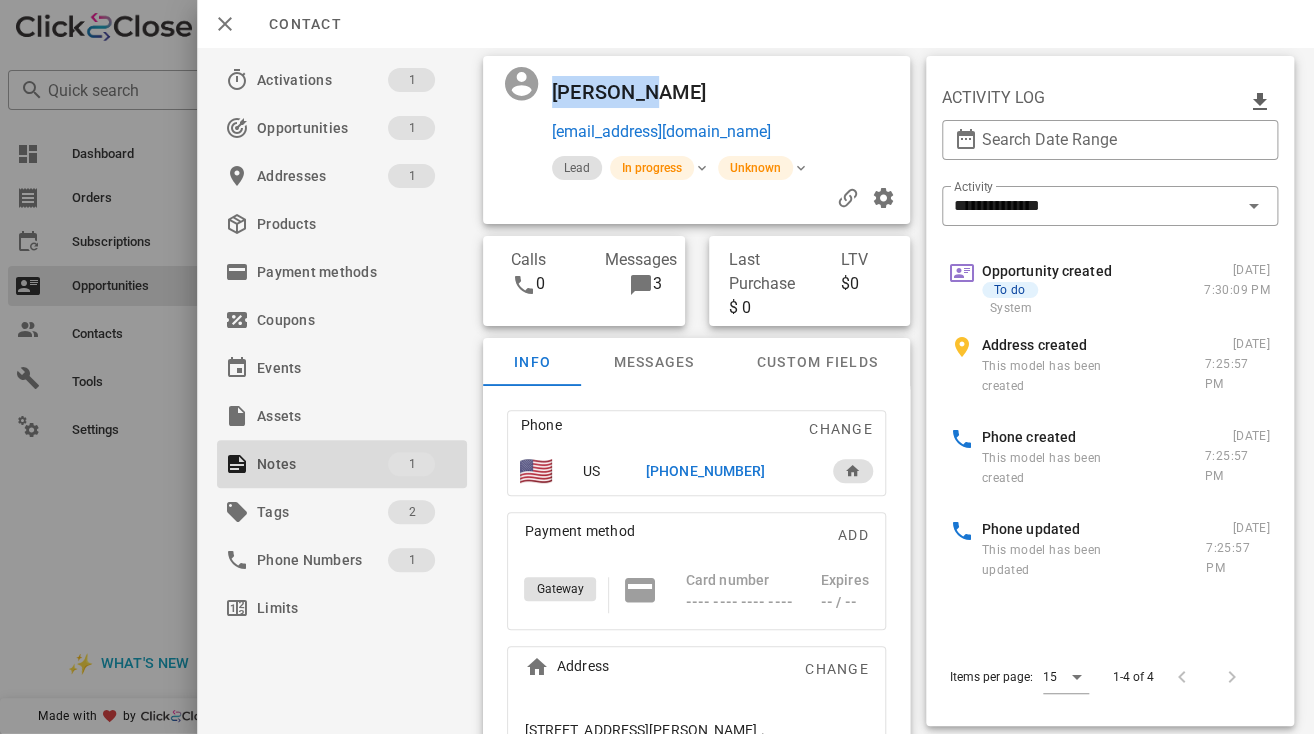 click on "[PERSON_NAME]" at bounding box center [639, 92] 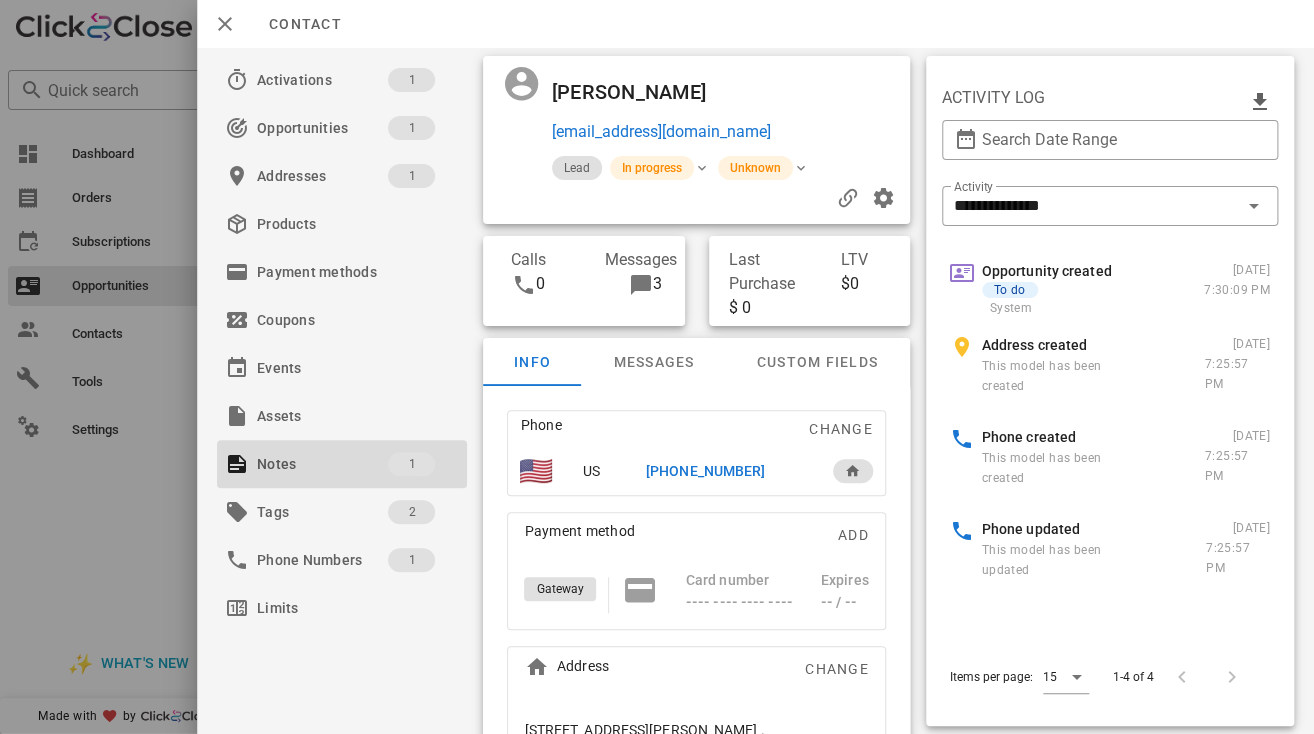 click on "[PERSON_NAME]" at bounding box center (639, 92) 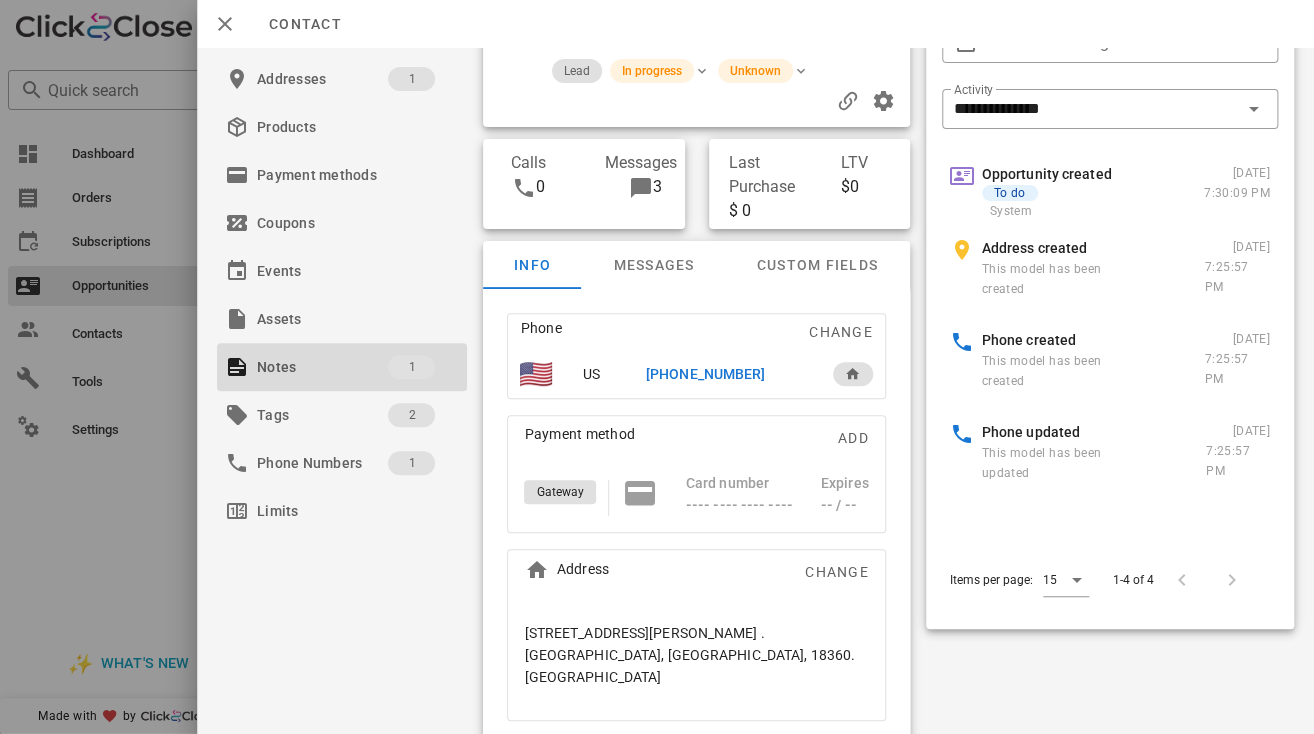 click on "316 Autumn Lane .
Stroudsburg, PA, 18360.
US" at bounding box center (697, 655) 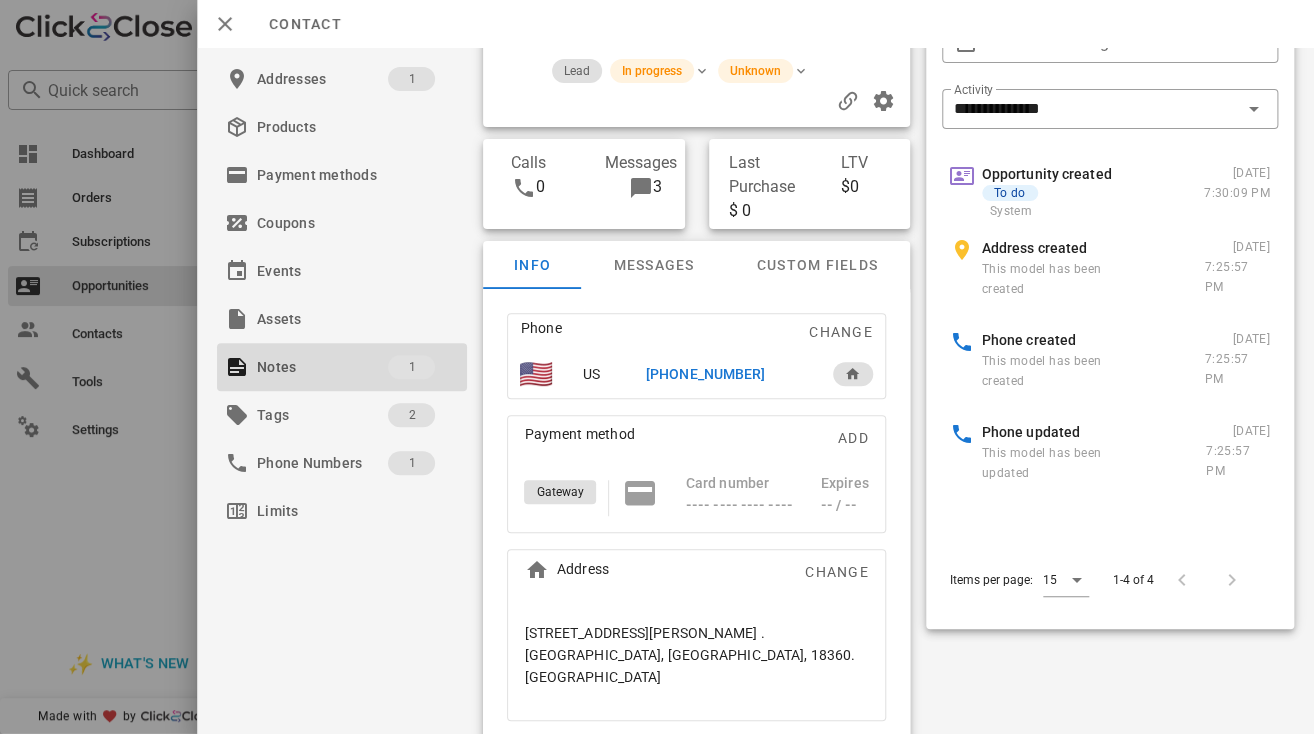 click on "+15709947744" at bounding box center [705, 374] 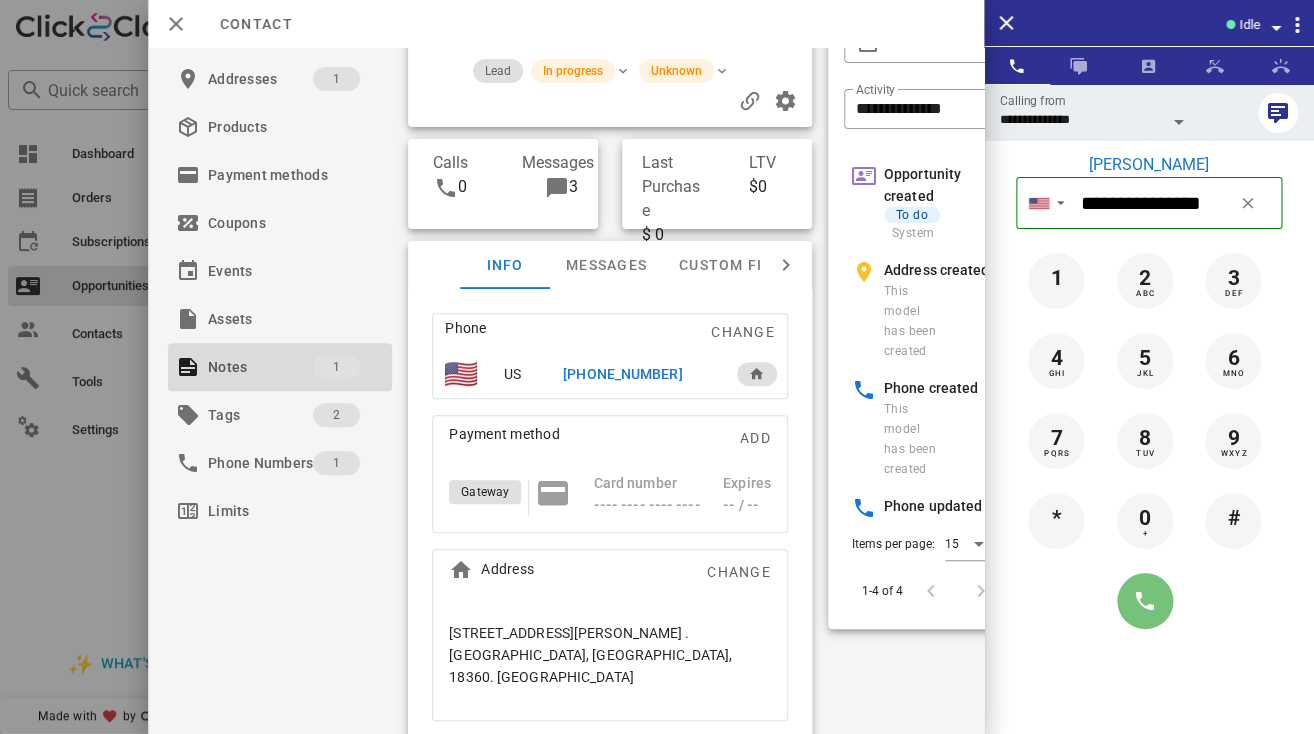 click at bounding box center [1145, 601] 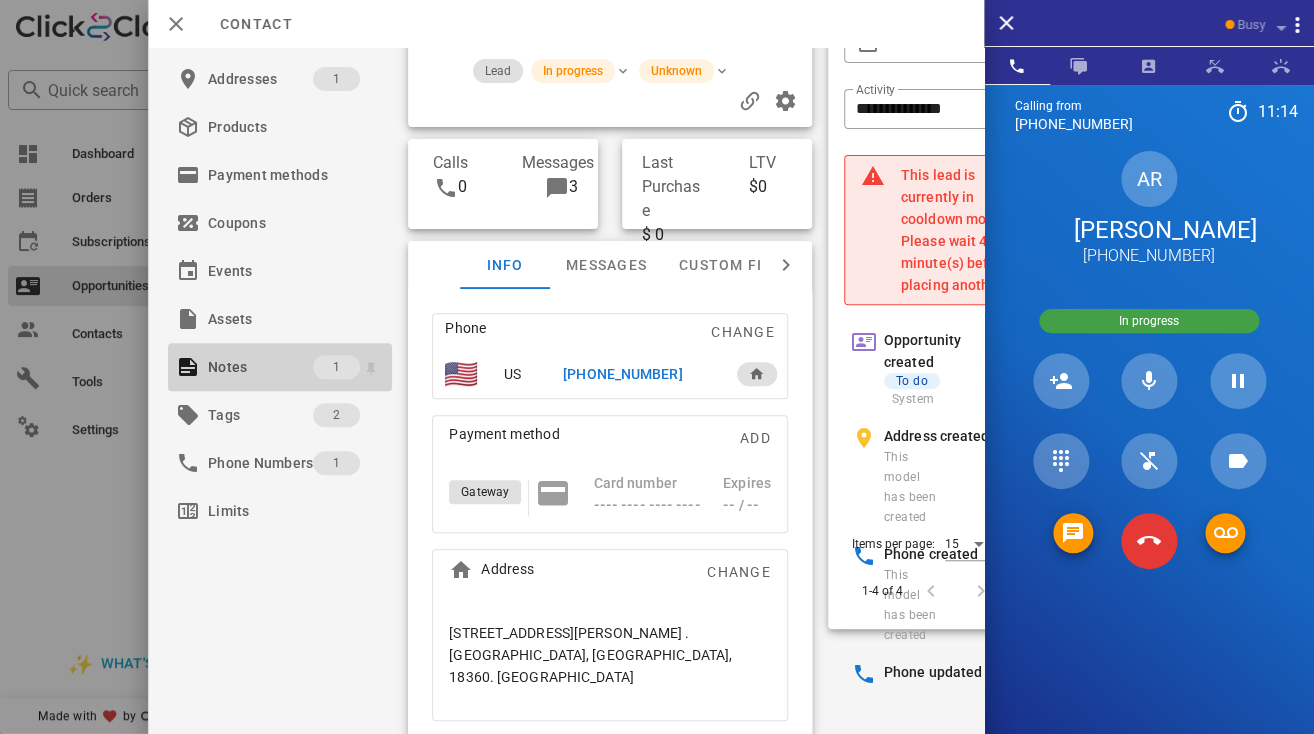 click on "Notes" at bounding box center [260, 367] 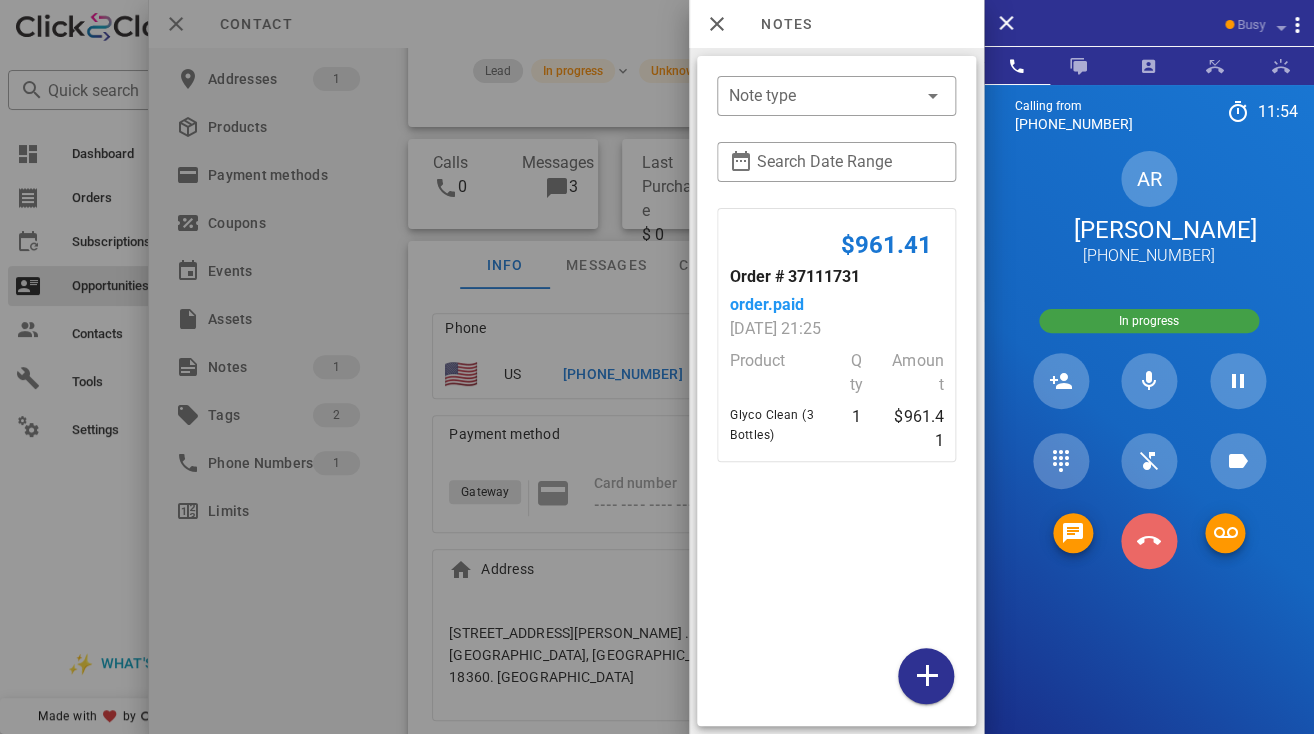 click at bounding box center [1149, 541] 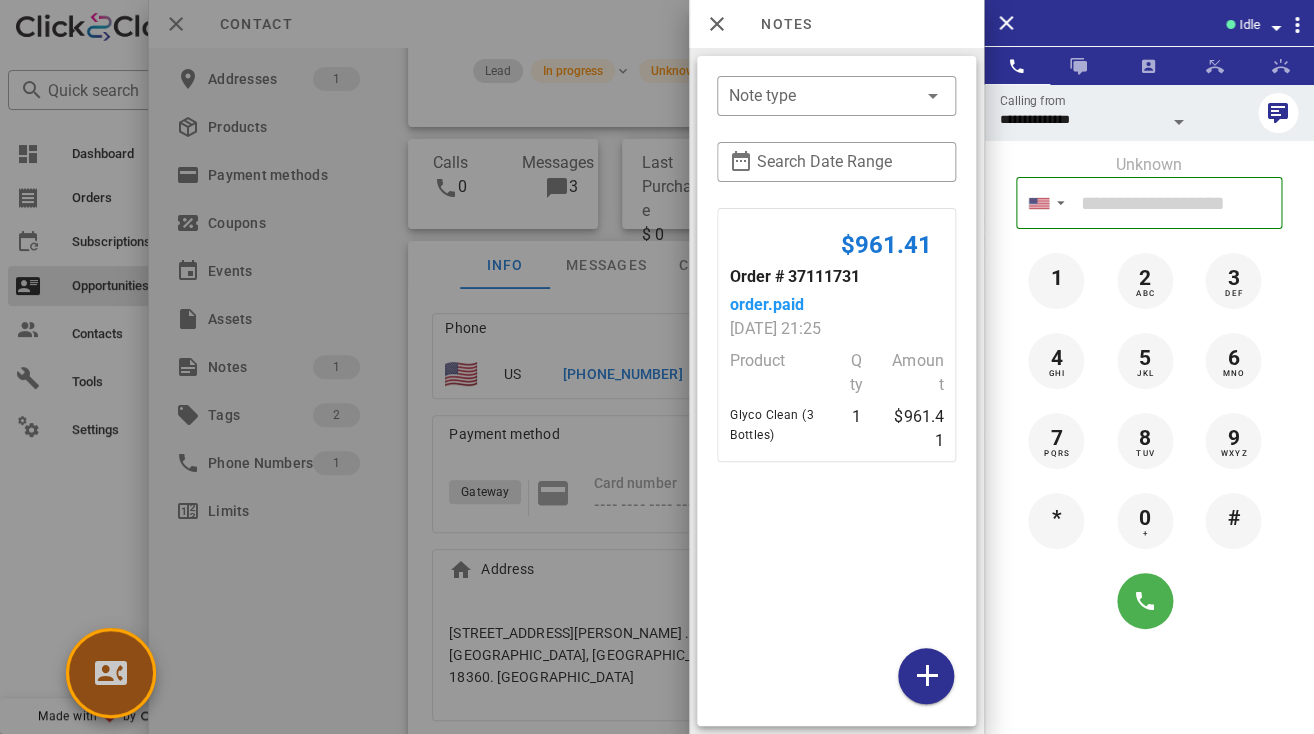 click at bounding box center (111, 673) 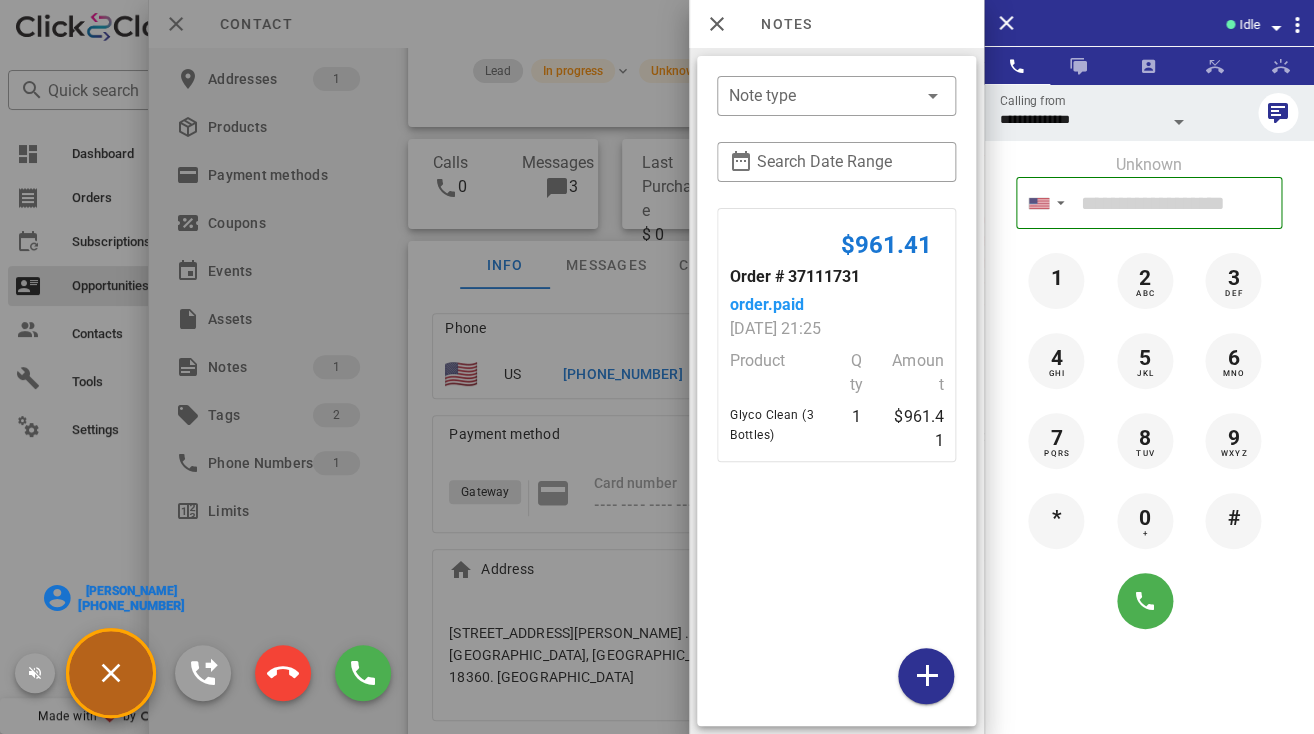 click on "Sharon Archer" at bounding box center [131, 591] 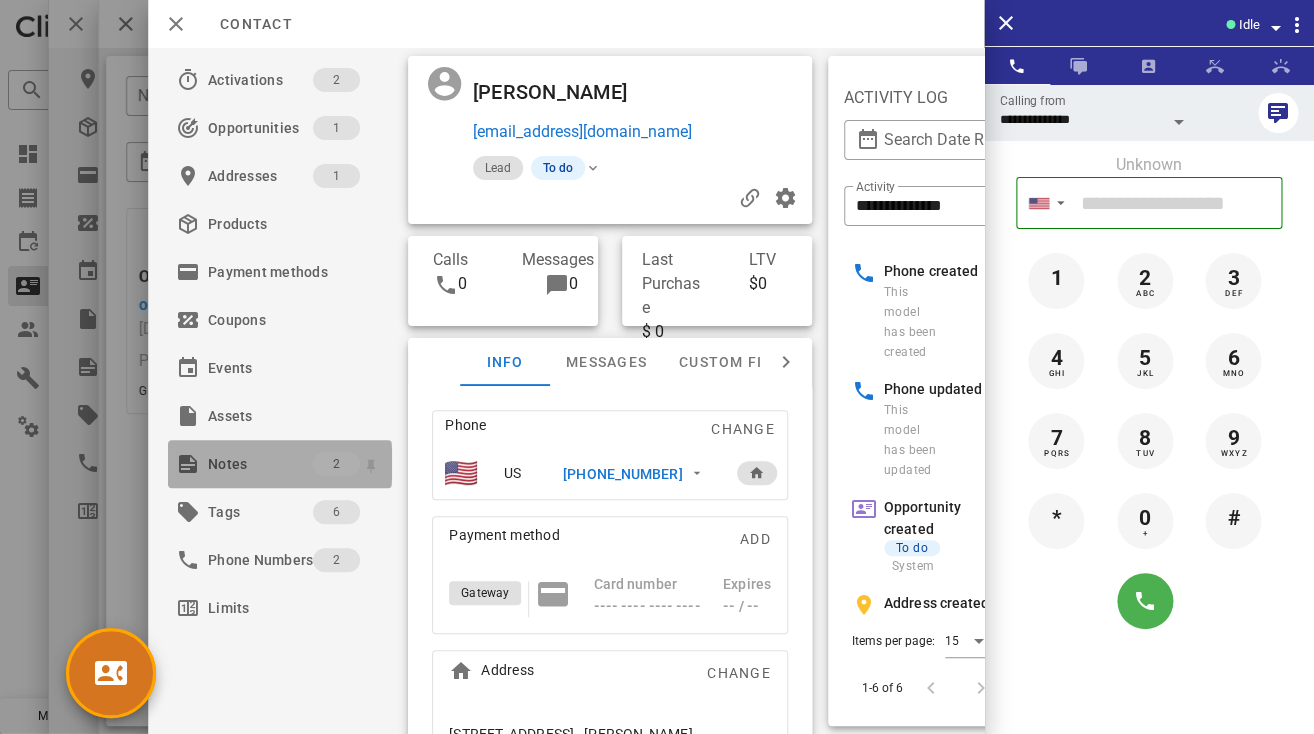 click on "Notes" at bounding box center [260, 464] 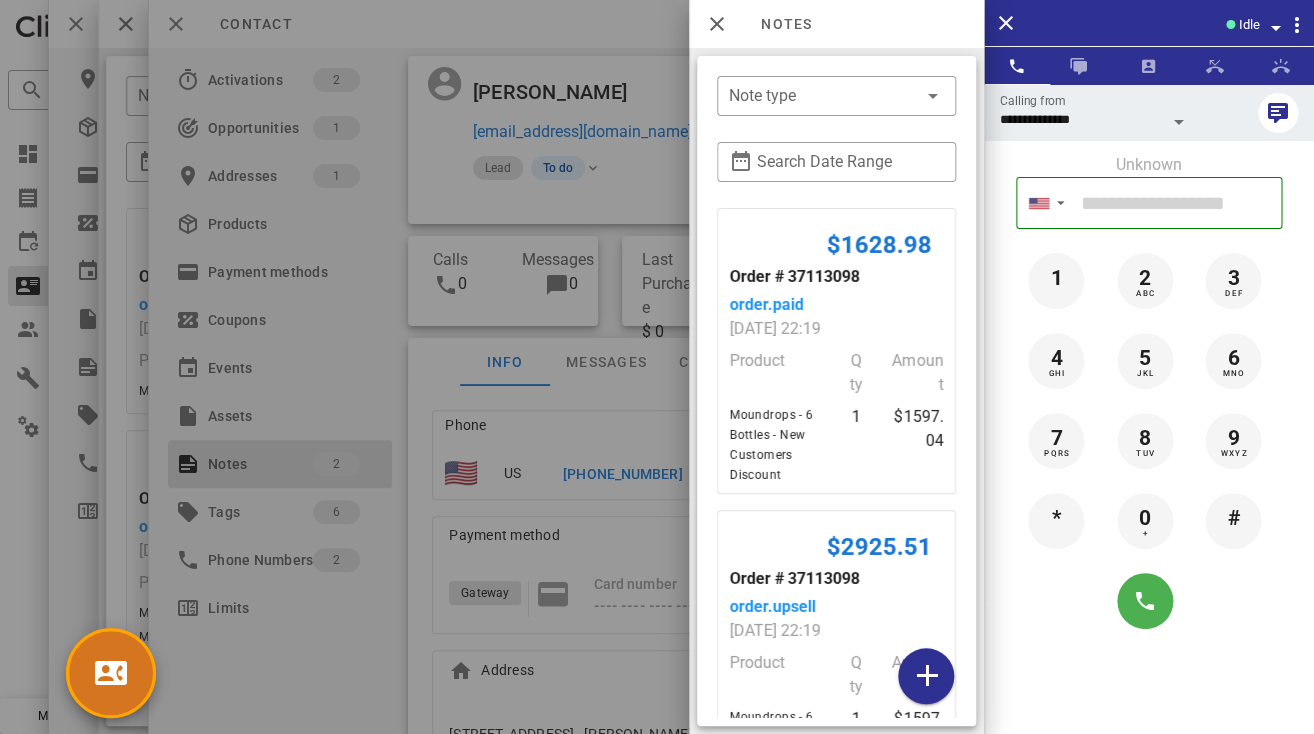 scroll, scrollTop: 168, scrollLeft: 0, axis: vertical 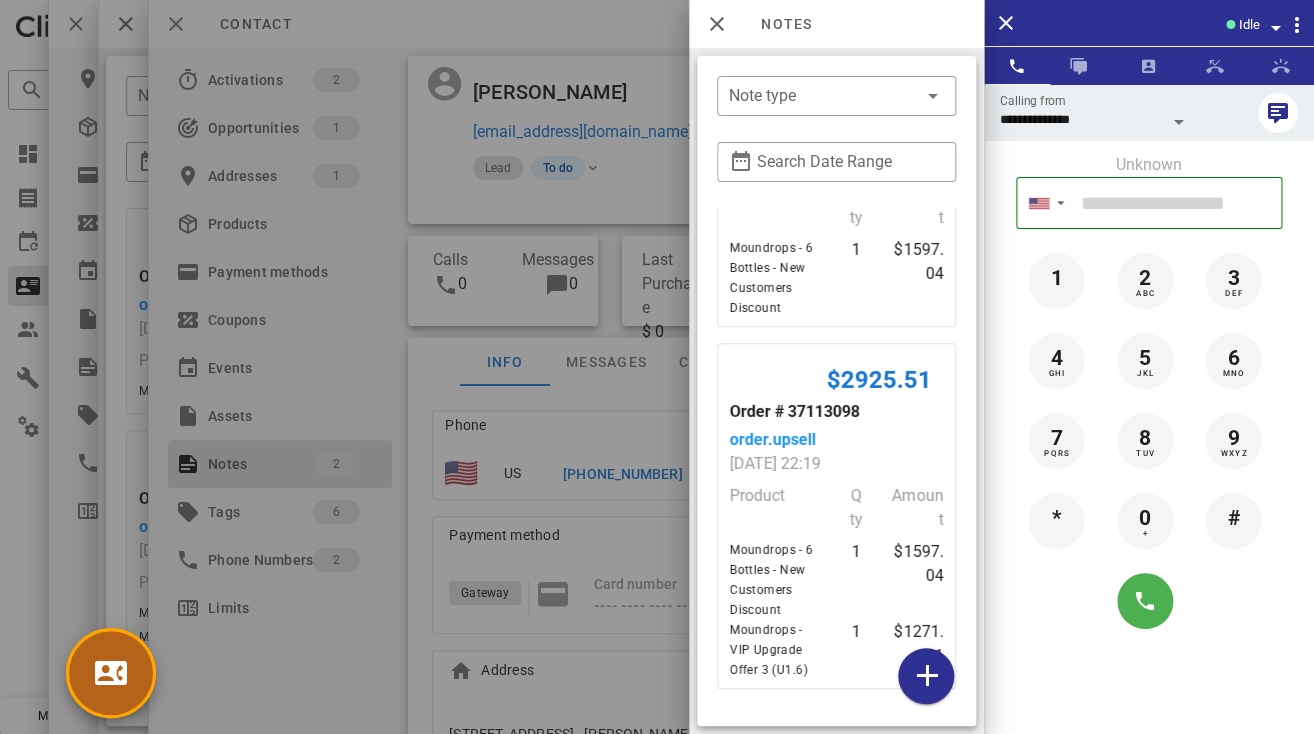 click at bounding box center [111, 673] 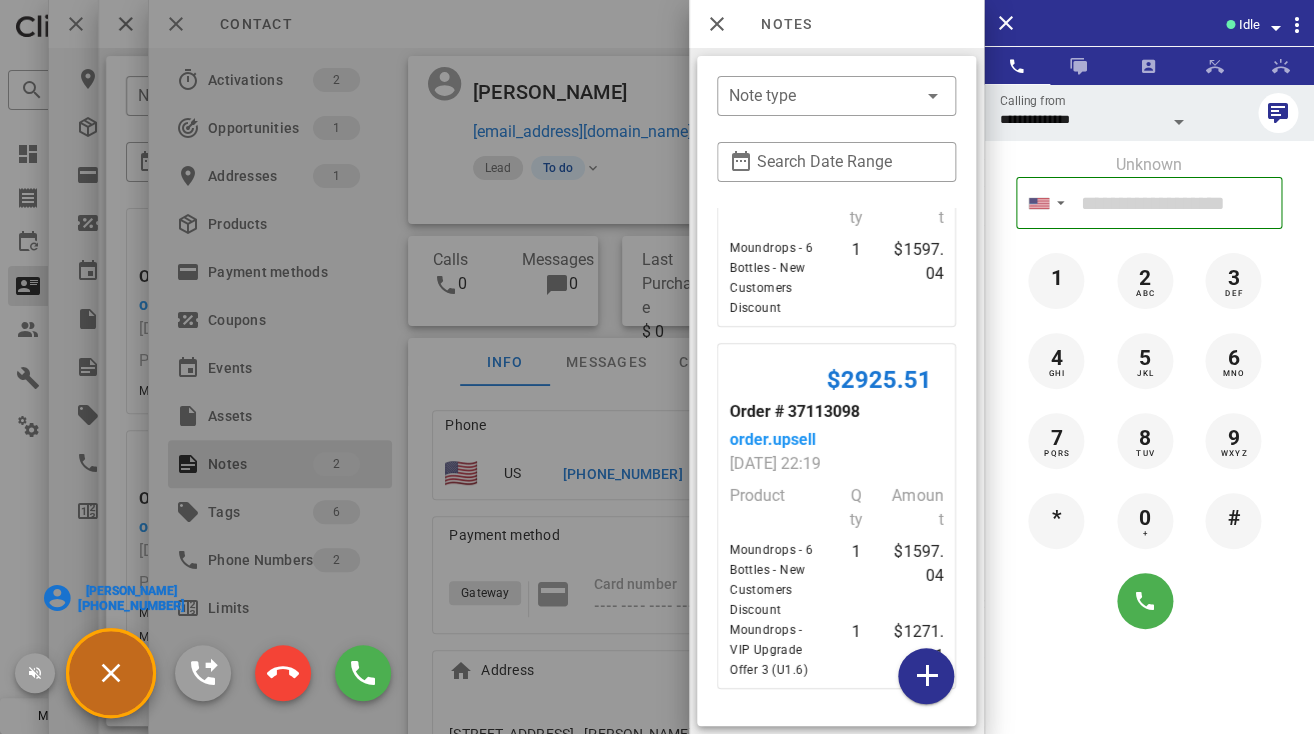 click at bounding box center (657, 367) 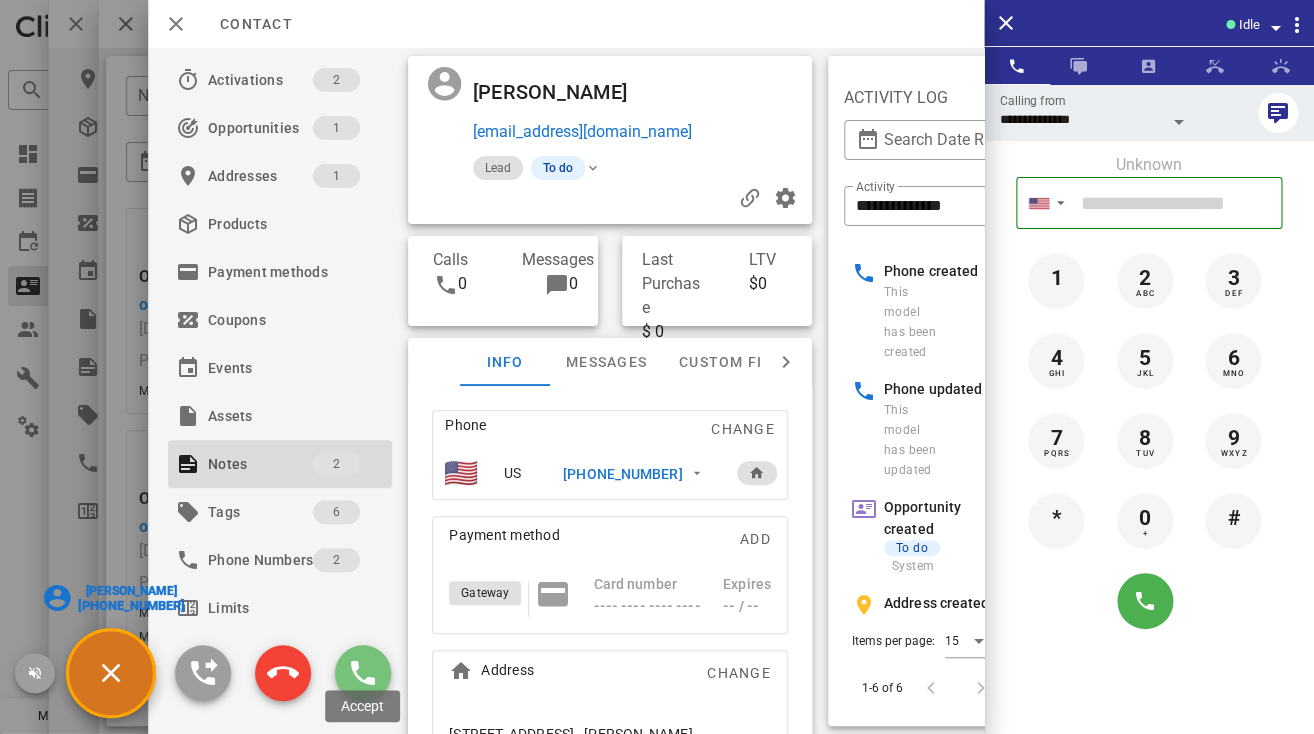 click at bounding box center (363, 673) 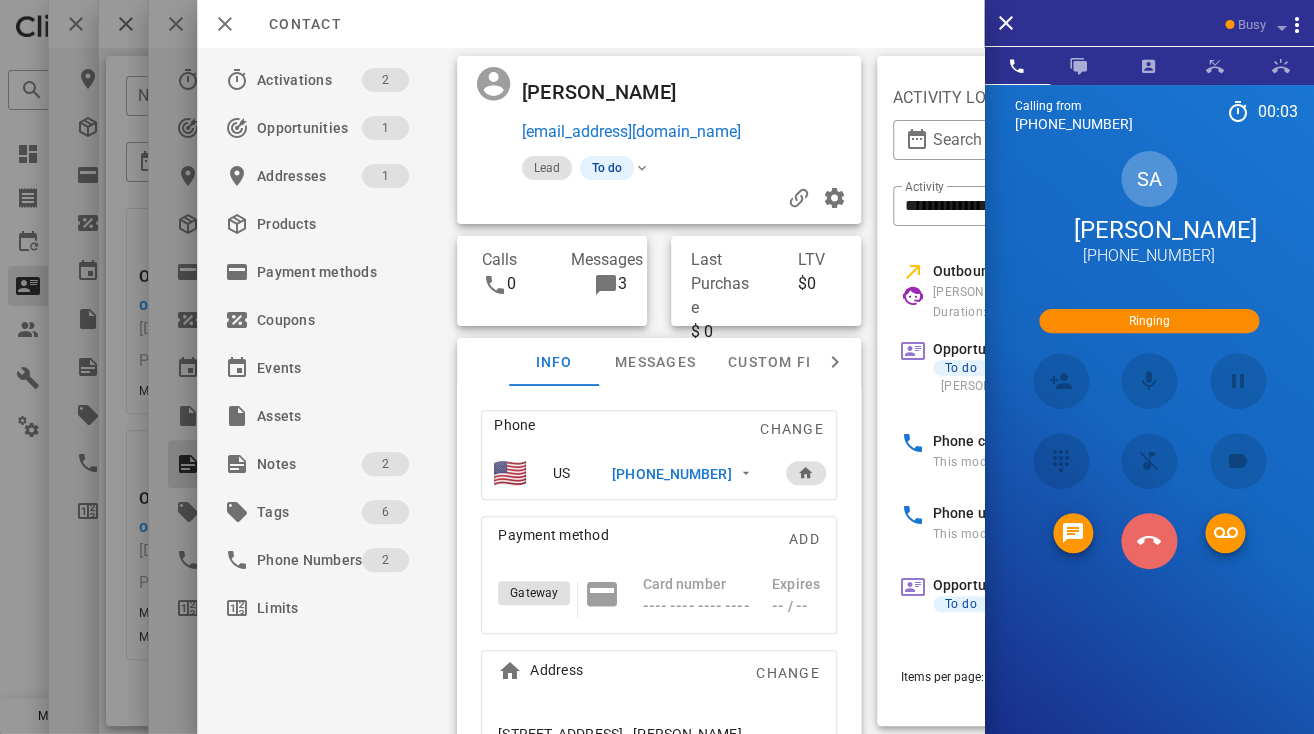 click at bounding box center [1149, 541] 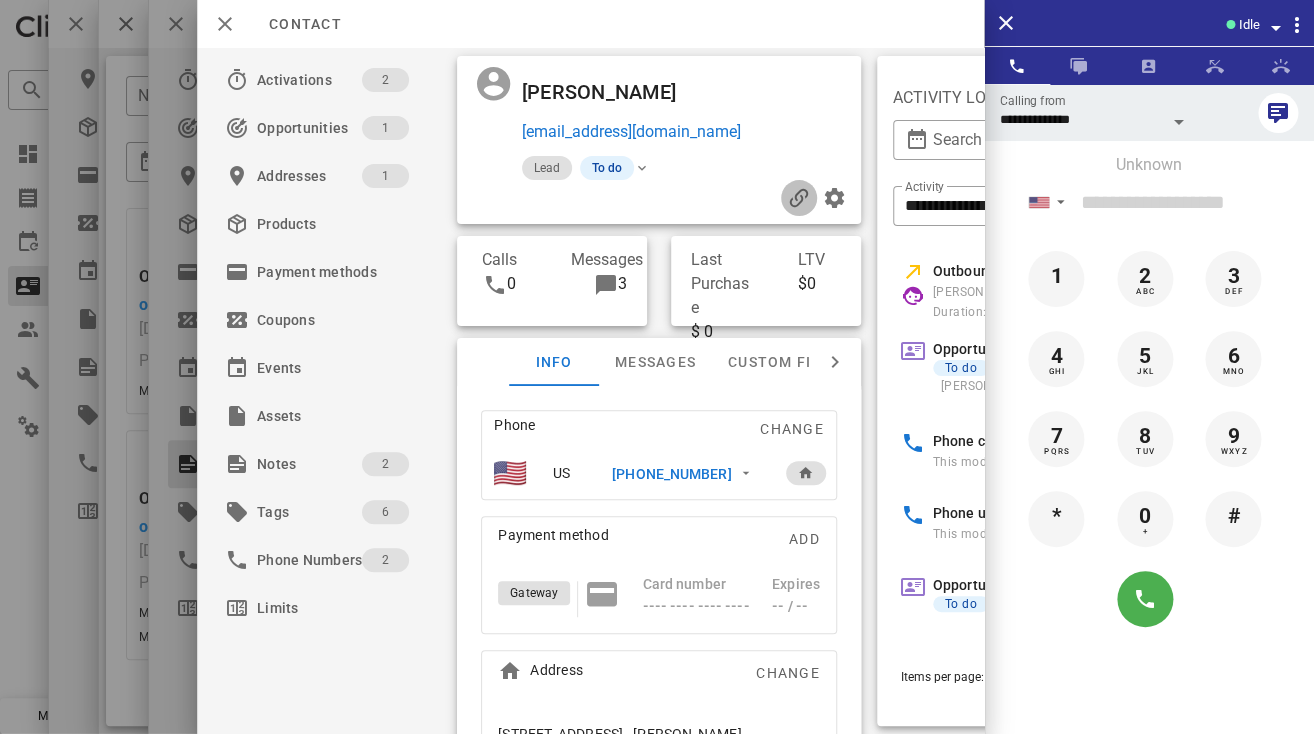 click at bounding box center (799, 198) 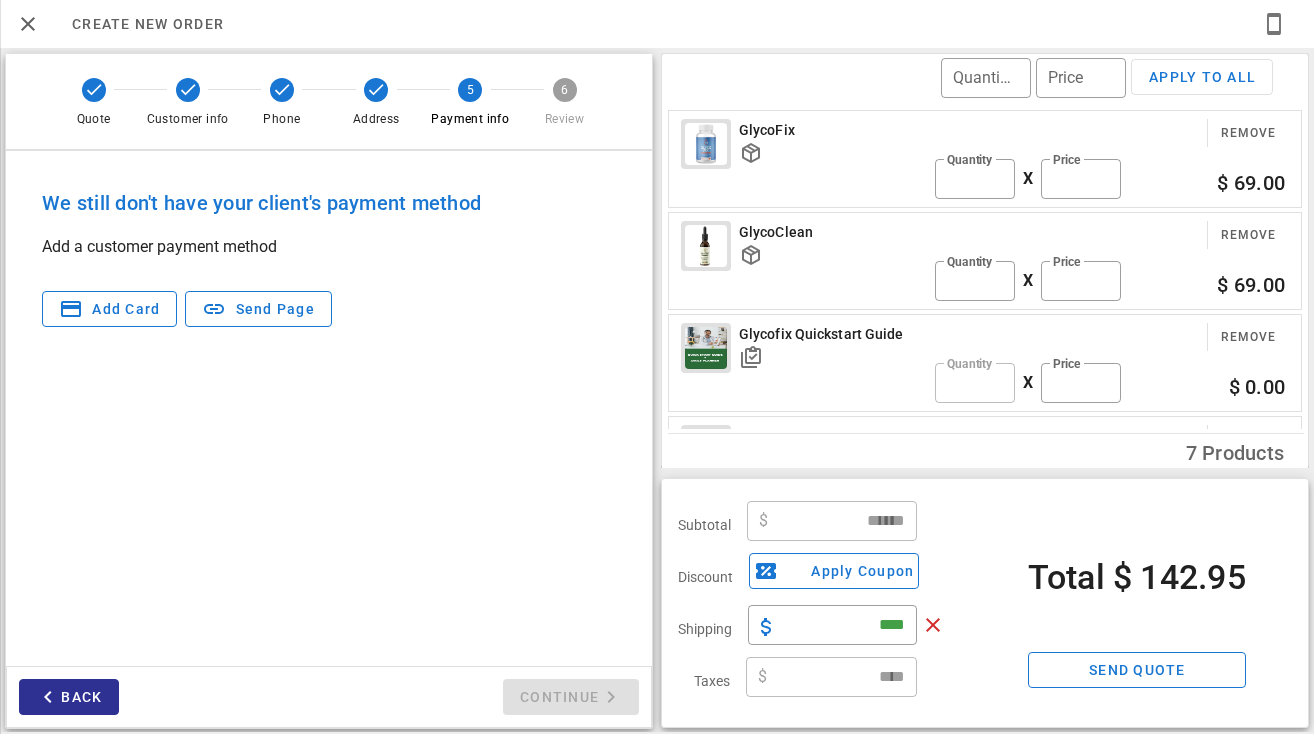 scroll, scrollTop: 0, scrollLeft: 0, axis: both 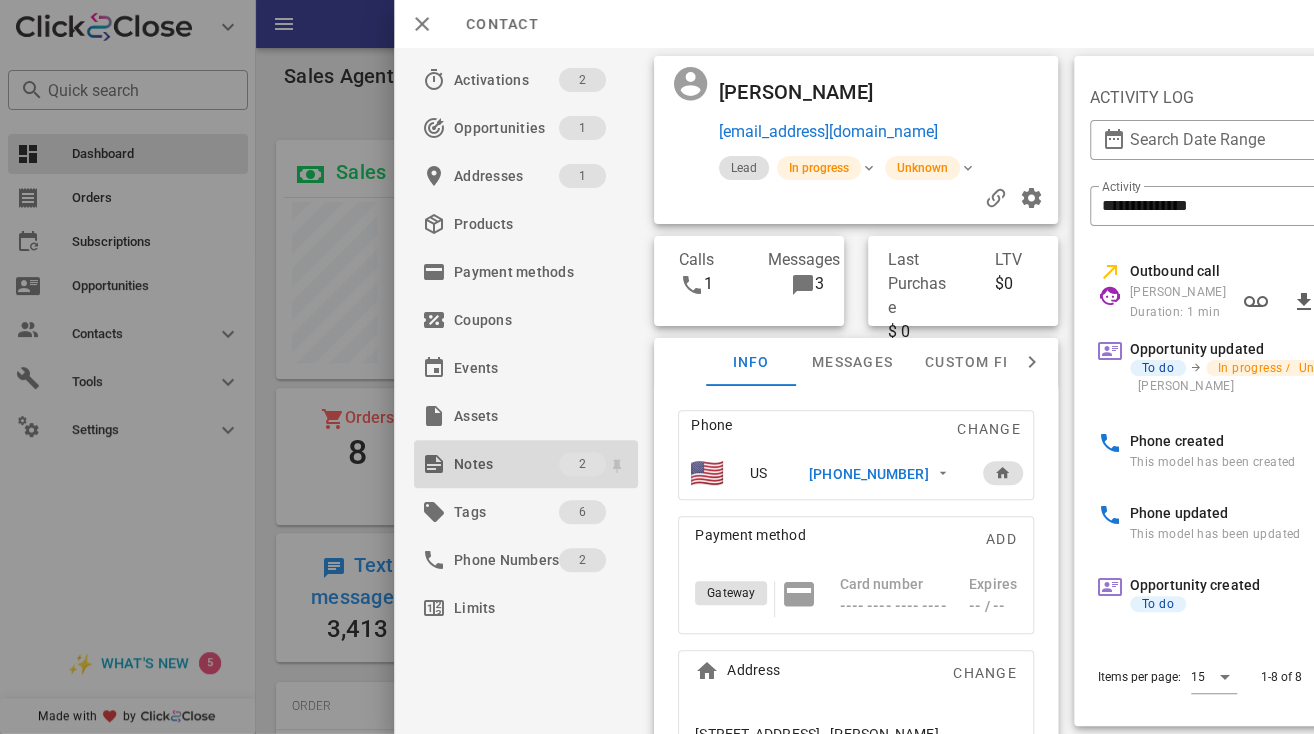 click on "Notes" at bounding box center (506, 464) 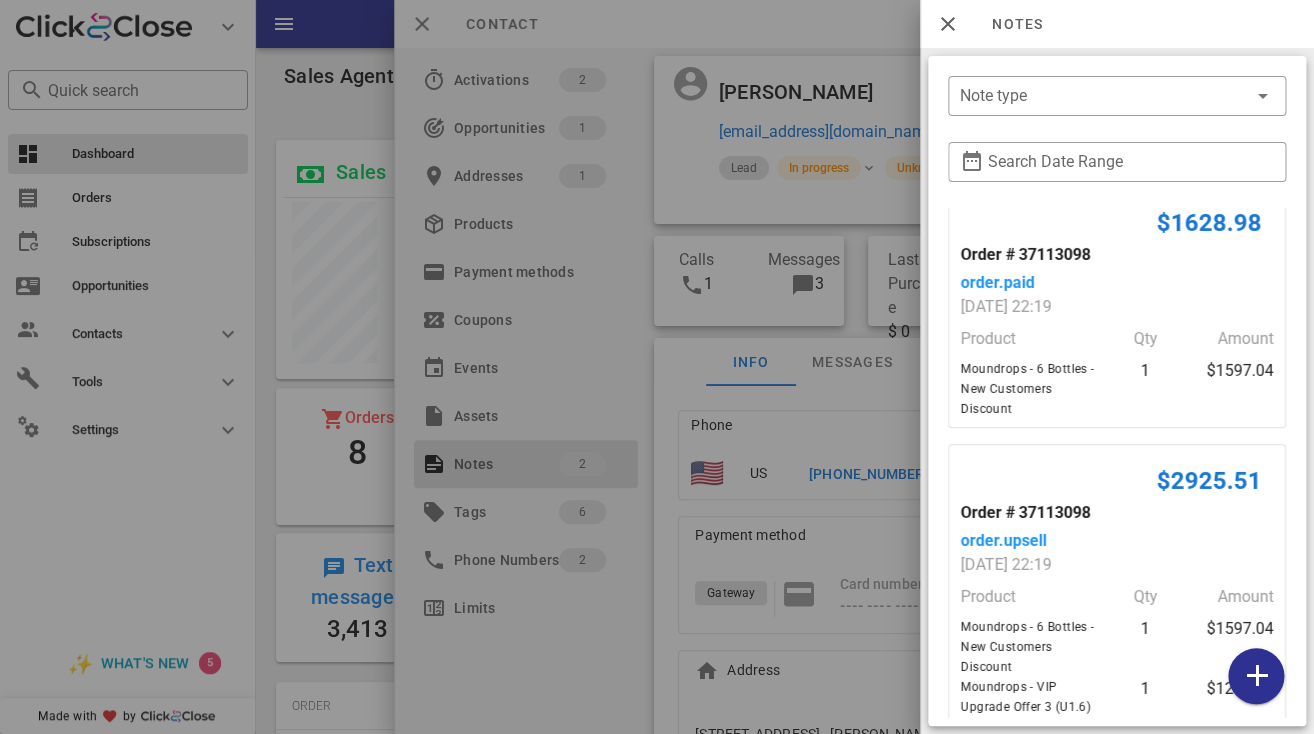 scroll, scrollTop: 0, scrollLeft: 0, axis: both 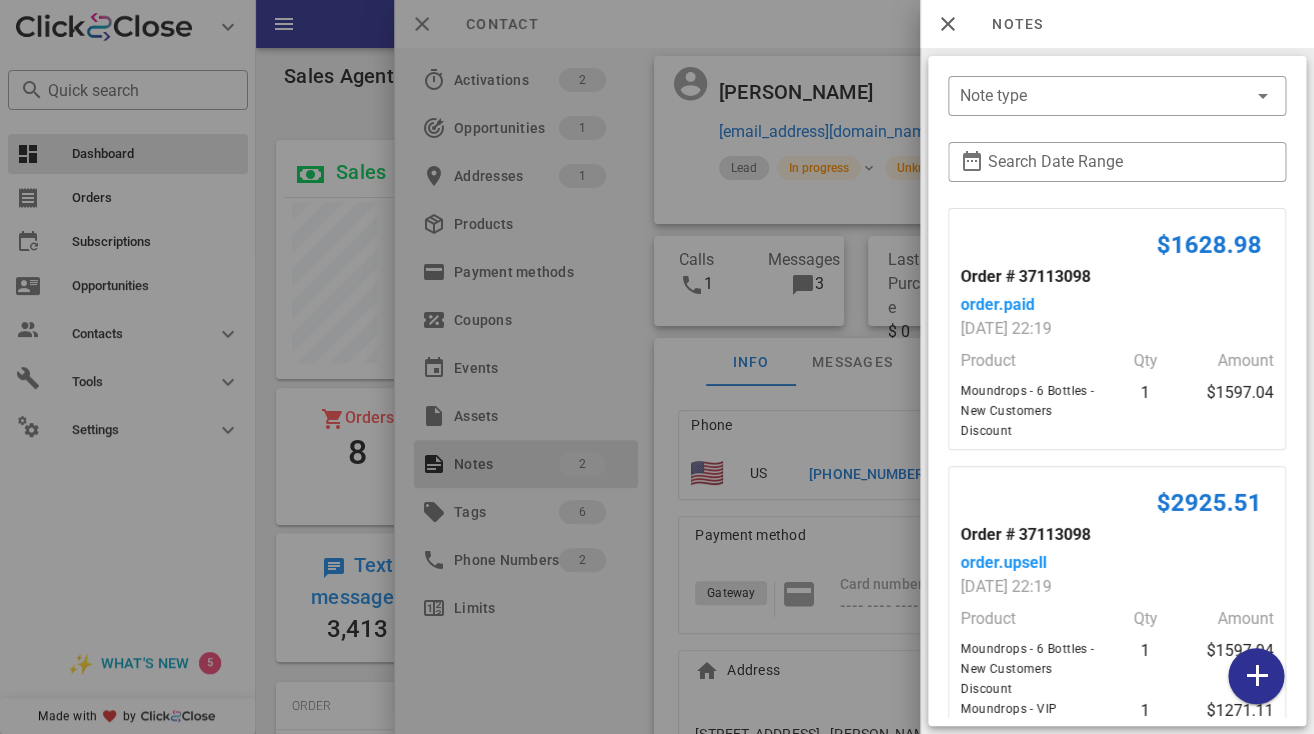 click at bounding box center (657, 367) 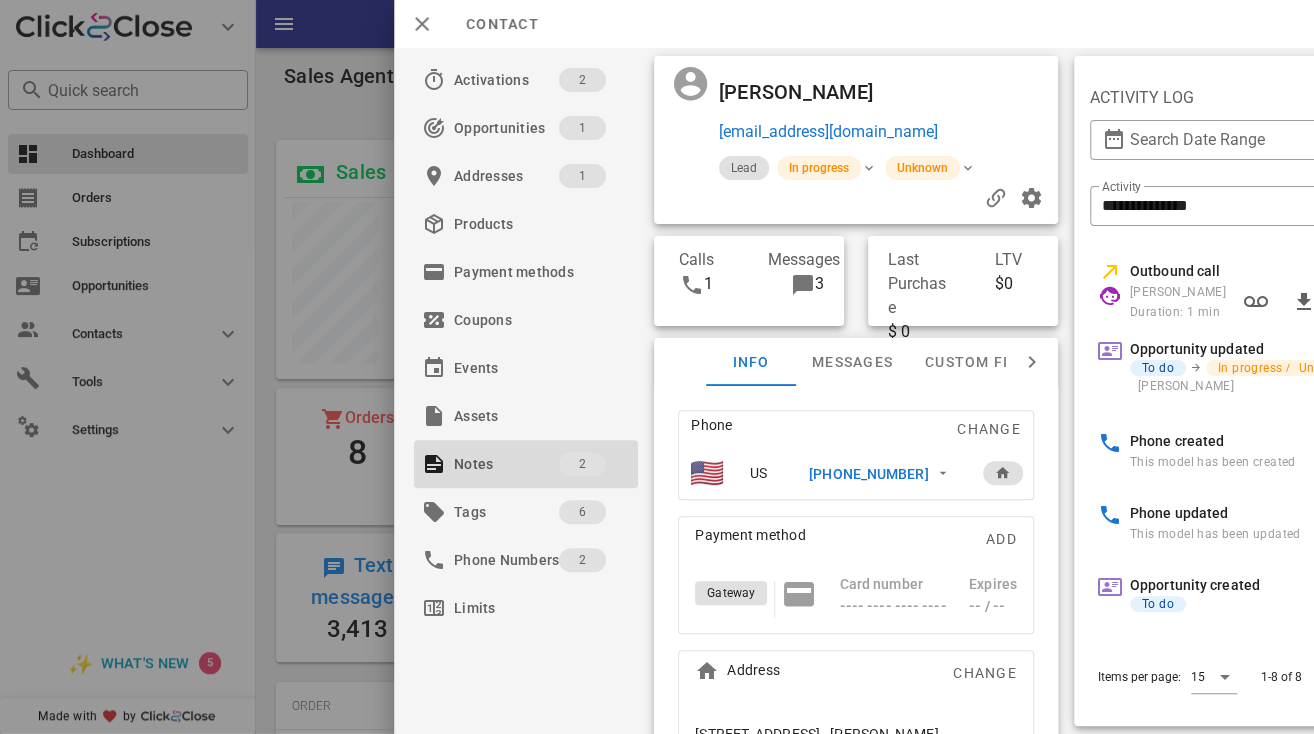click on "[PERSON_NAME]" at bounding box center [801, 92] 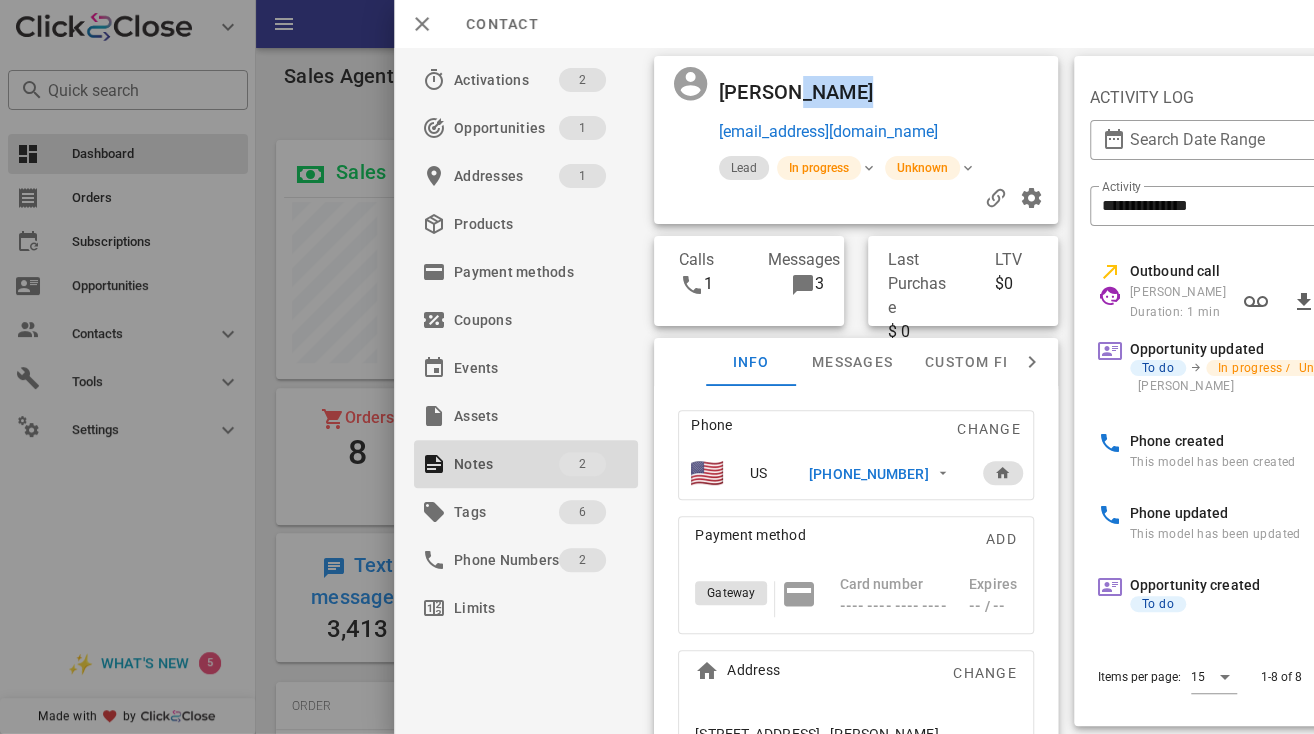 click on "[PERSON_NAME]" at bounding box center [801, 92] 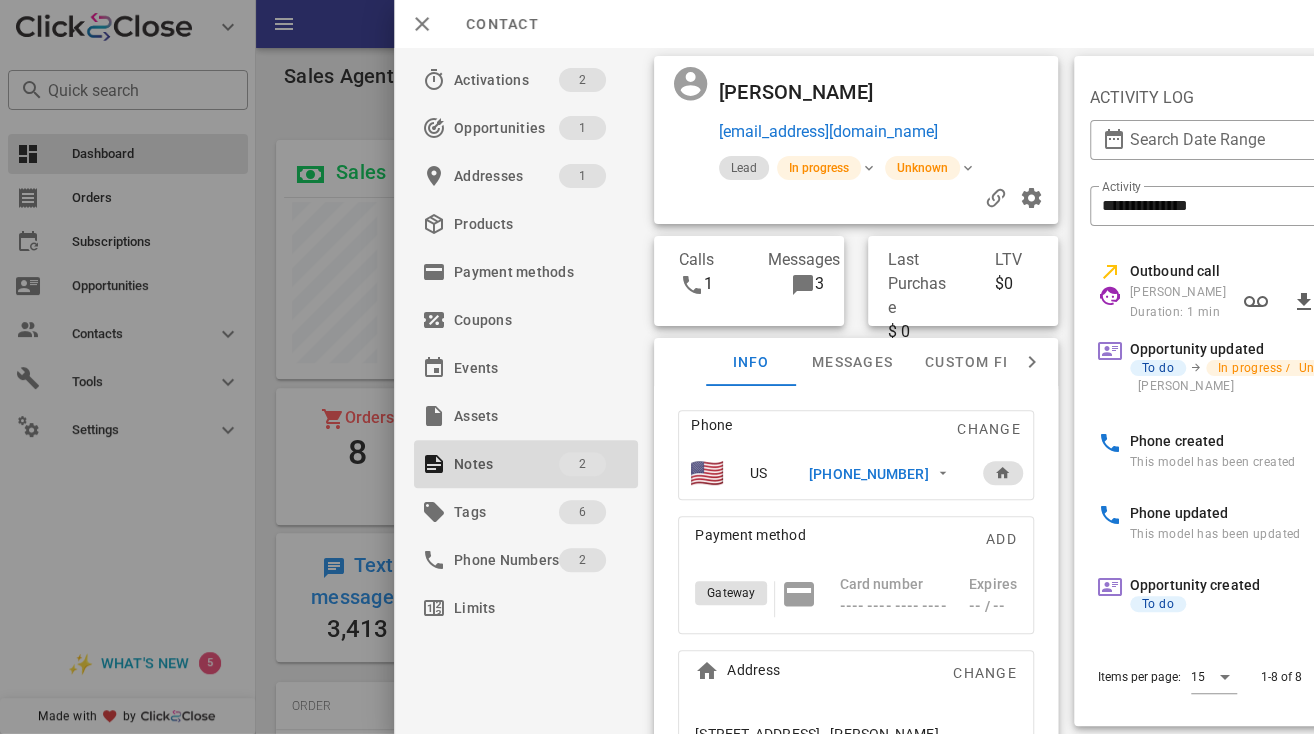 click on "[PERSON_NAME]" at bounding box center (801, 92) 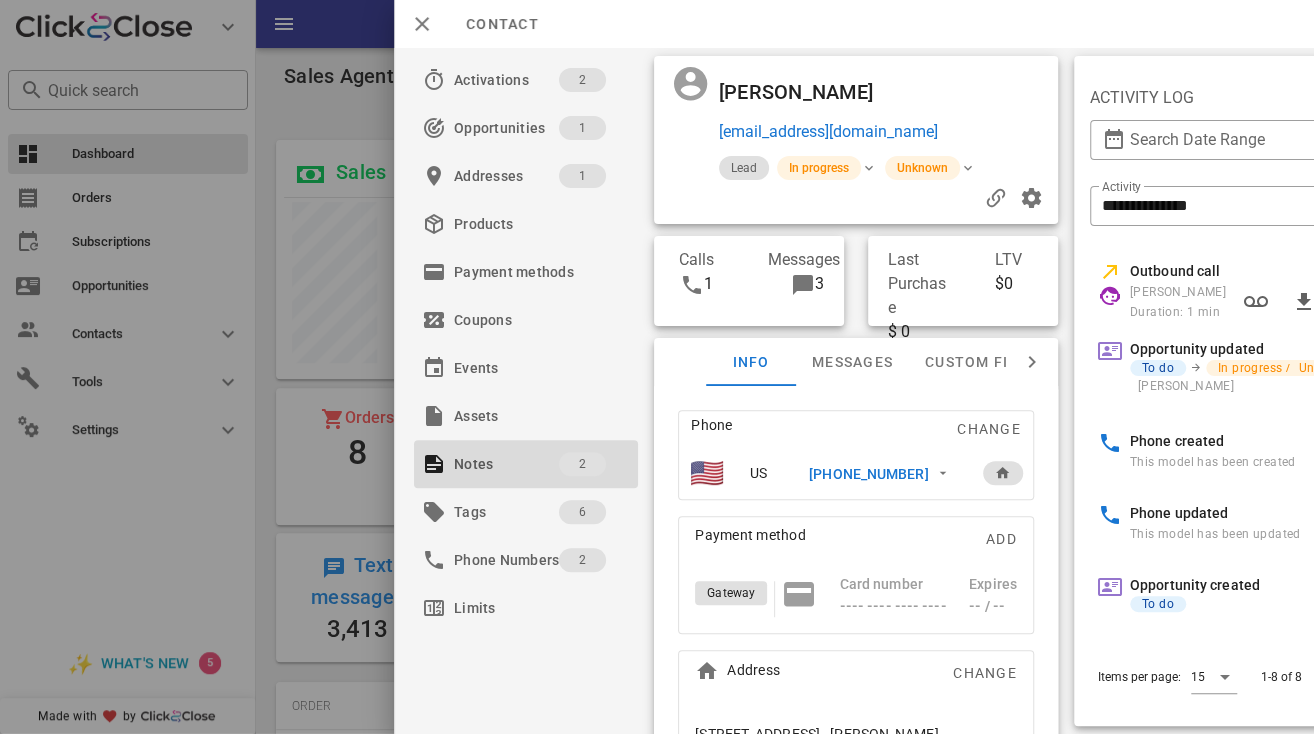 click on "[PHONE_NUMBER]" at bounding box center (868, 474) 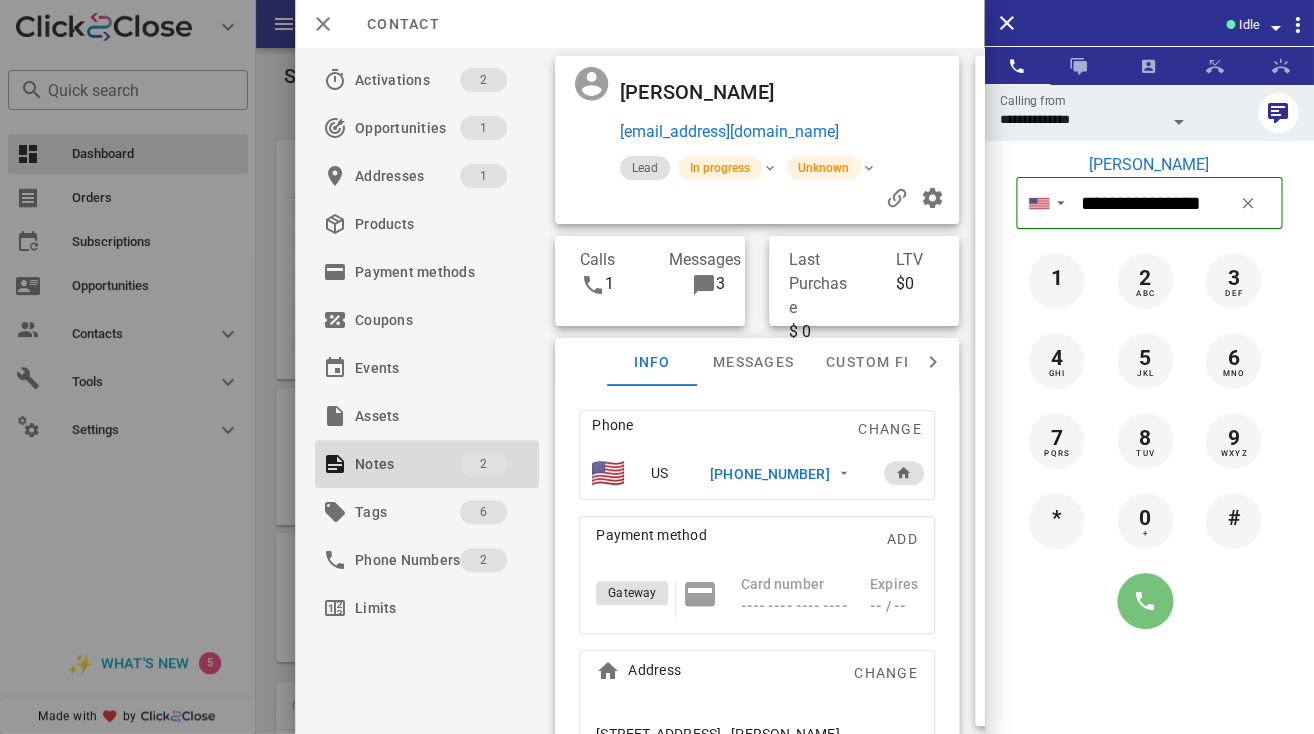 click at bounding box center [1145, 601] 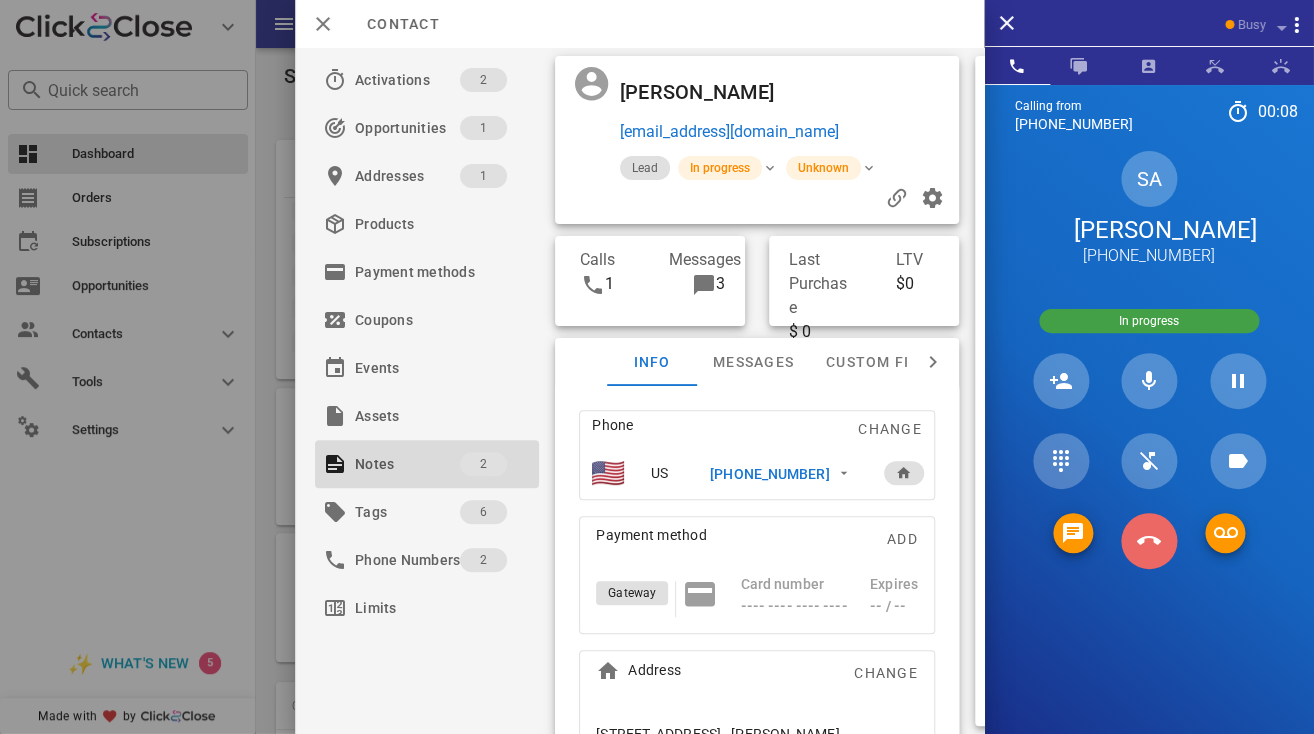 click at bounding box center [1149, 541] 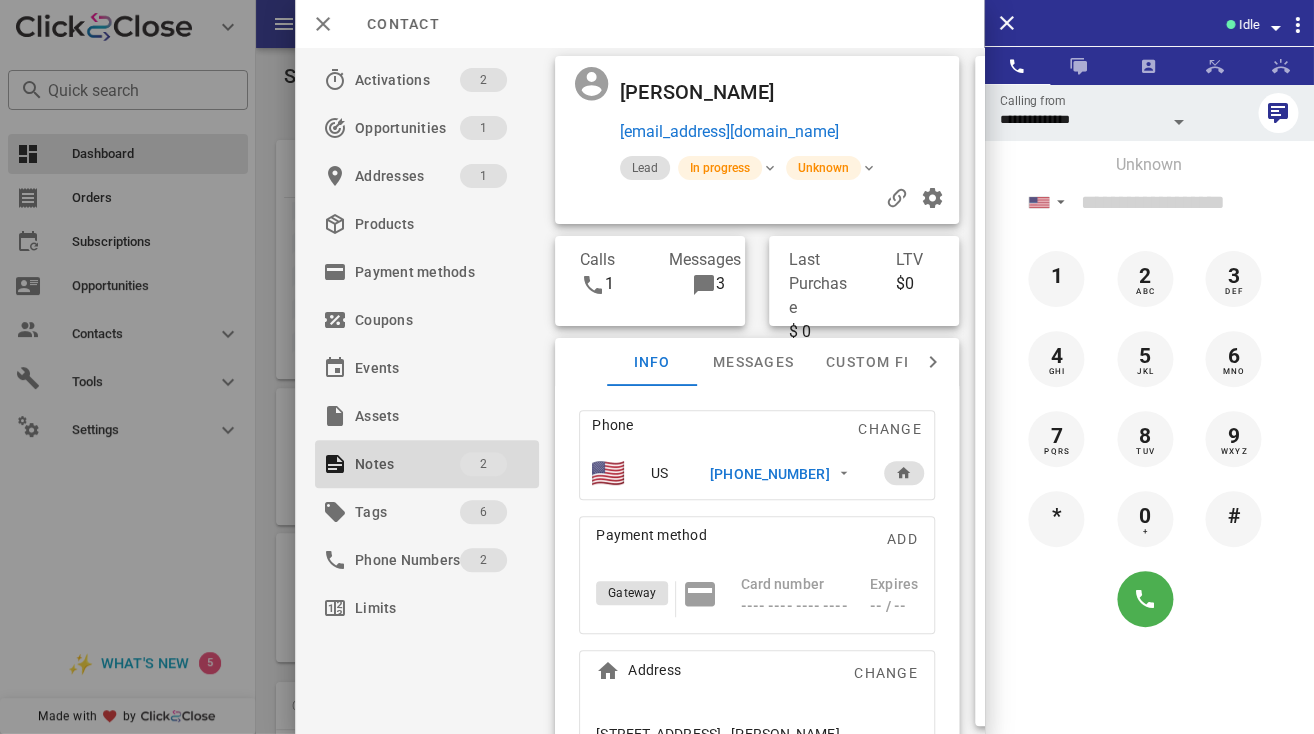 click on "[PERSON_NAME]" at bounding box center (702, 92) 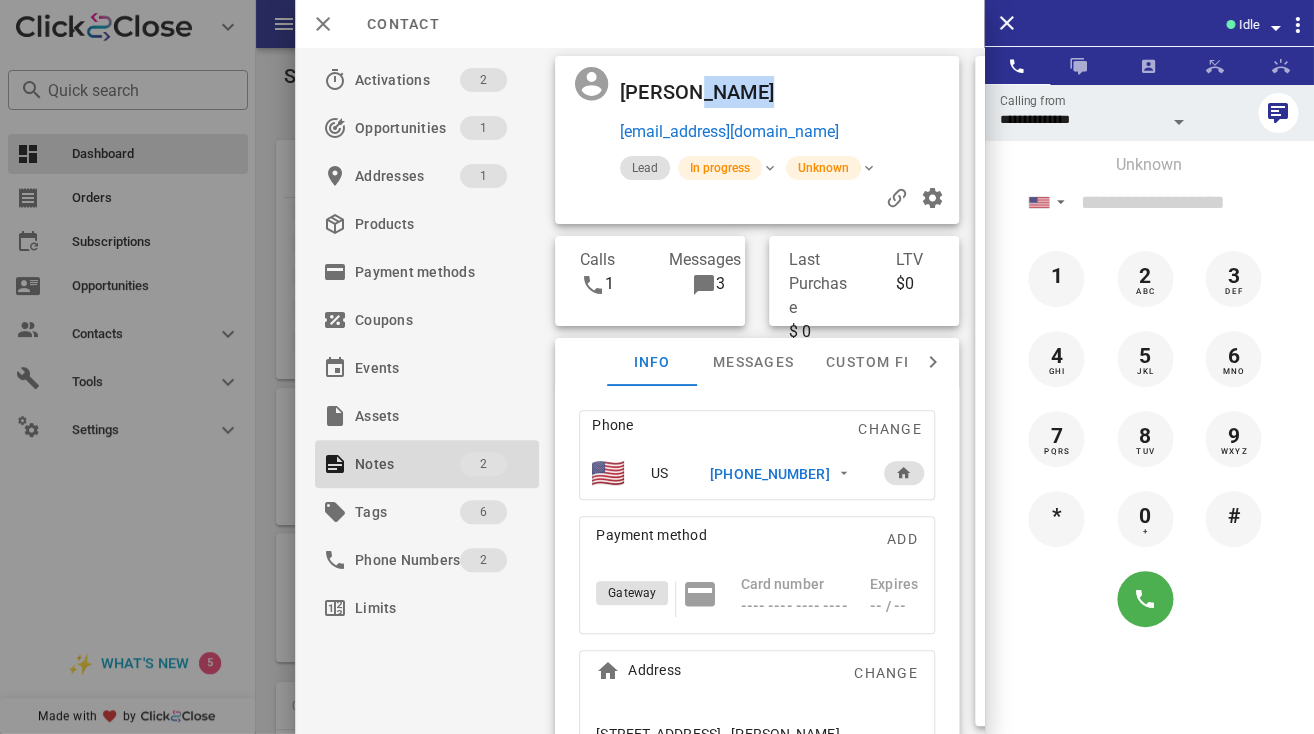 click on "[PERSON_NAME]" at bounding box center [702, 92] 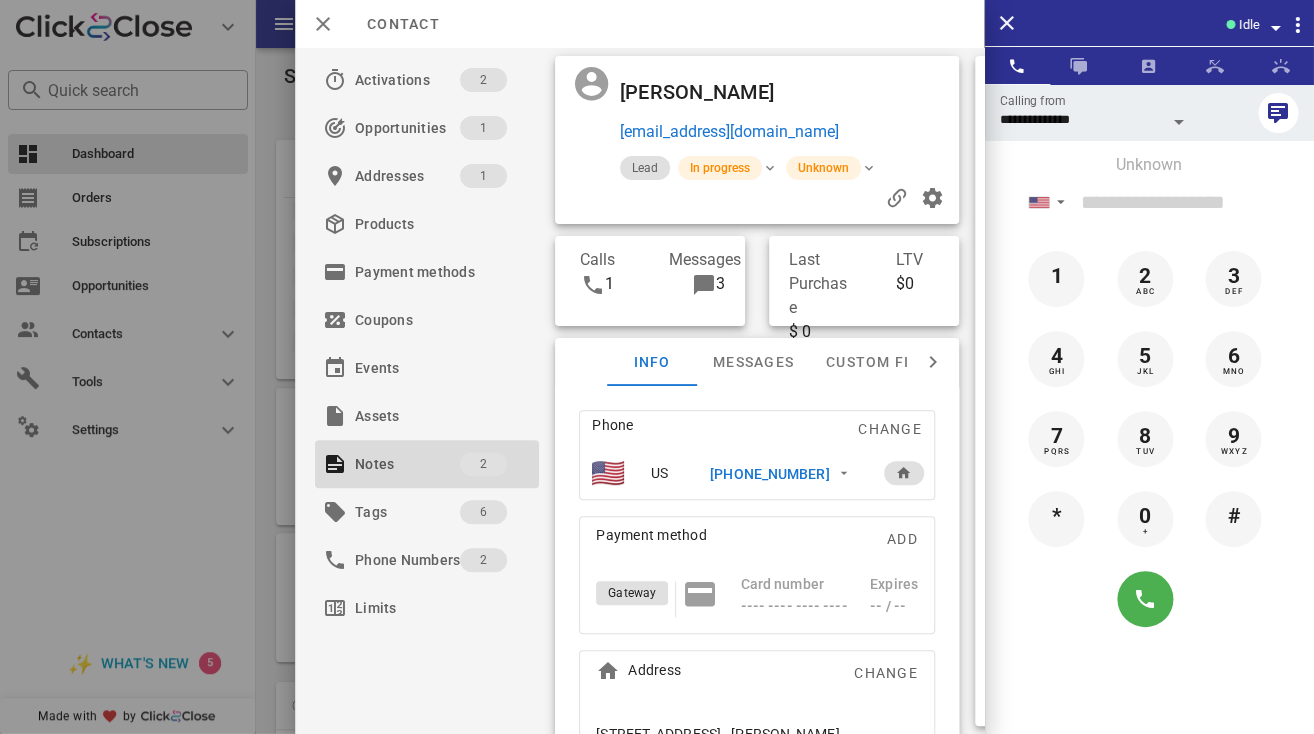 click on "[PERSON_NAME]" at bounding box center [702, 92] 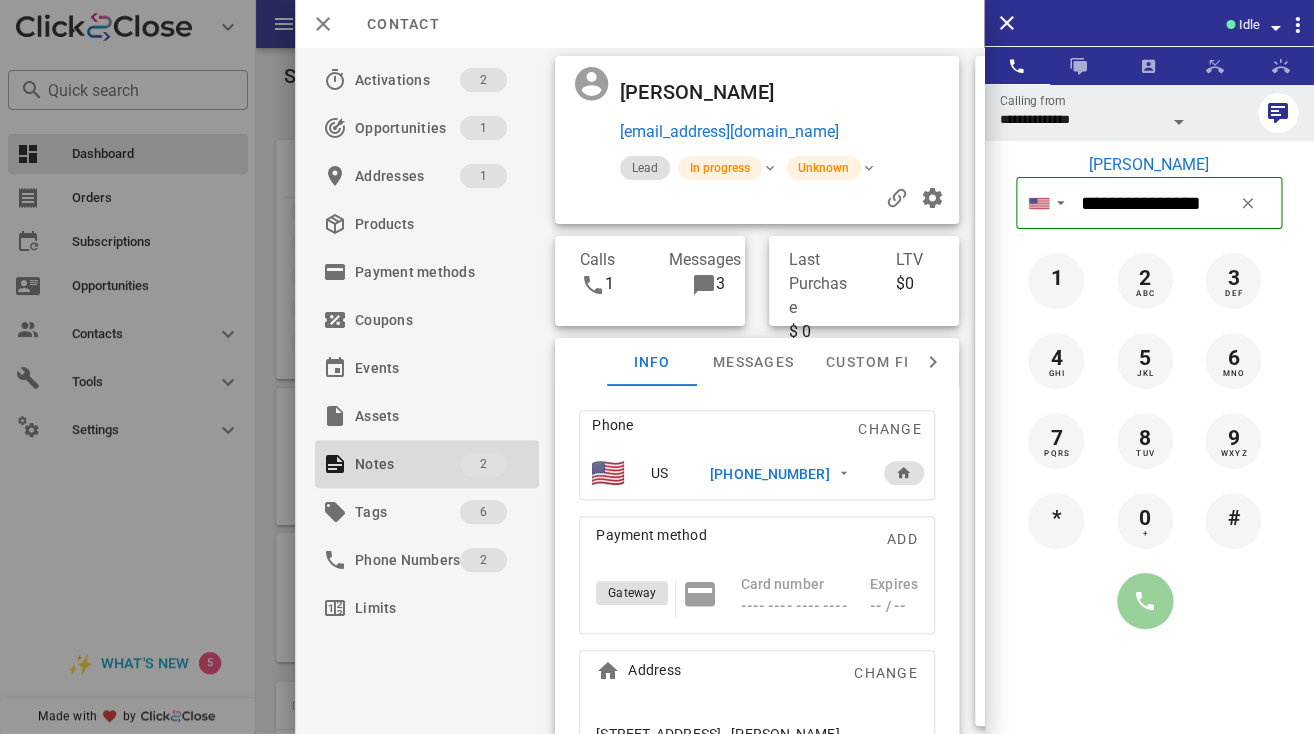 click at bounding box center (1145, 601) 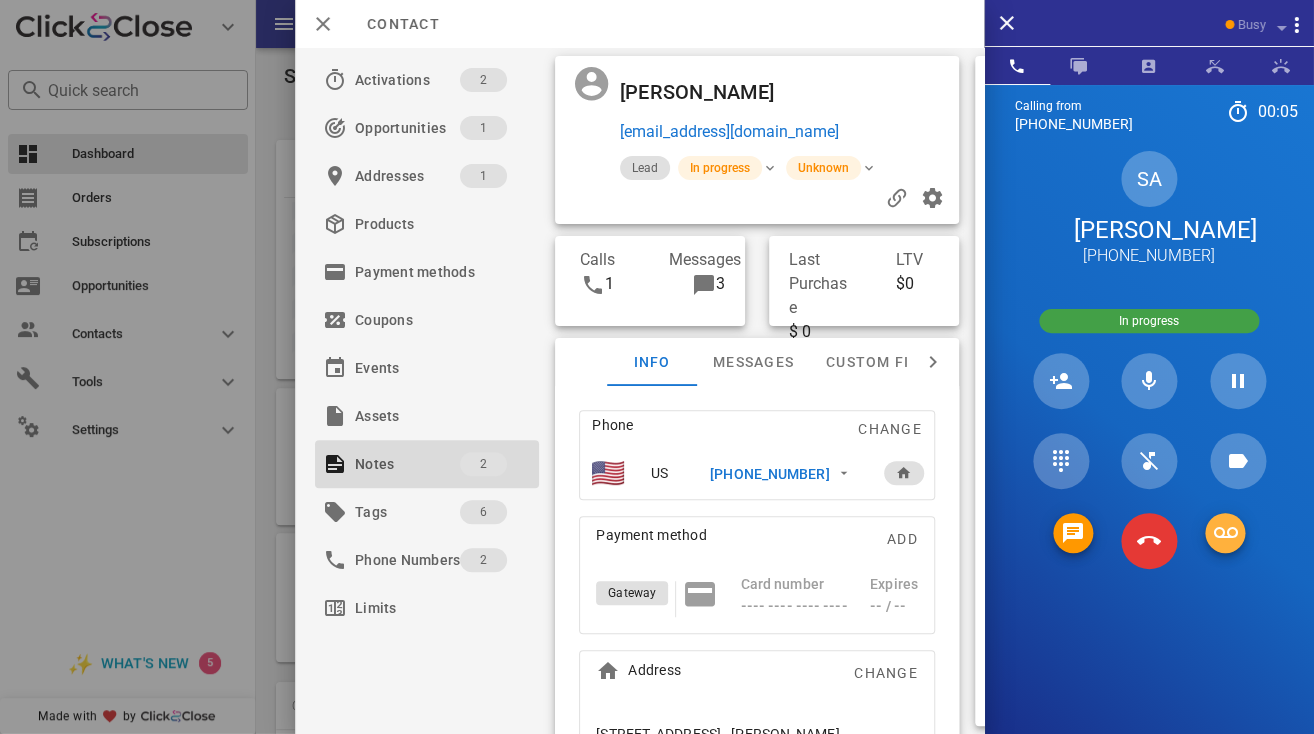 click at bounding box center [1225, 533] 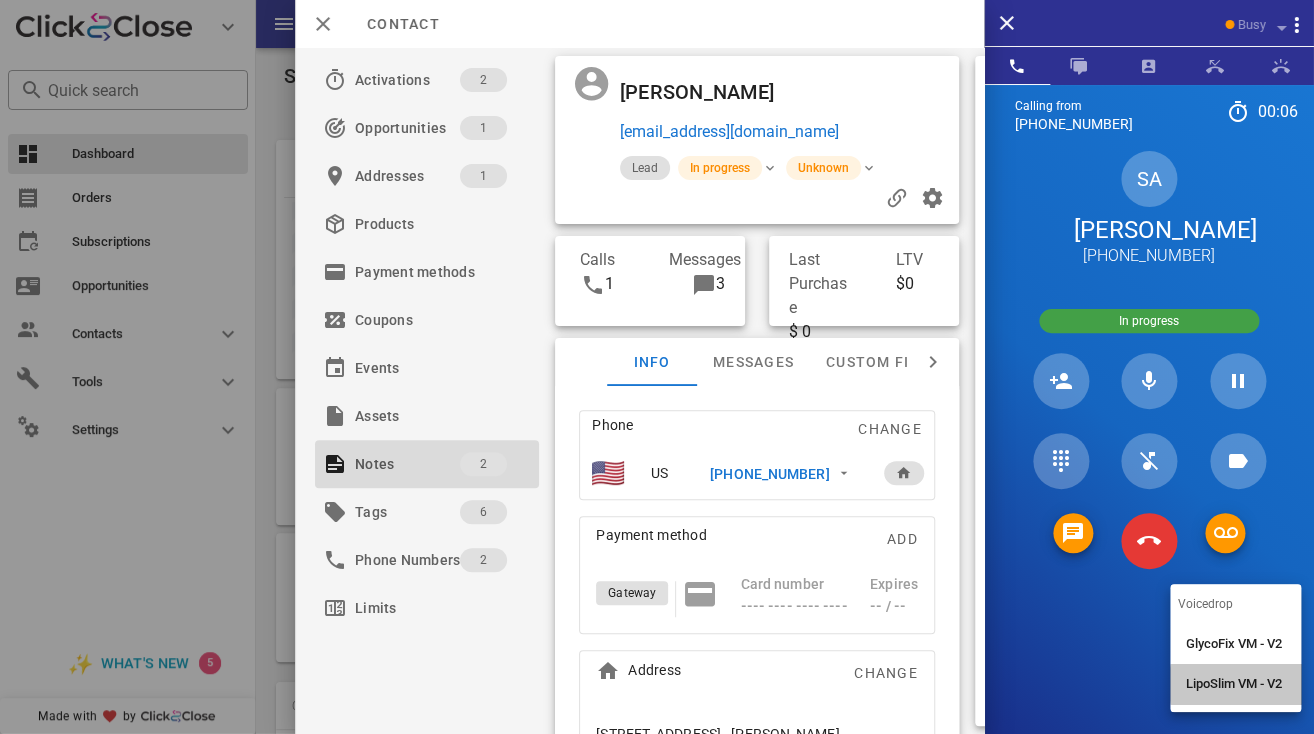click on "LipoSlim VM - V2" at bounding box center (1235, 684) 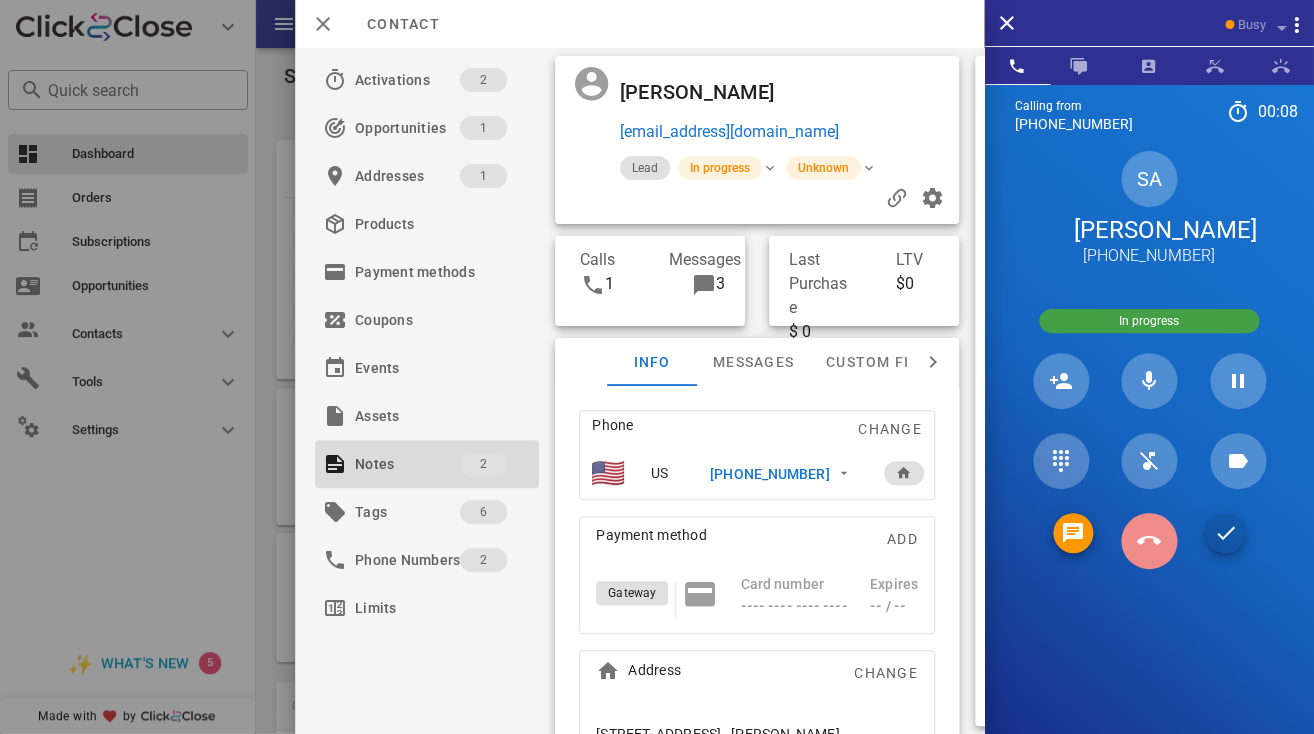 click at bounding box center (1149, 541) 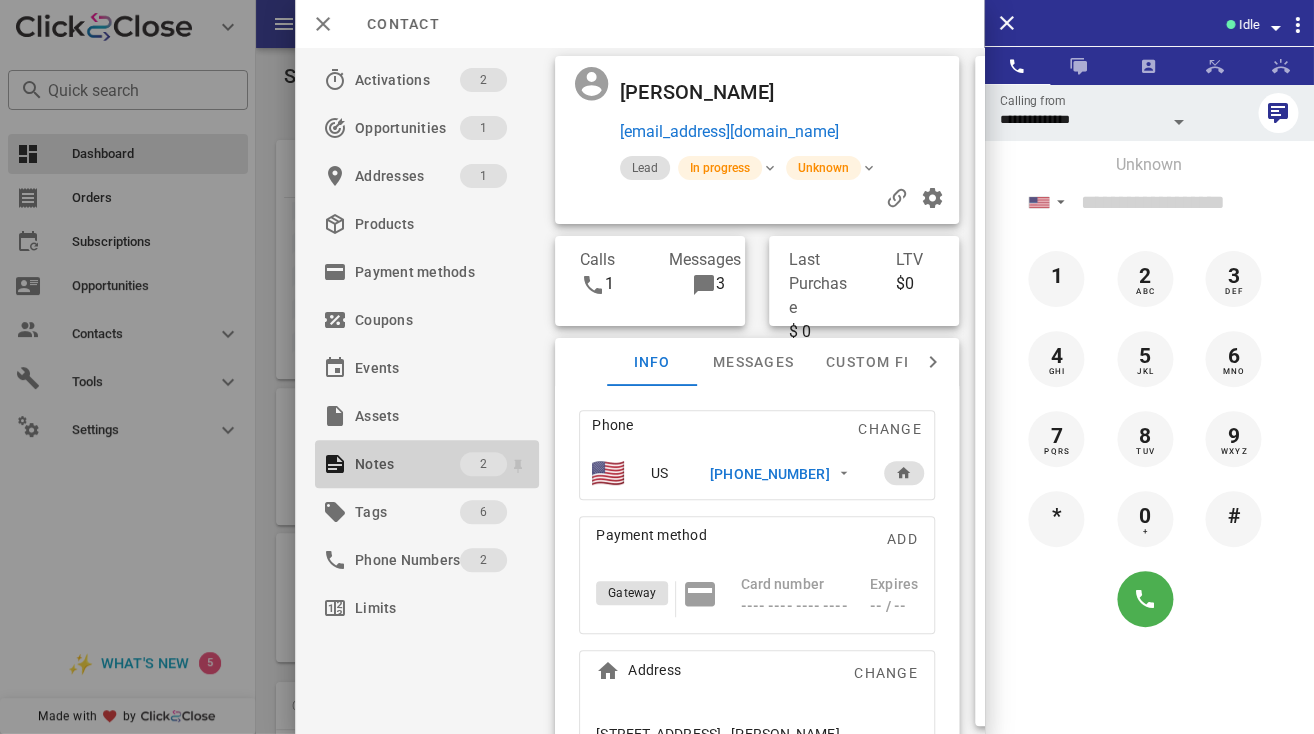 click on "Notes" at bounding box center [407, 464] 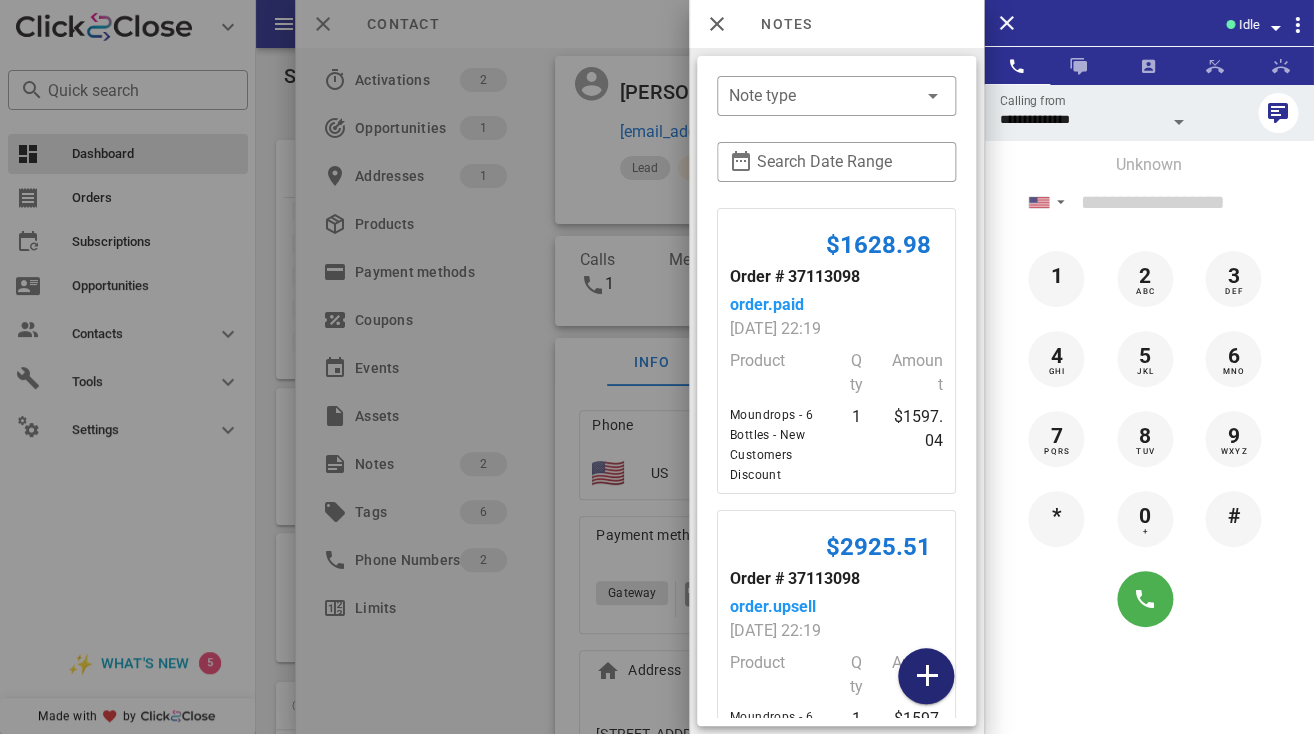 click at bounding box center (926, 676) 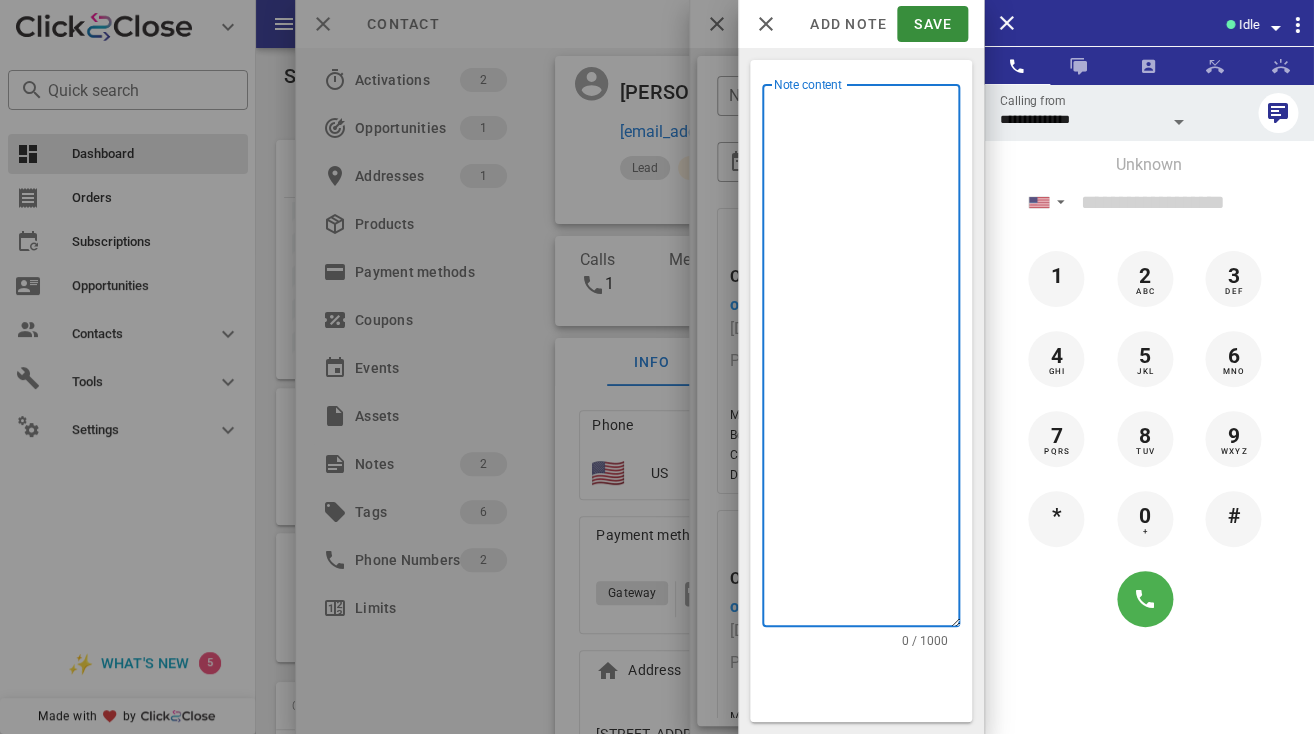 click on "Note content" at bounding box center (867, 360) 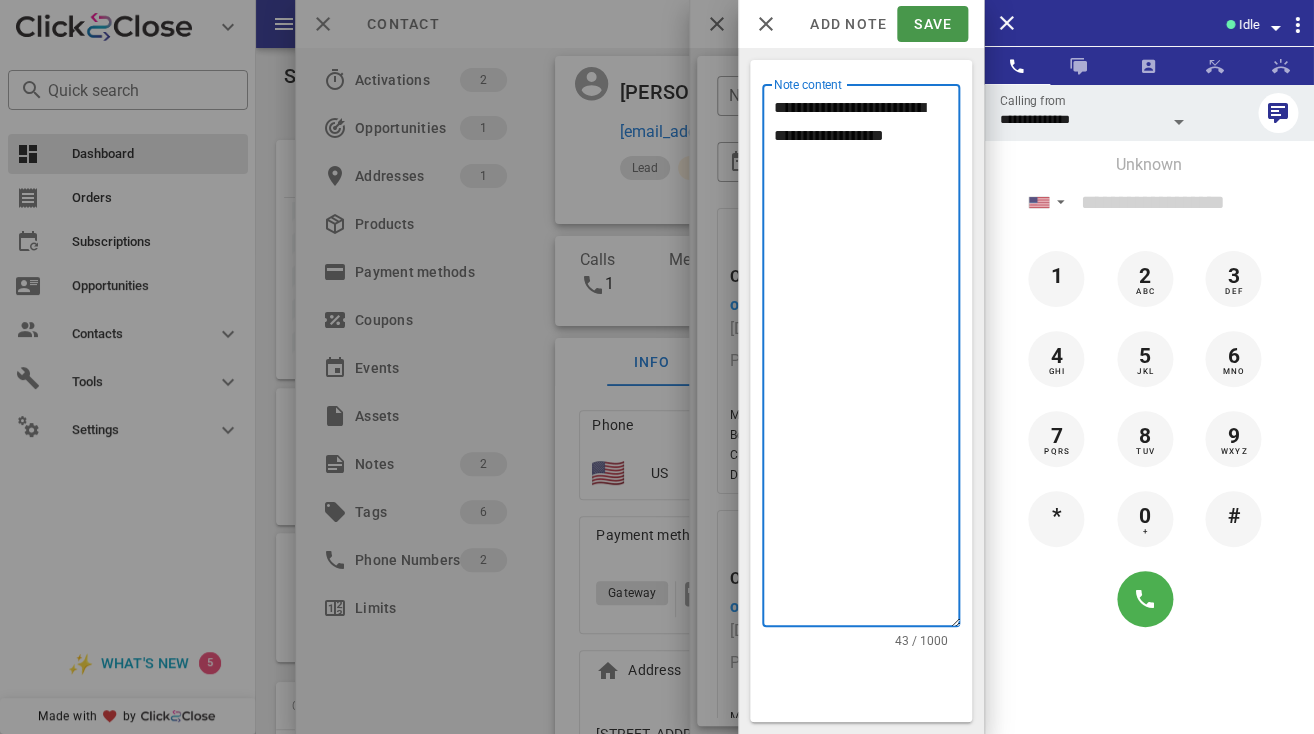 type on "**********" 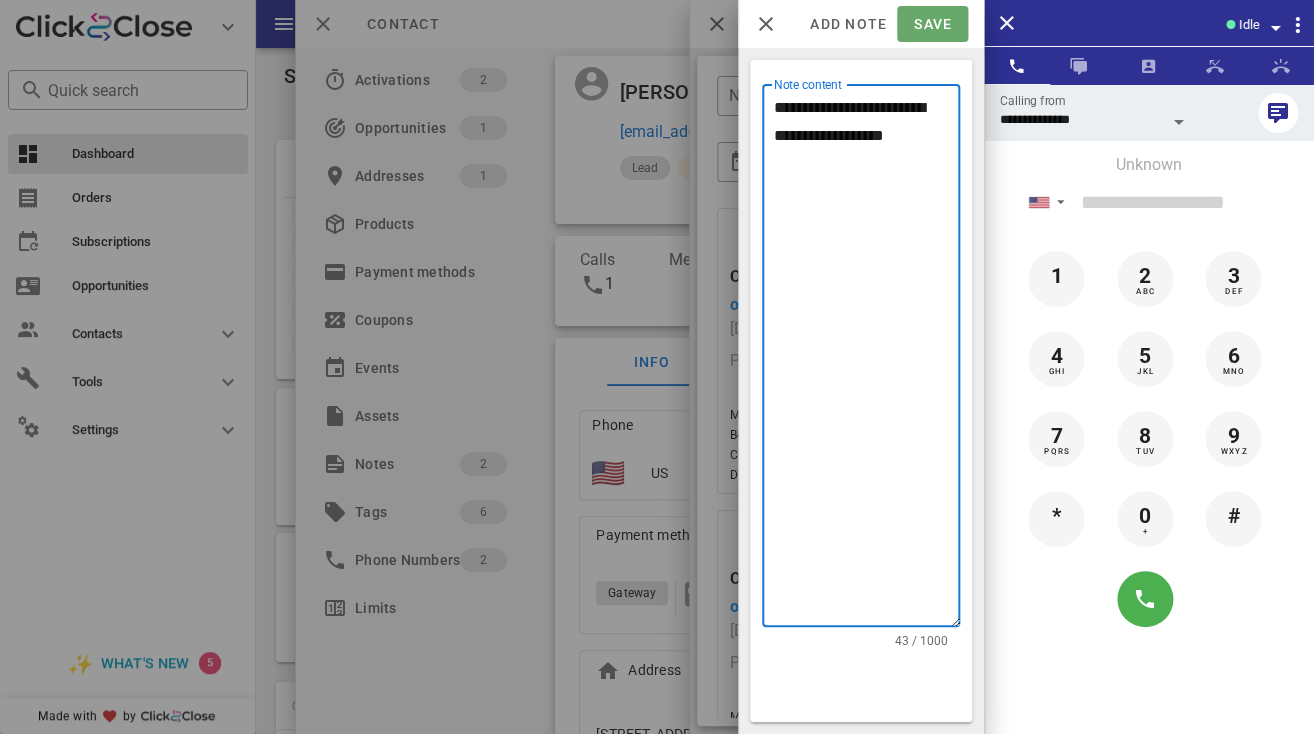 click on "Save" at bounding box center (932, 24) 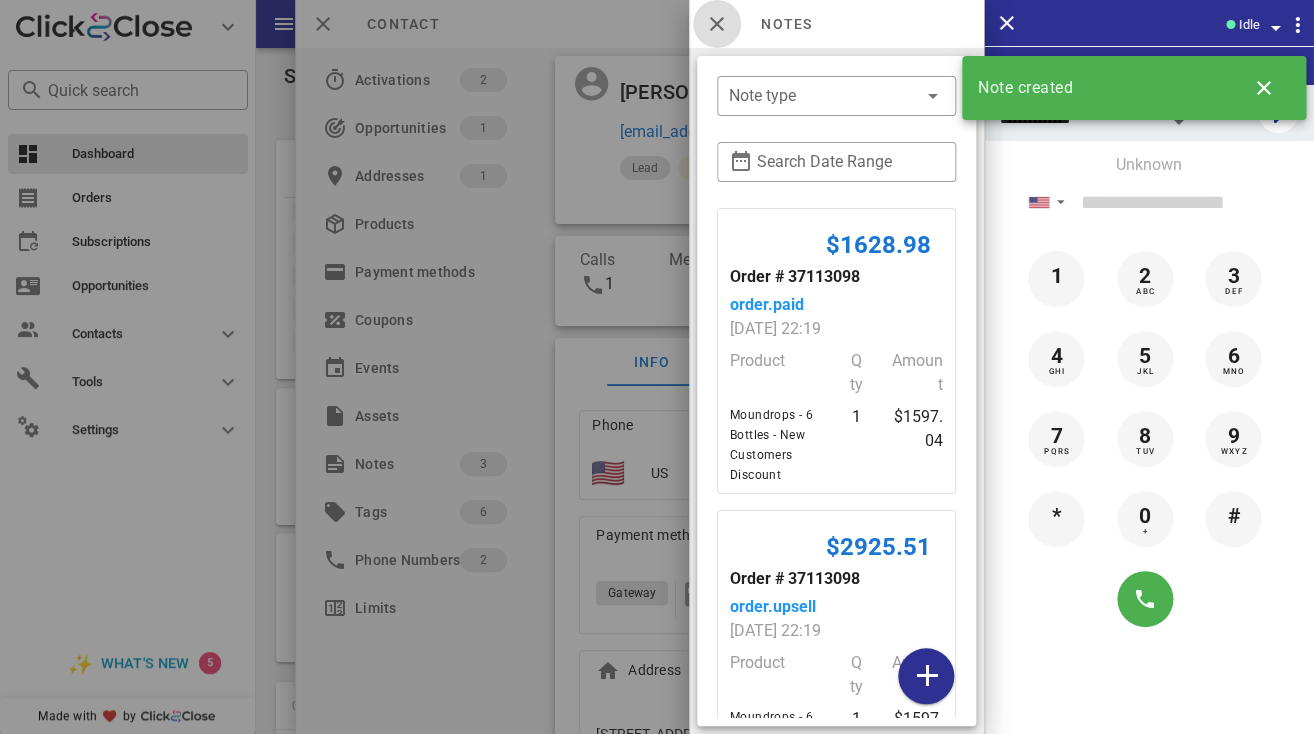 click at bounding box center (717, 24) 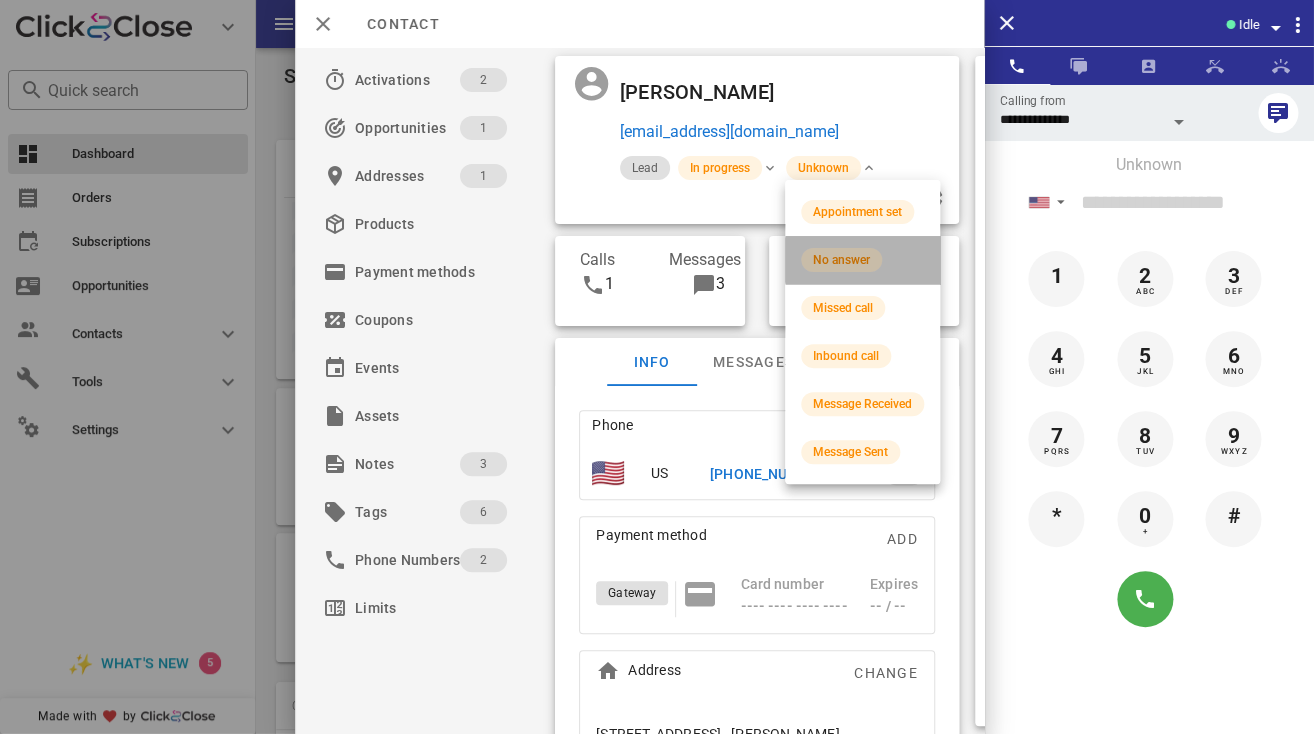 click on "No answer" at bounding box center [841, 260] 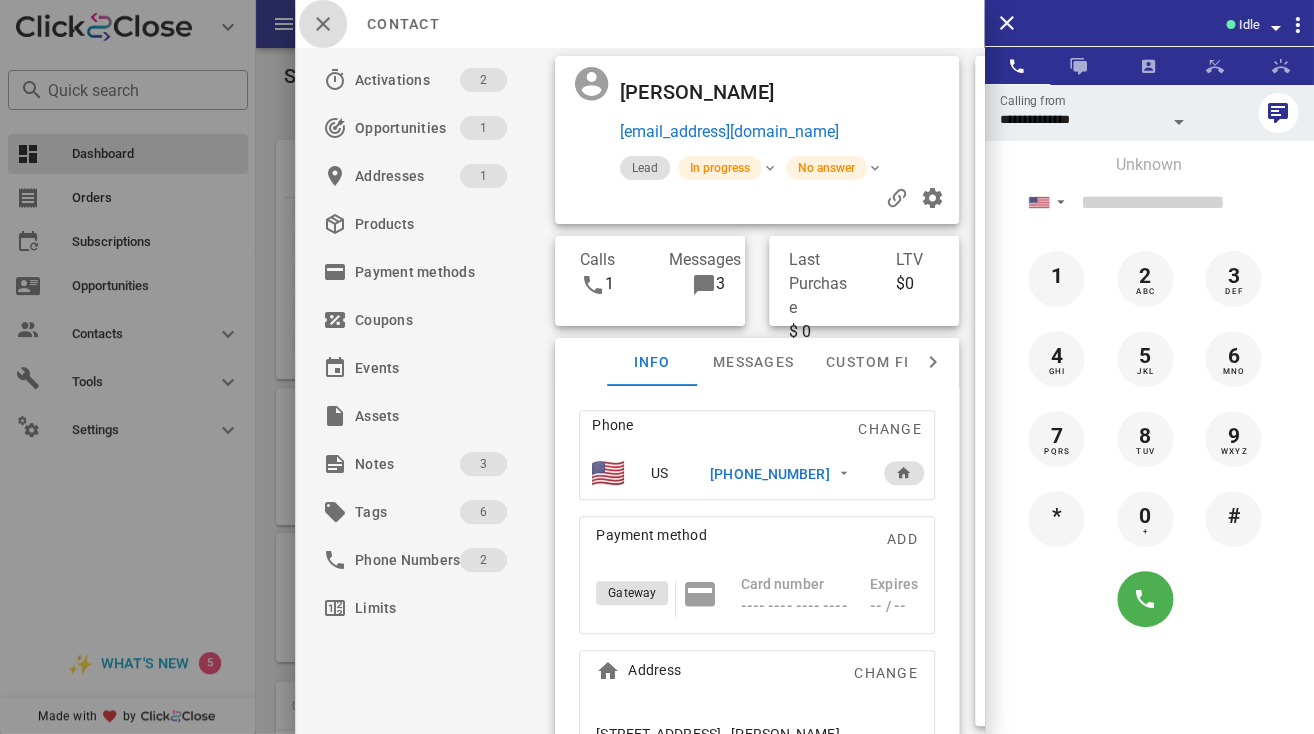 click at bounding box center [323, 24] 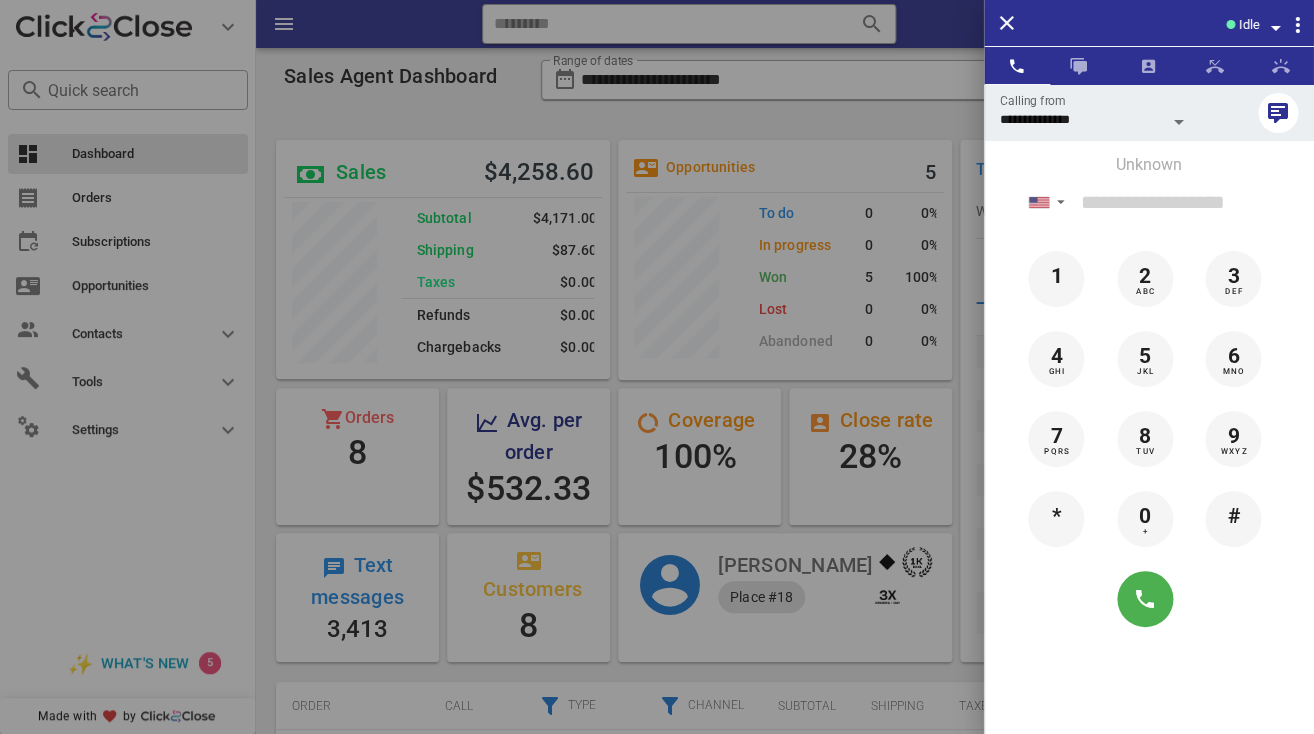 click at bounding box center [657, 367] 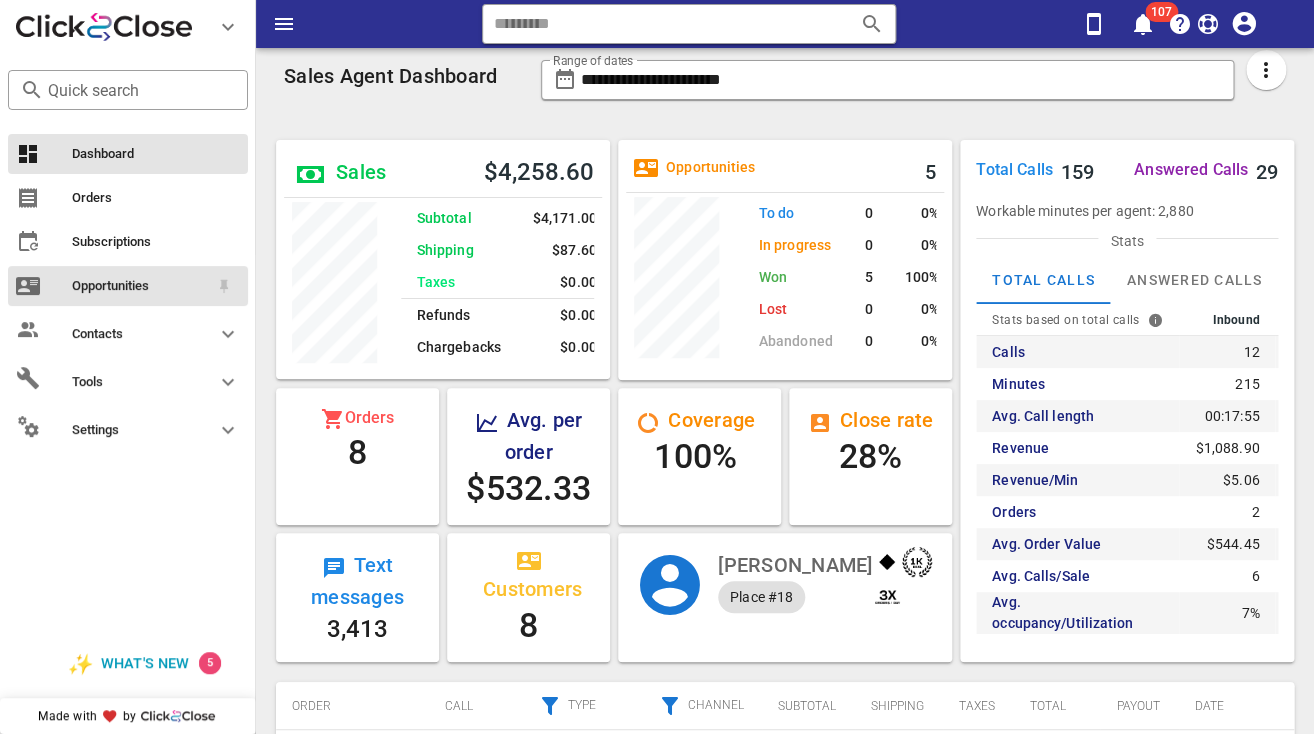 click on "Opportunities" at bounding box center [140, 286] 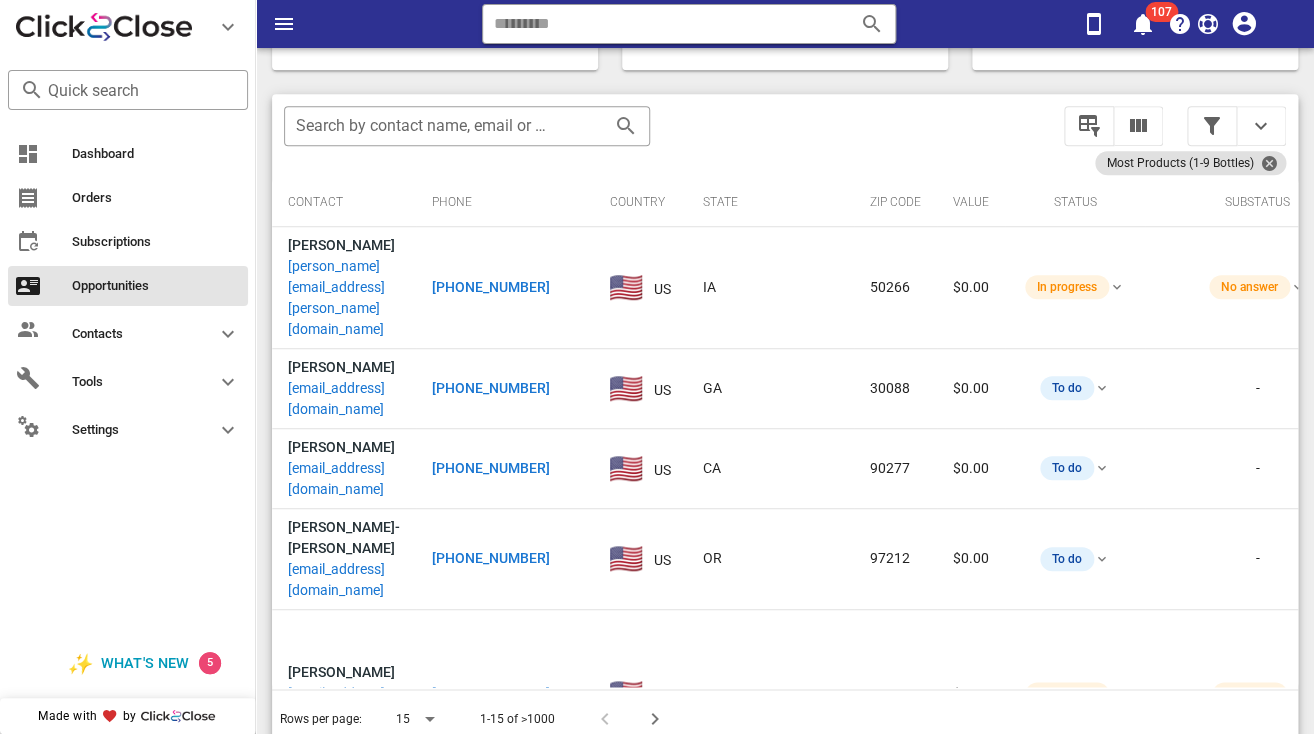 scroll, scrollTop: 376, scrollLeft: 0, axis: vertical 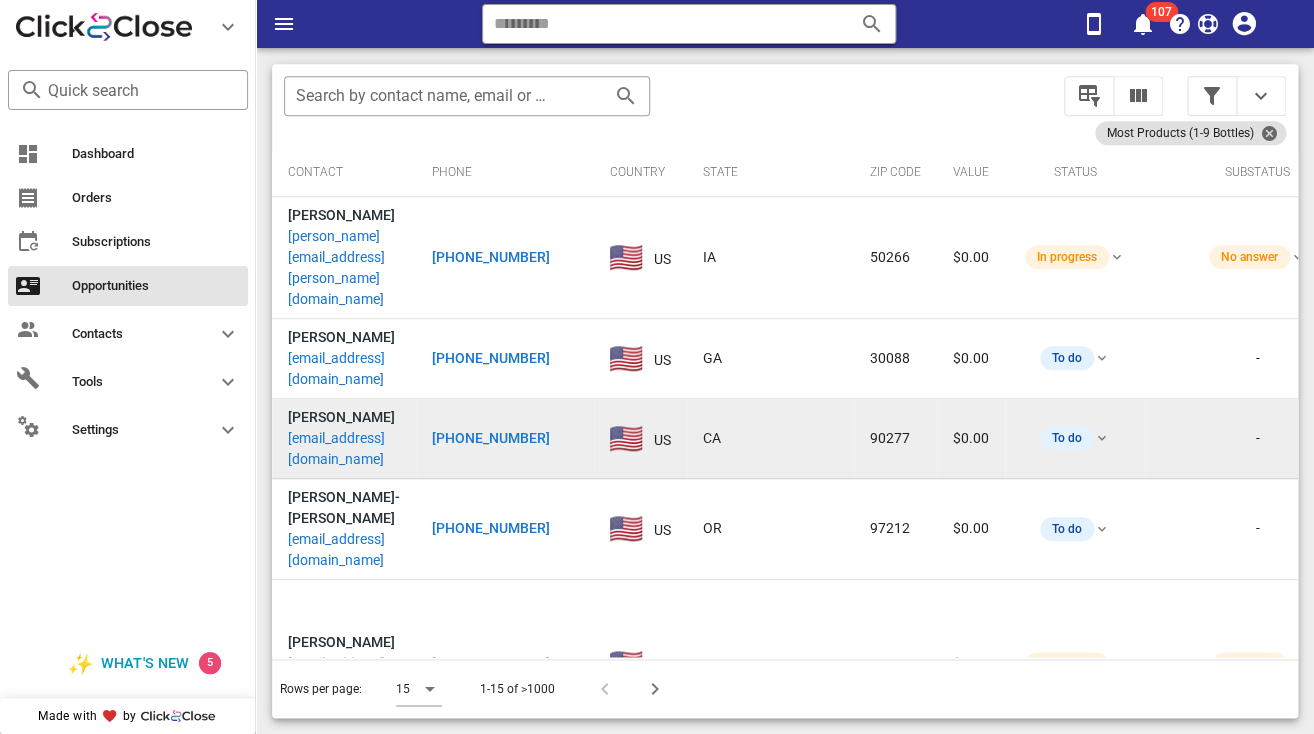 click on "thelightrays@aol.com" at bounding box center [344, 449] 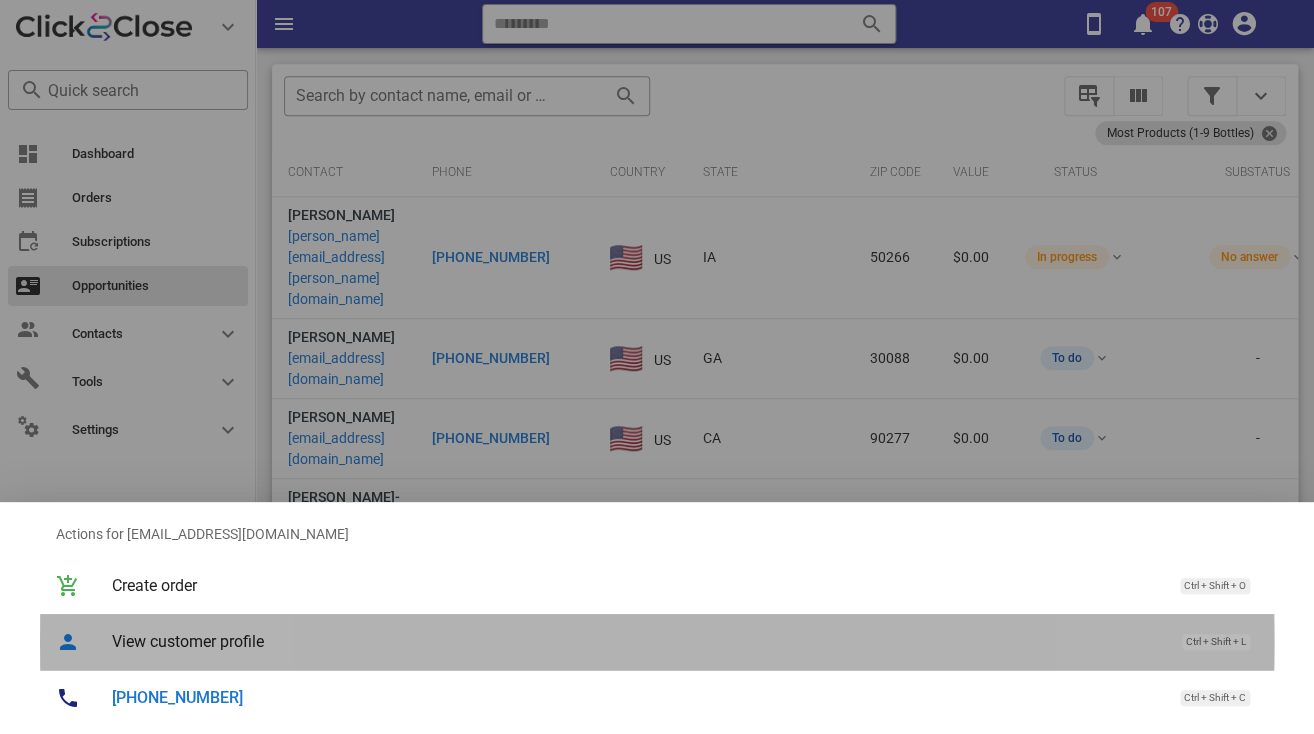 click on "View customer profile" at bounding box center [637, 641] 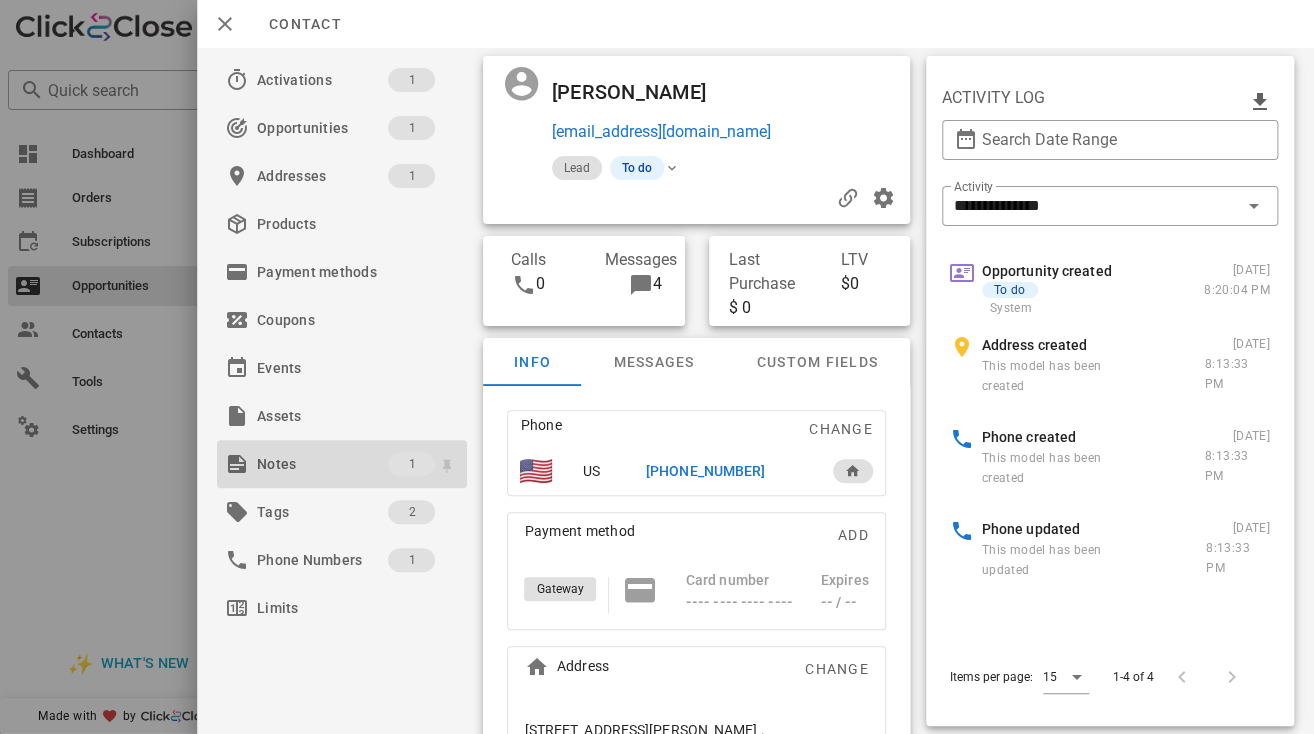 click on "Notes" at bounding box center [322, 464] 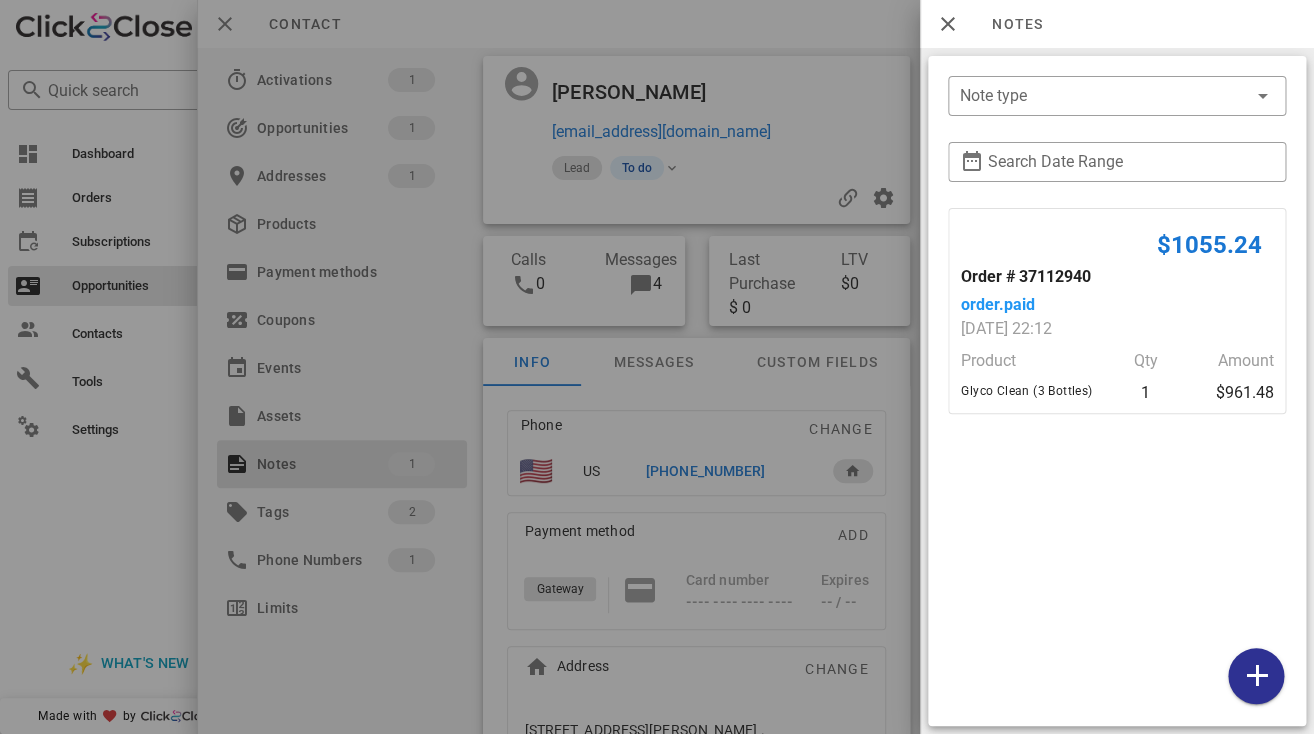 click at bounding box center (657, 367) 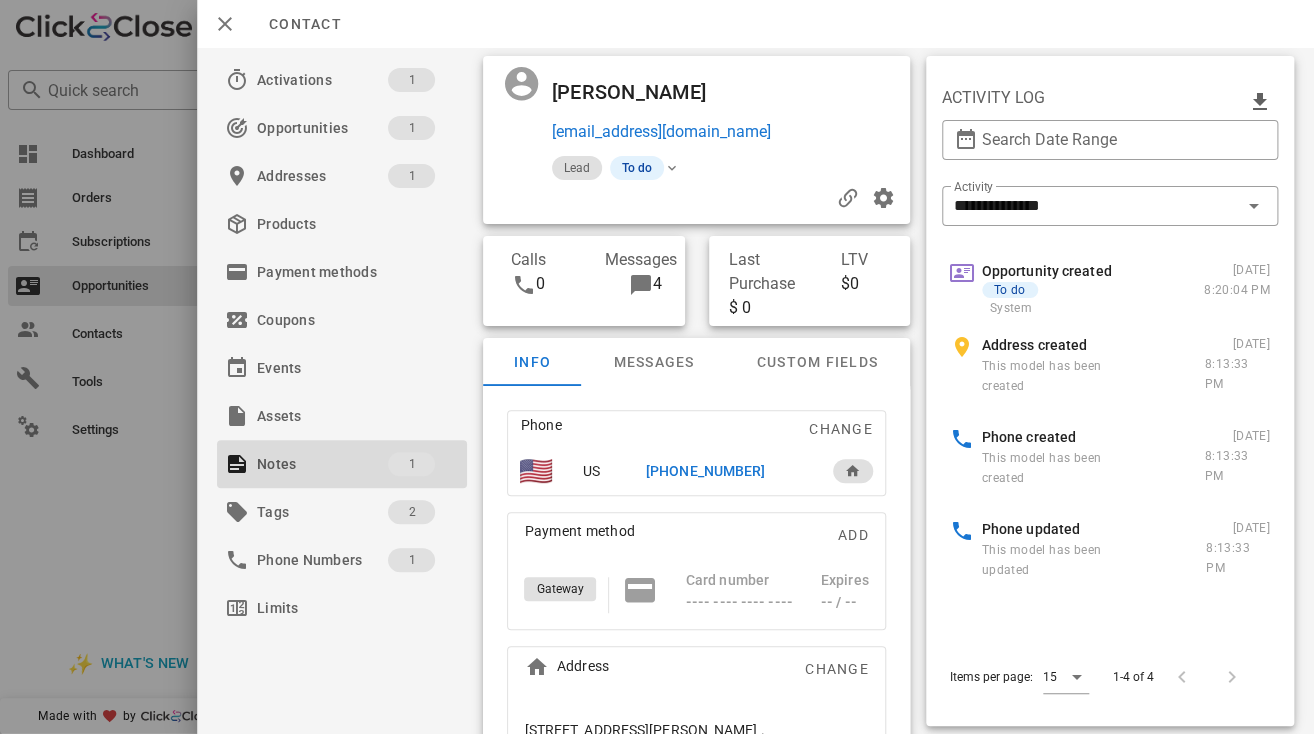 click at bounding box center [657, 367] 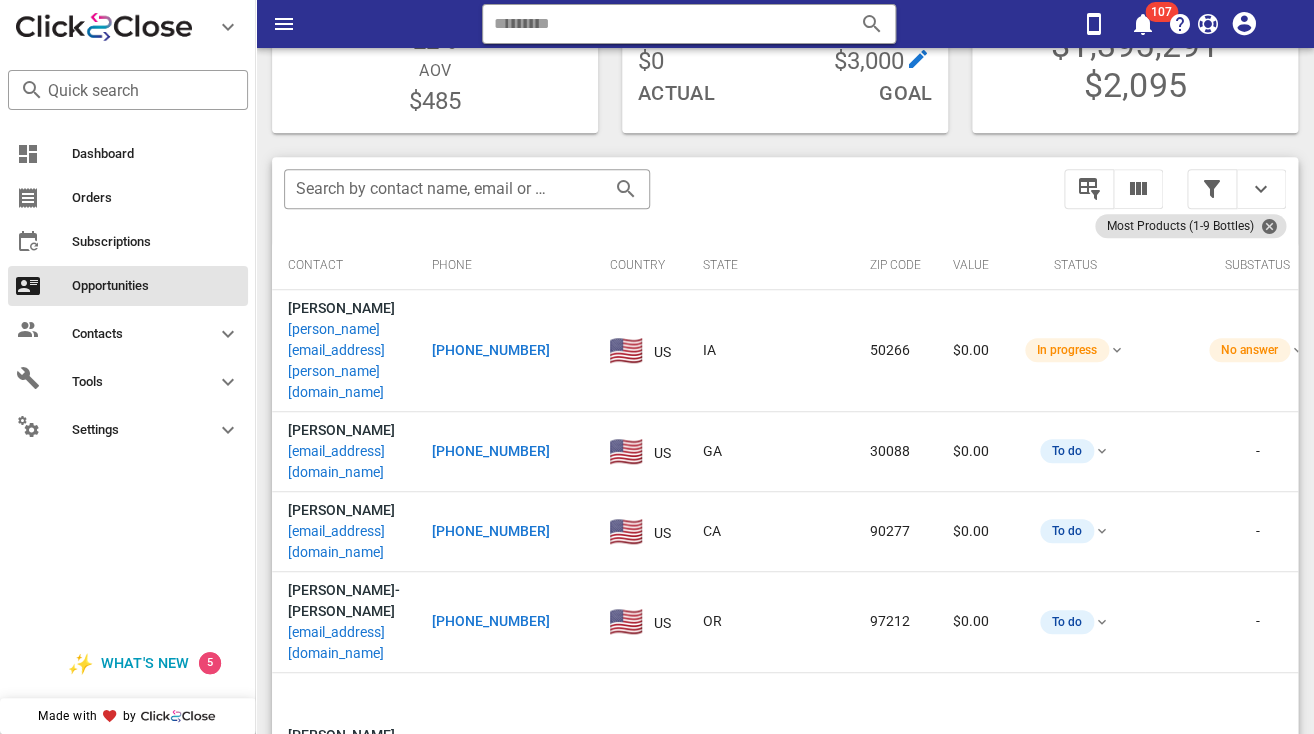 scroll, scrollTop: 212, scrollLeft: 0, axis: vertical 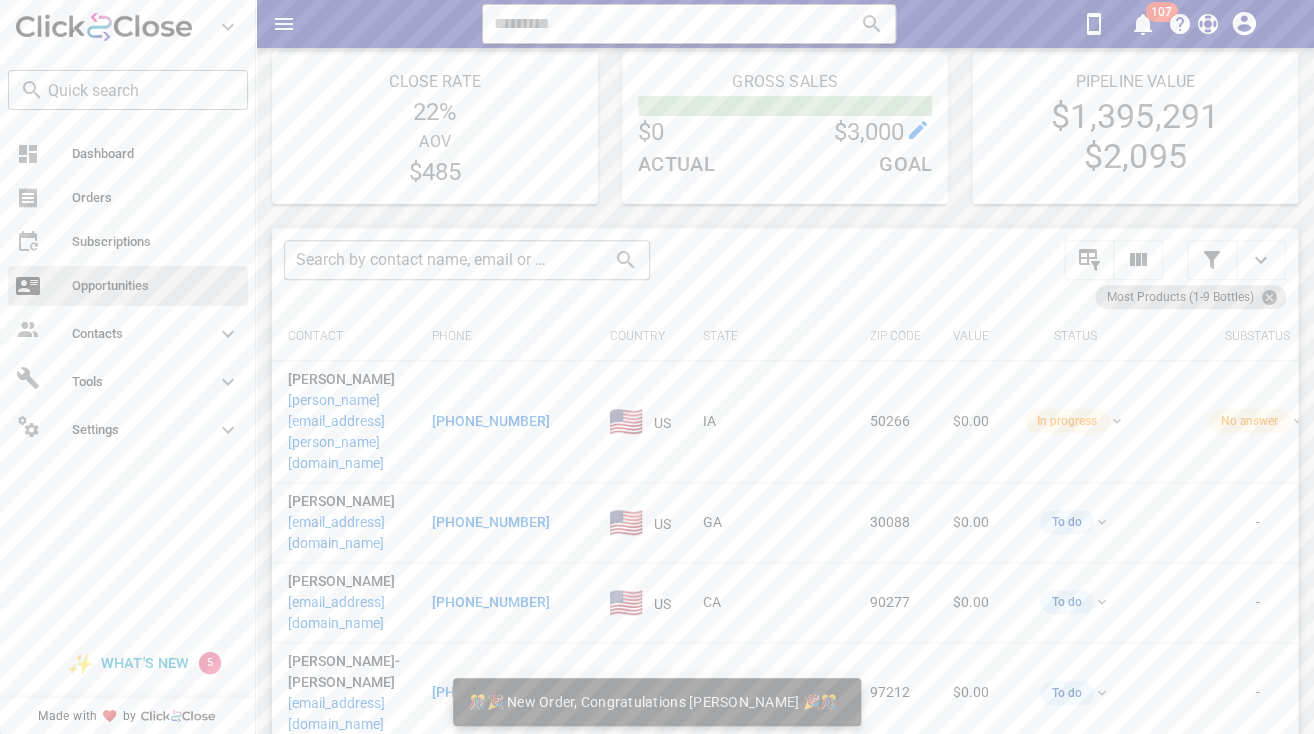 click on "Most Products (1-9 Bottles)" at bounding box center (1190, 297) 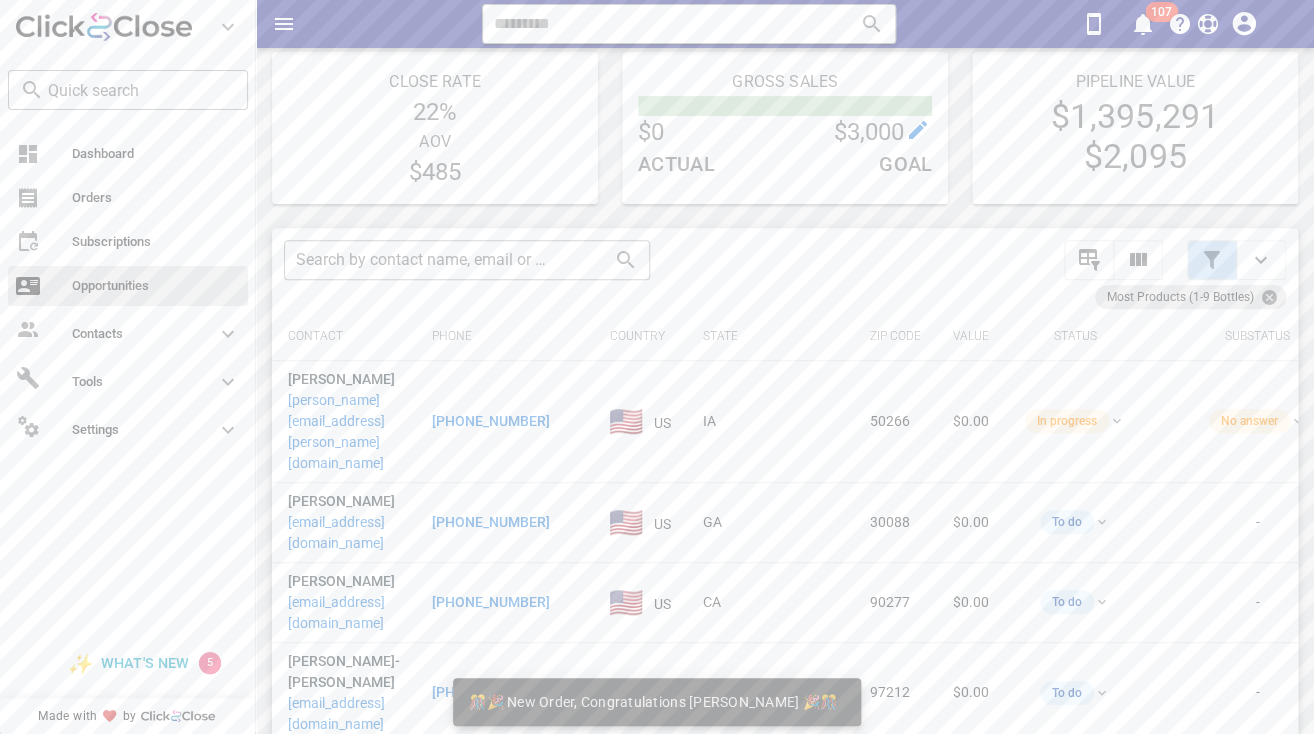 click at bounding box center [1212, 260] 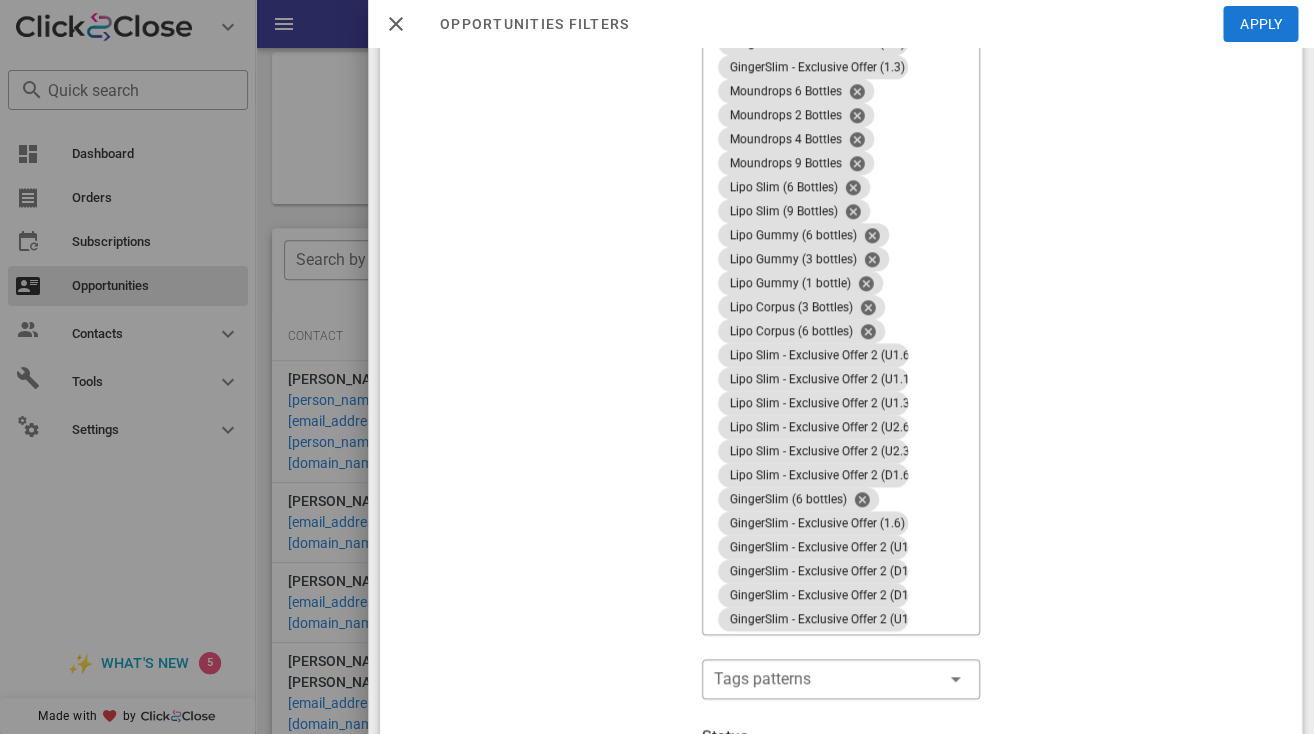 scroll, scrollTop: 0, scrollLeft: 0, axis: both 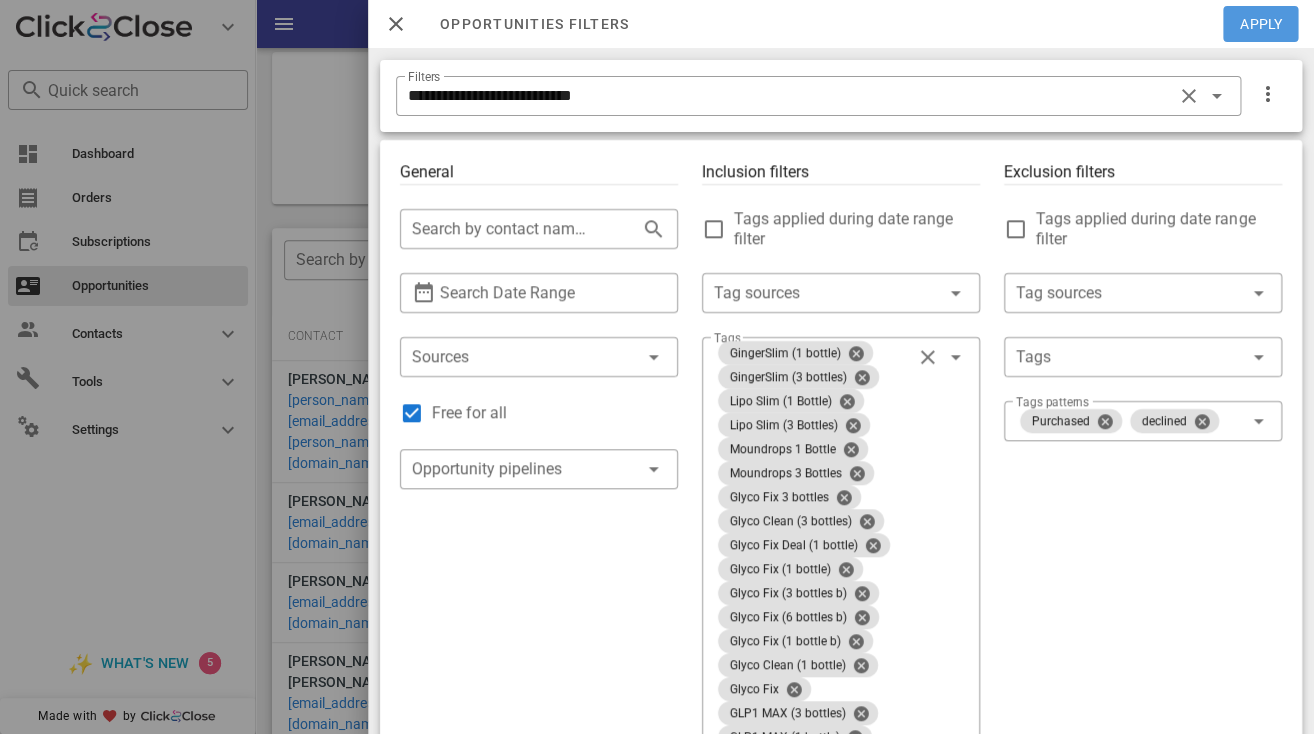 click on "Apply" at bounding box center [1261, 24] 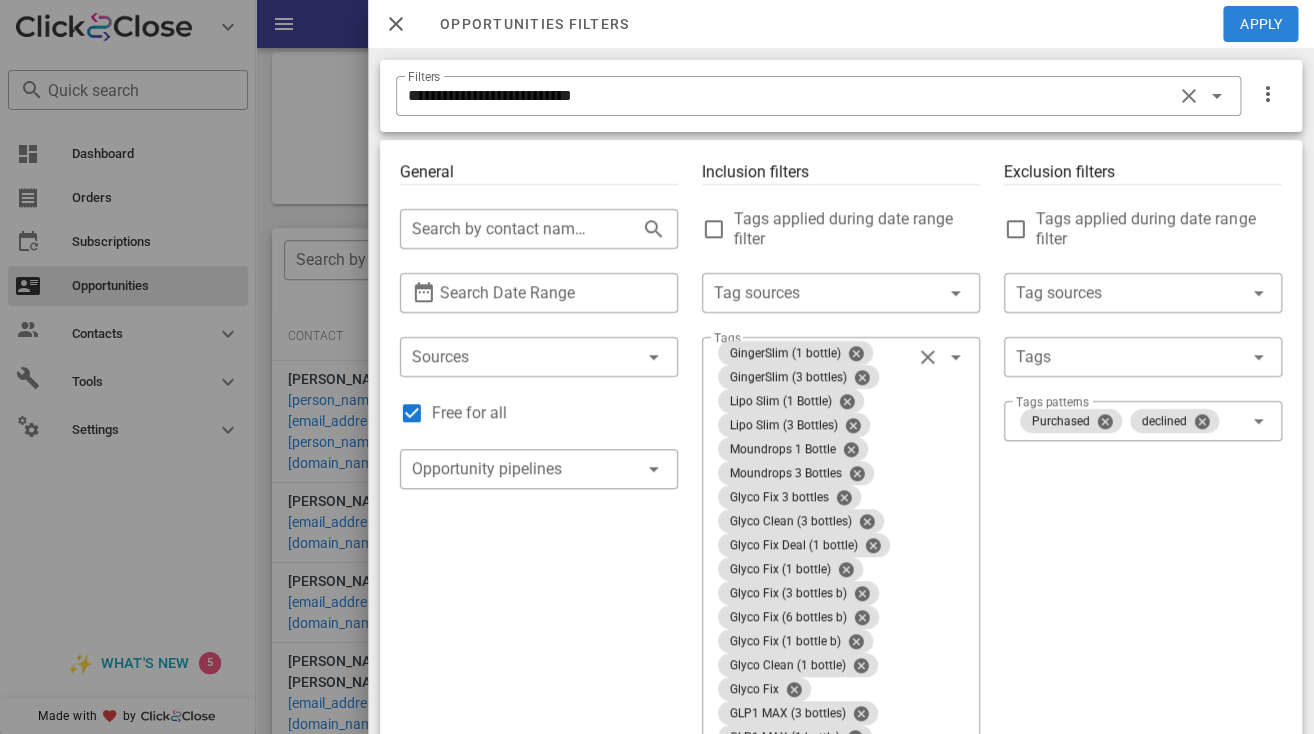 type 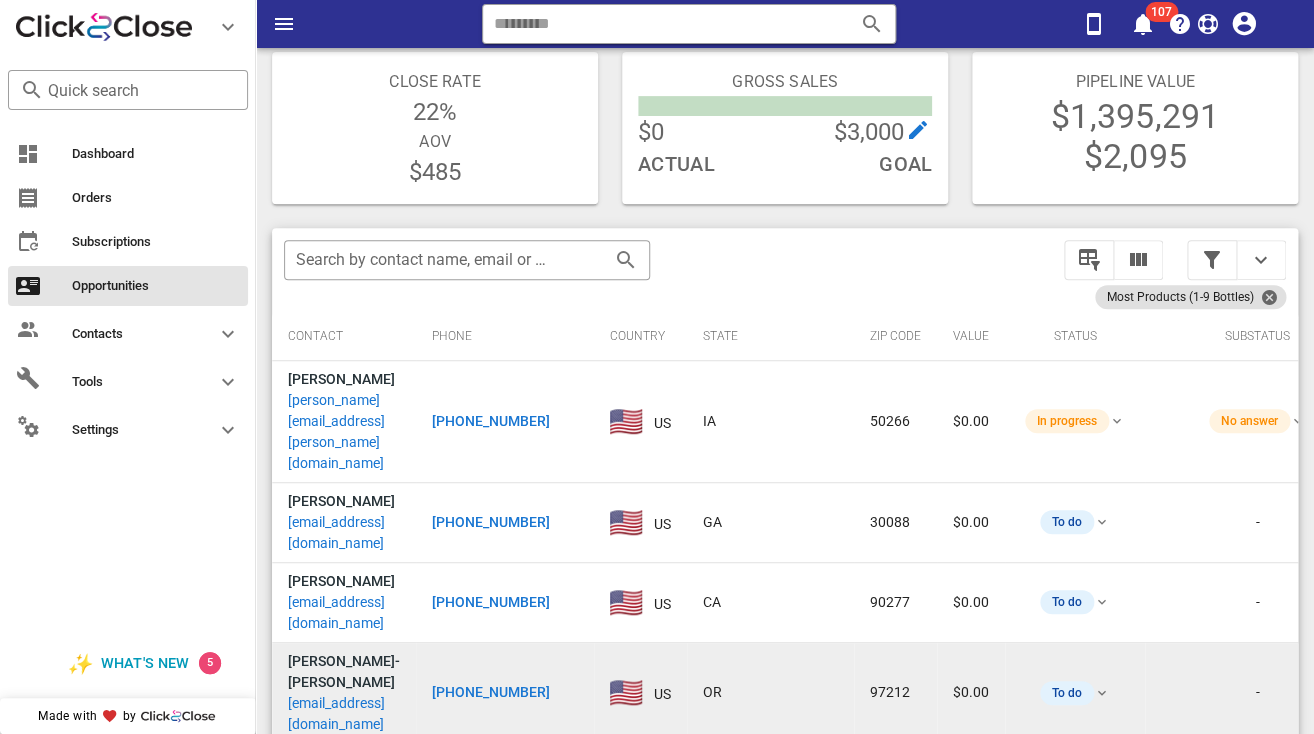 click on "judyjl8674@gmail.com" at bounding box center (344, 714) 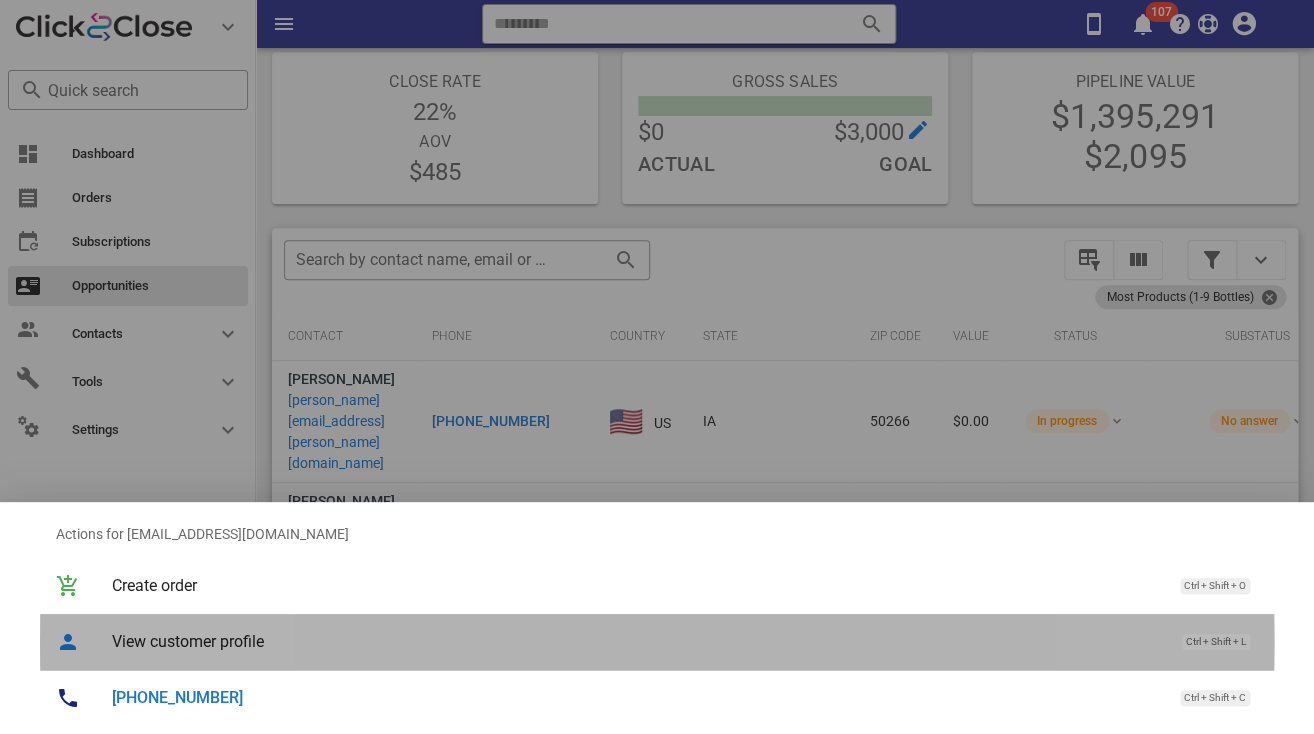 click on "View customer profile" at bounding box center [637, 641] 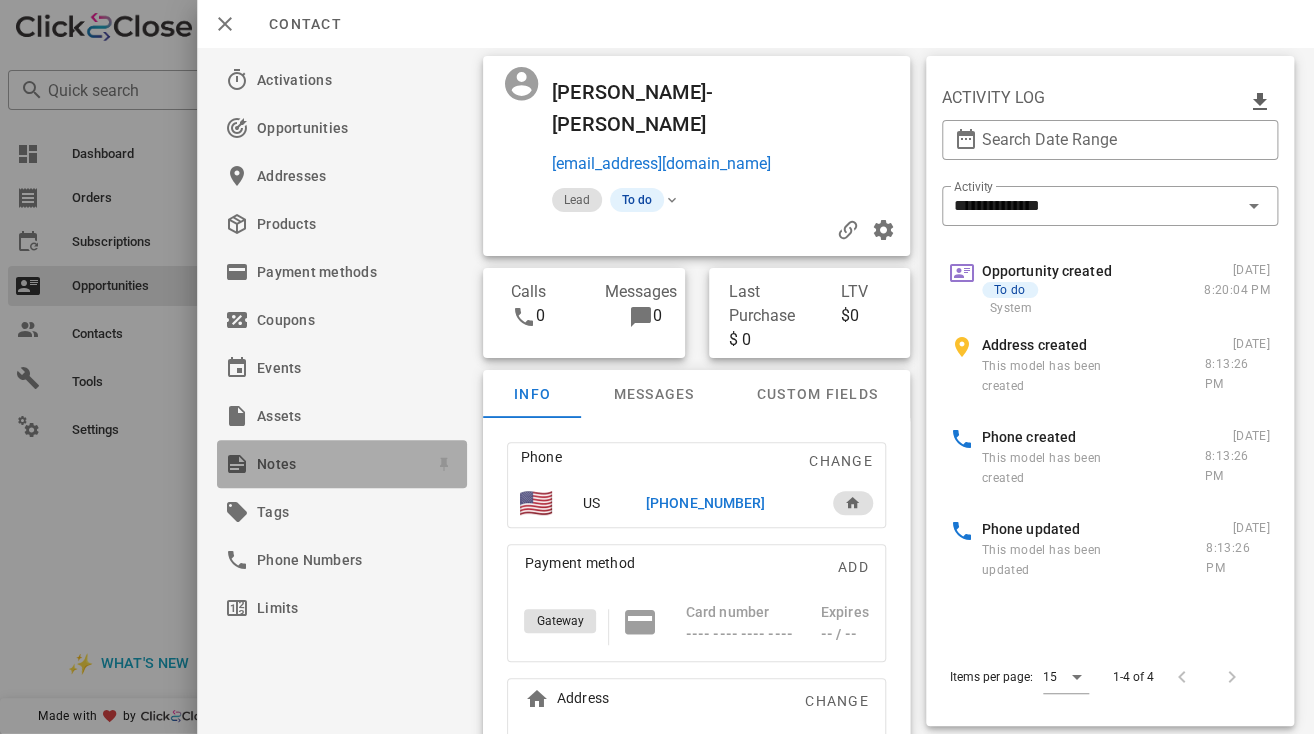click on "Notes" at bounding box center [338, 464] 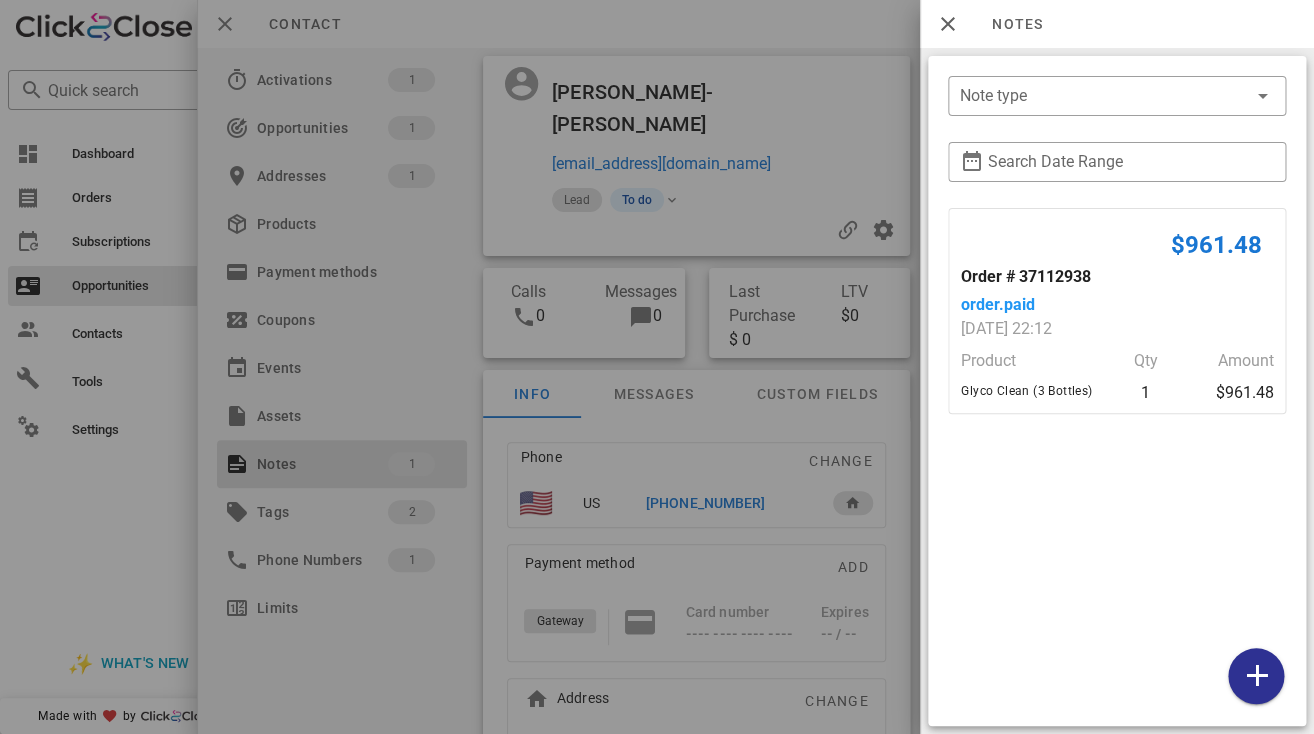 click at bounding box center (657, 367) 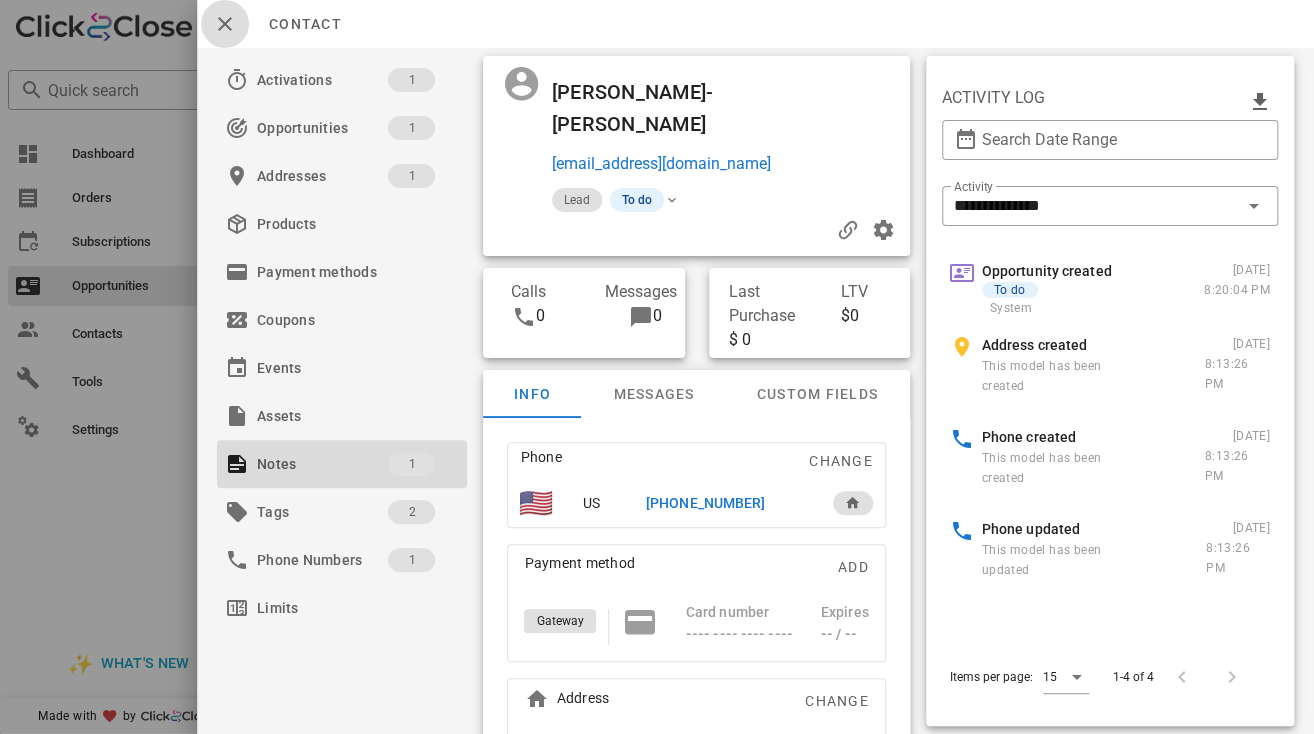 click at bounding box center [225, 24] 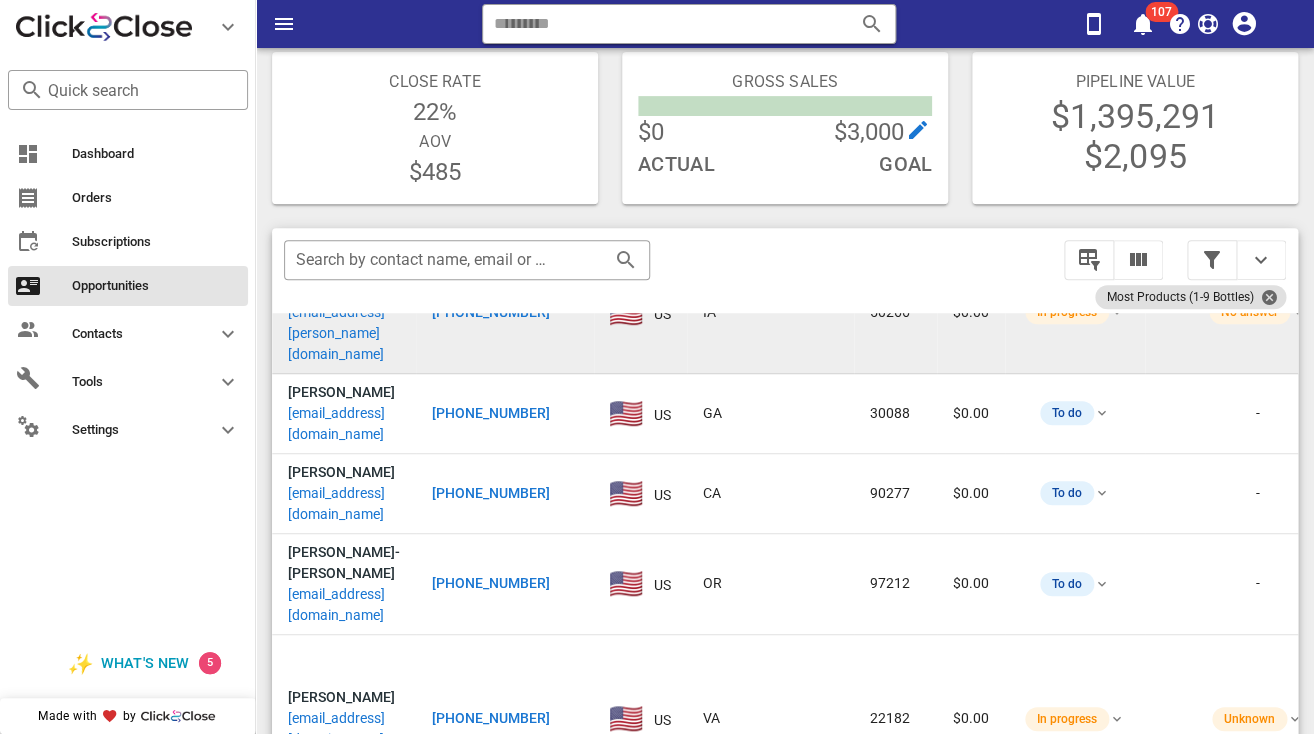 scroll, scrollTop: 350, scrollLeft: 0, axis: vertical 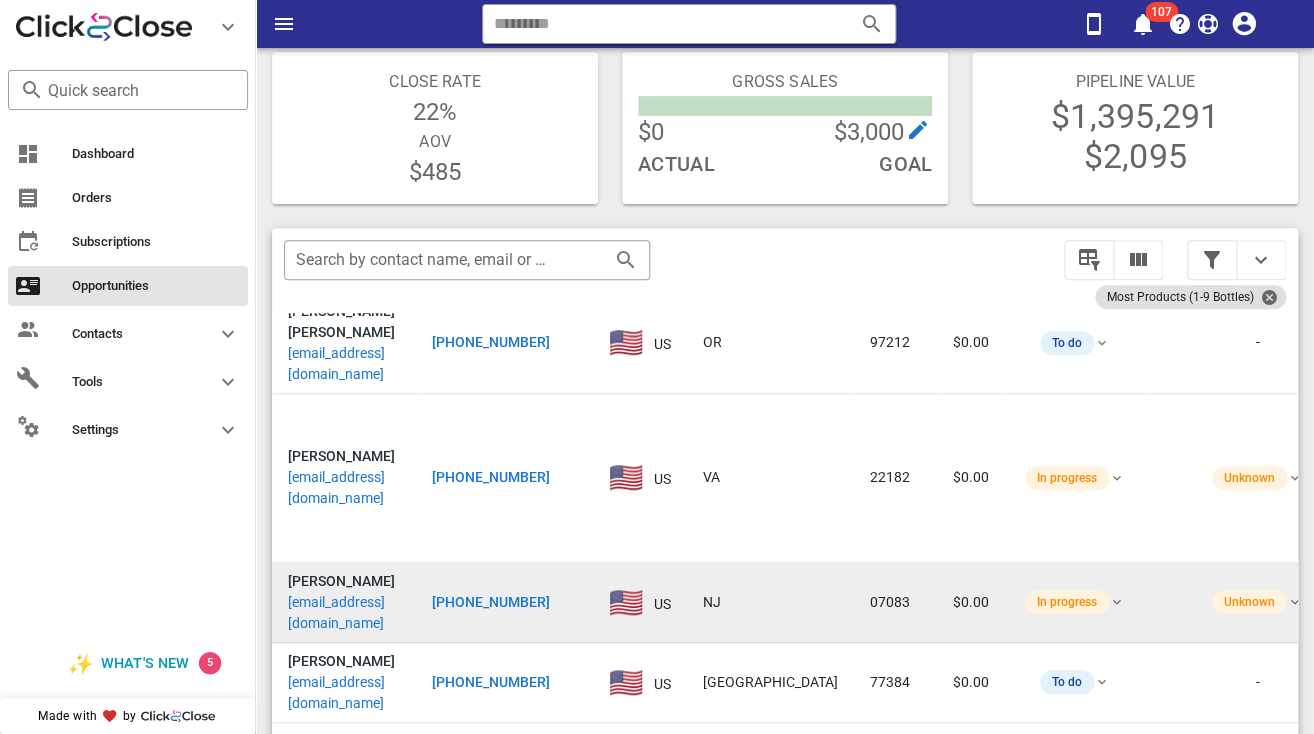 click on "joancabatu27@gmail.com" at bounding box center (344, 613) 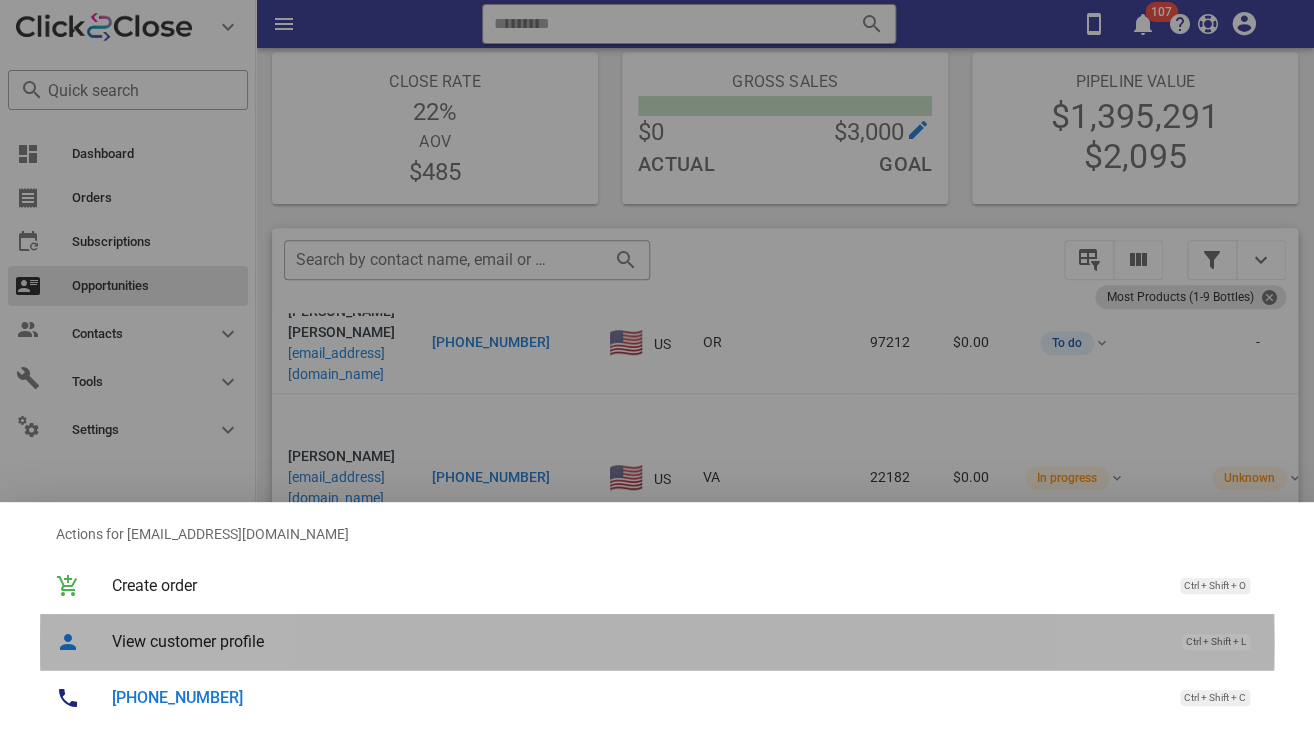 click on "View customer profile" at bounding box center (637, 641) 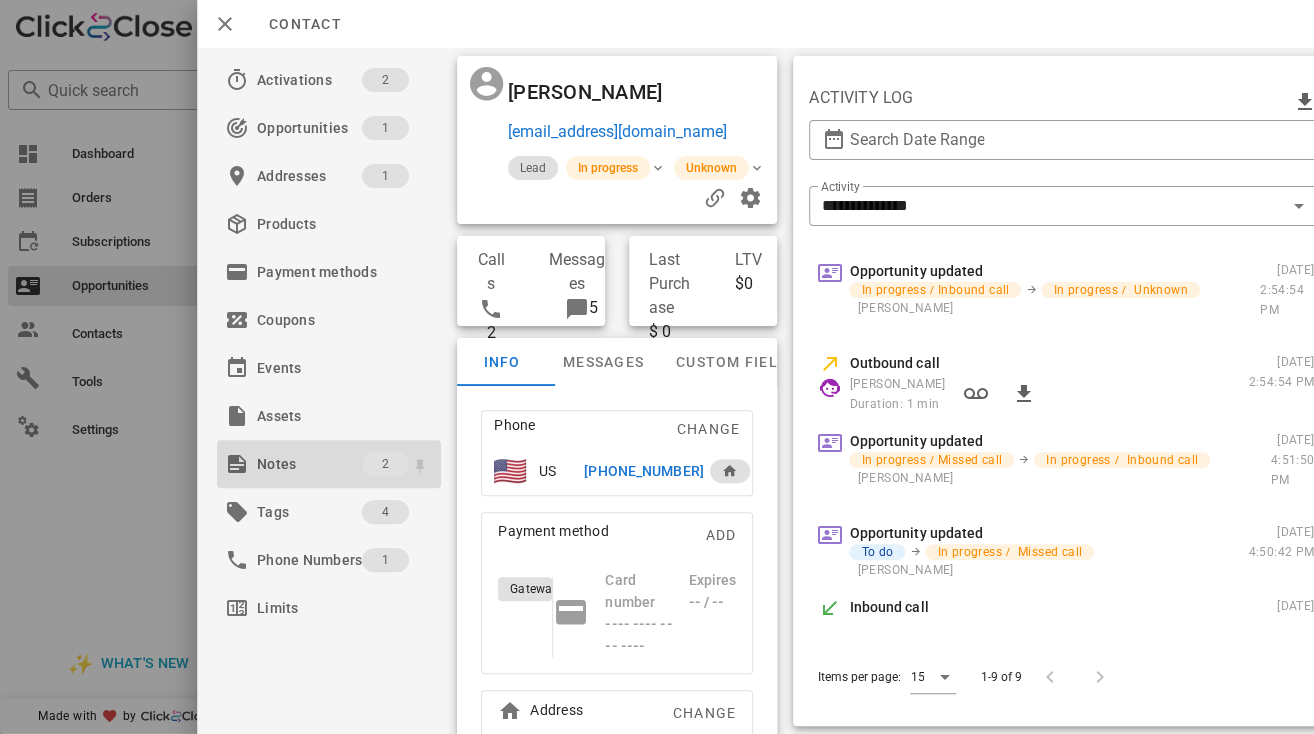 click on "Notes" at bounding box center [309, 464] 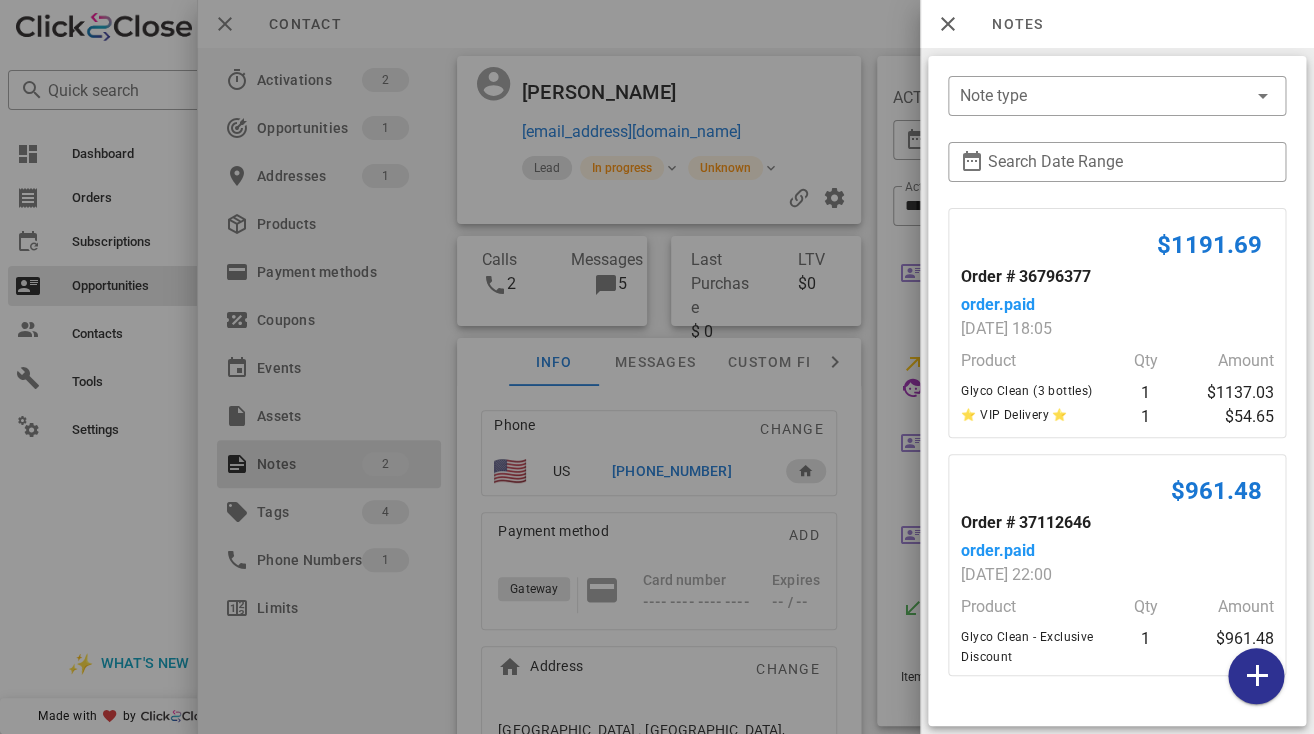 click at bounding box center (657, 367) 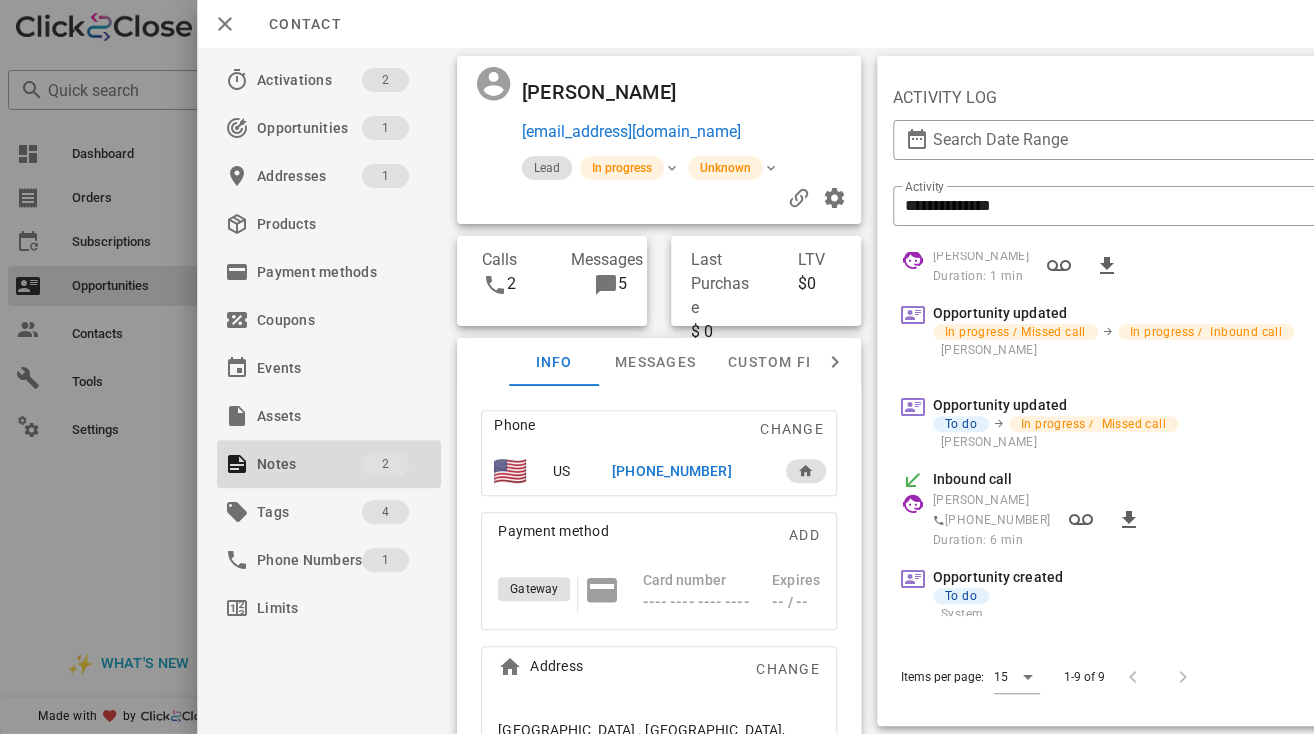 scroll, scrollTop: 162, scrollLeft: 0, axis: vertical 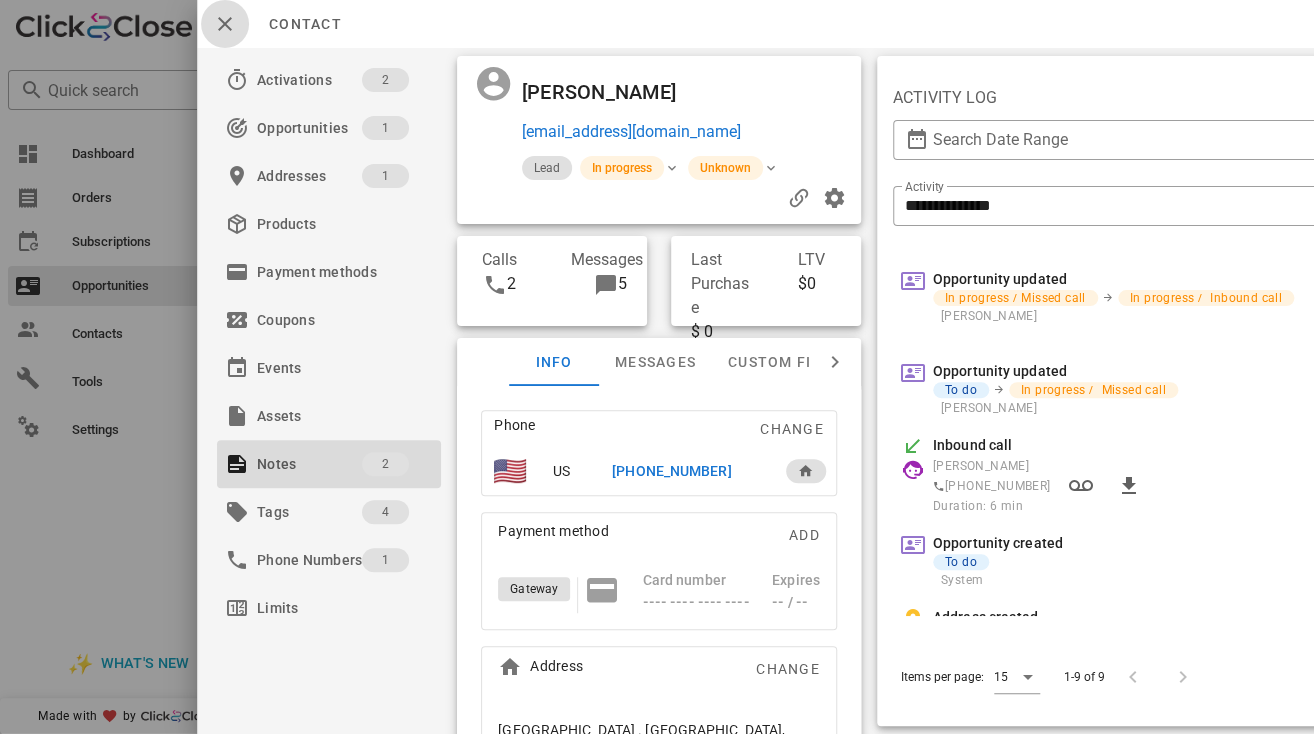 click at bounding box center [225, 24] 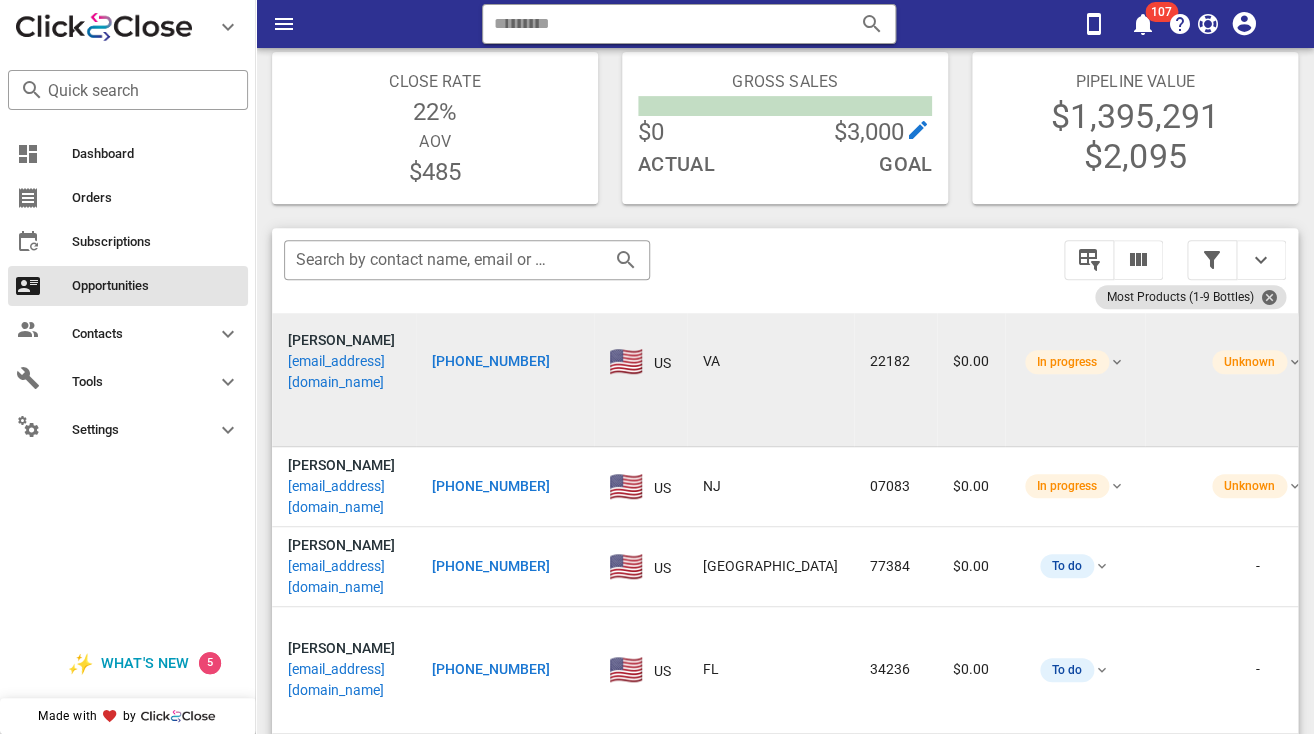 scroll, scrollTop: 469, scrollLeft: 0, axis: vertical 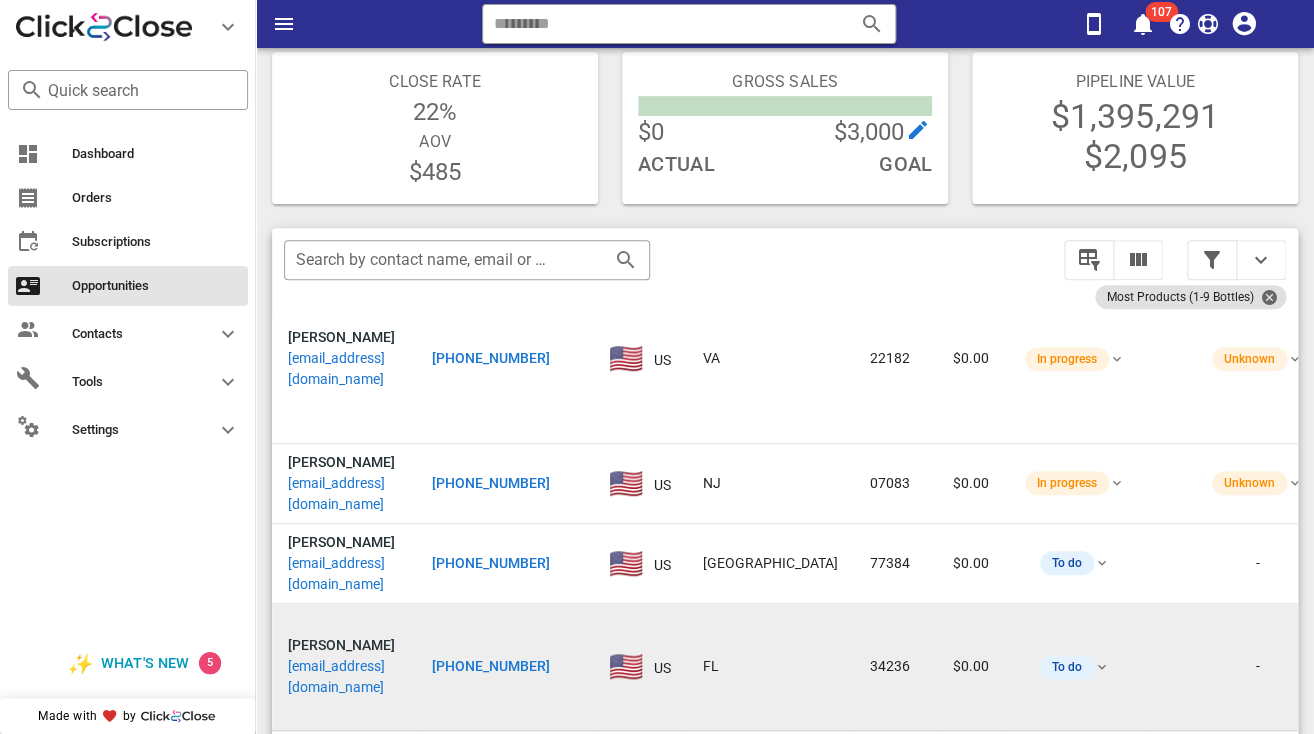 click on "cmdarbra@gmail.com" at bounding box center [344, 677] 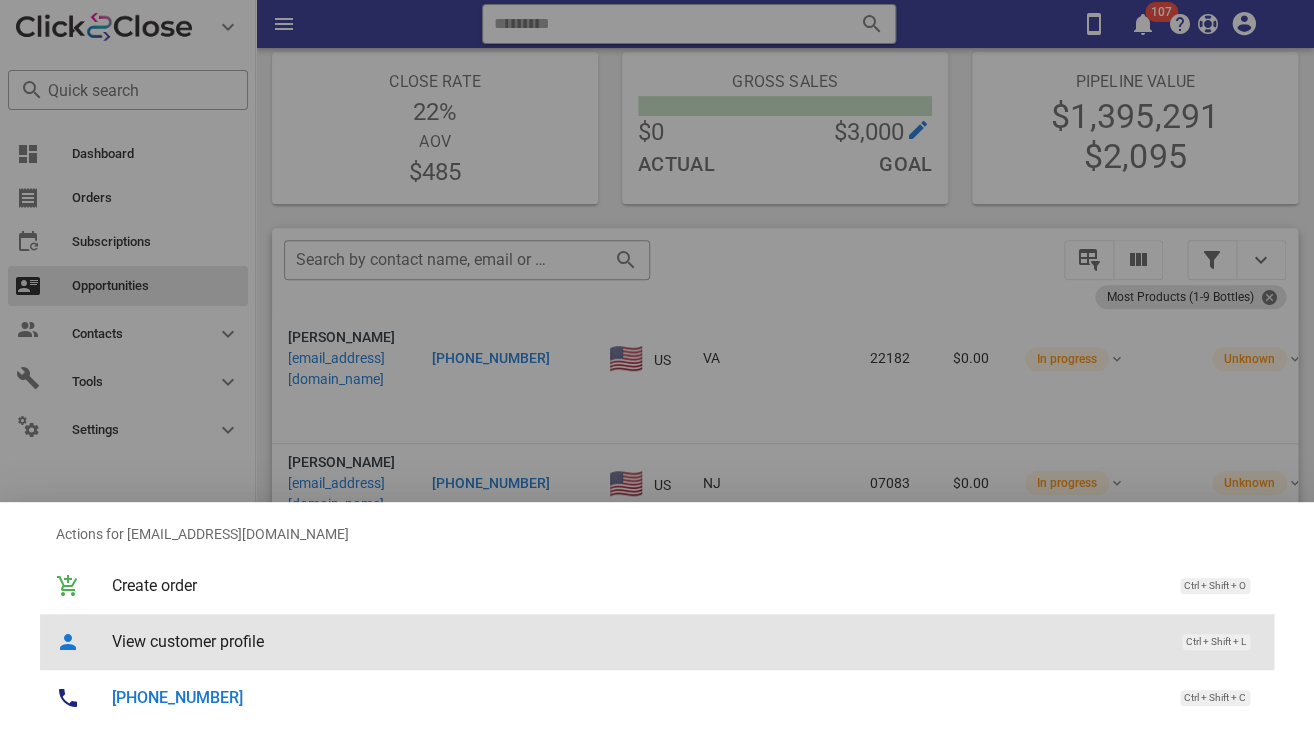 click on "View customer profile Ctrl + Shift + L" at bounding box center [657, 642] 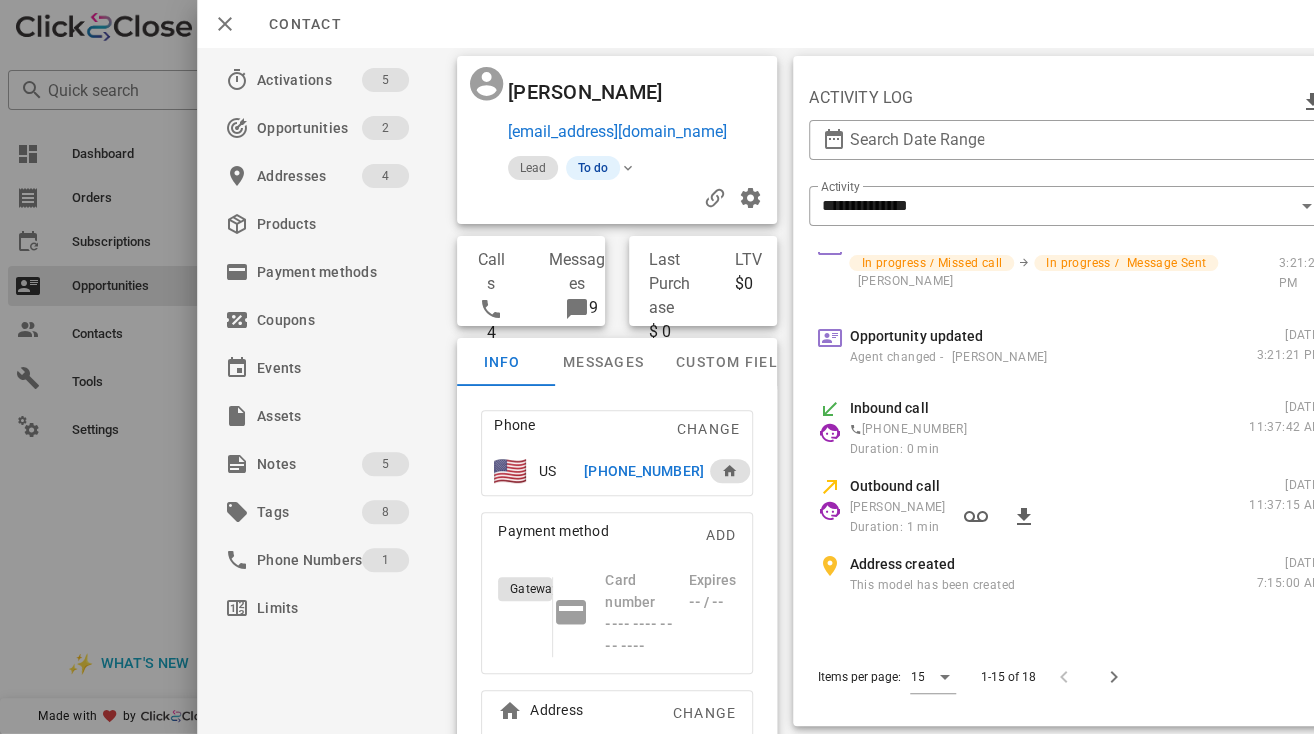 scroll, scrollTop: 755, scrollLeft: 0, axis: vertical 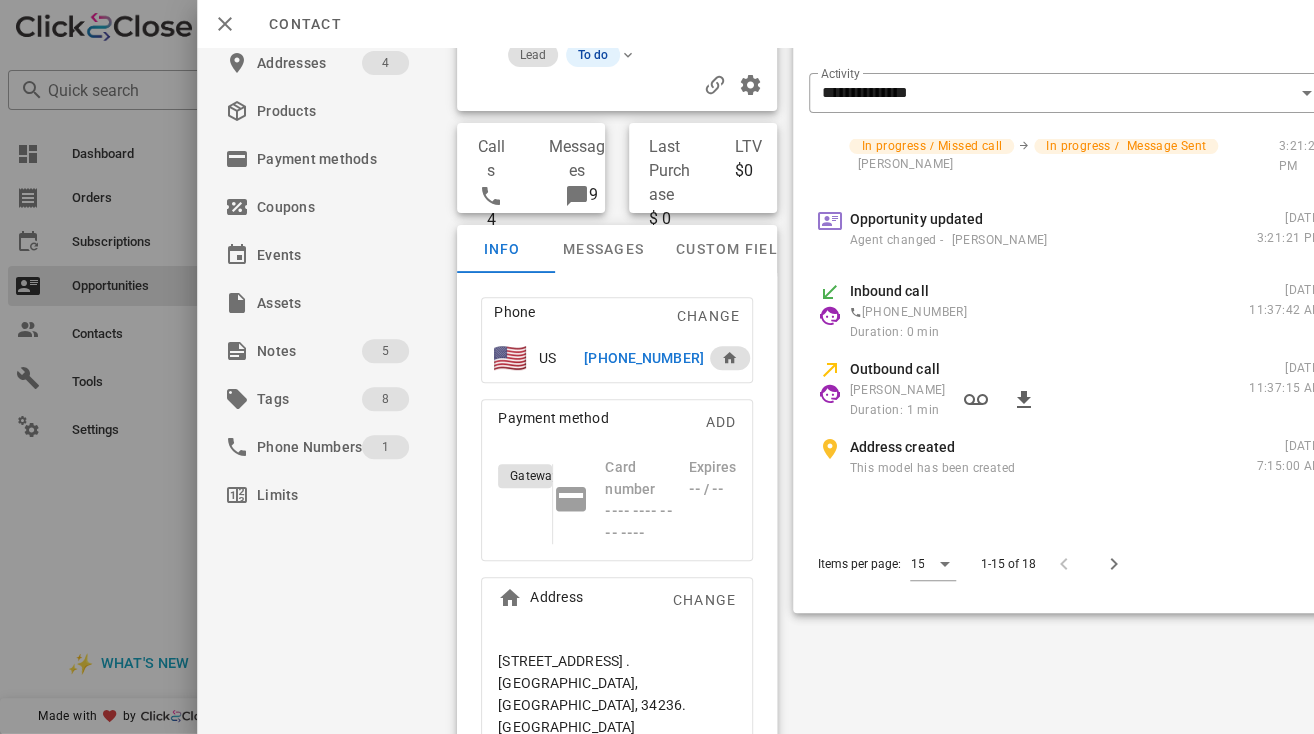 click at bounding box center [657, 367] 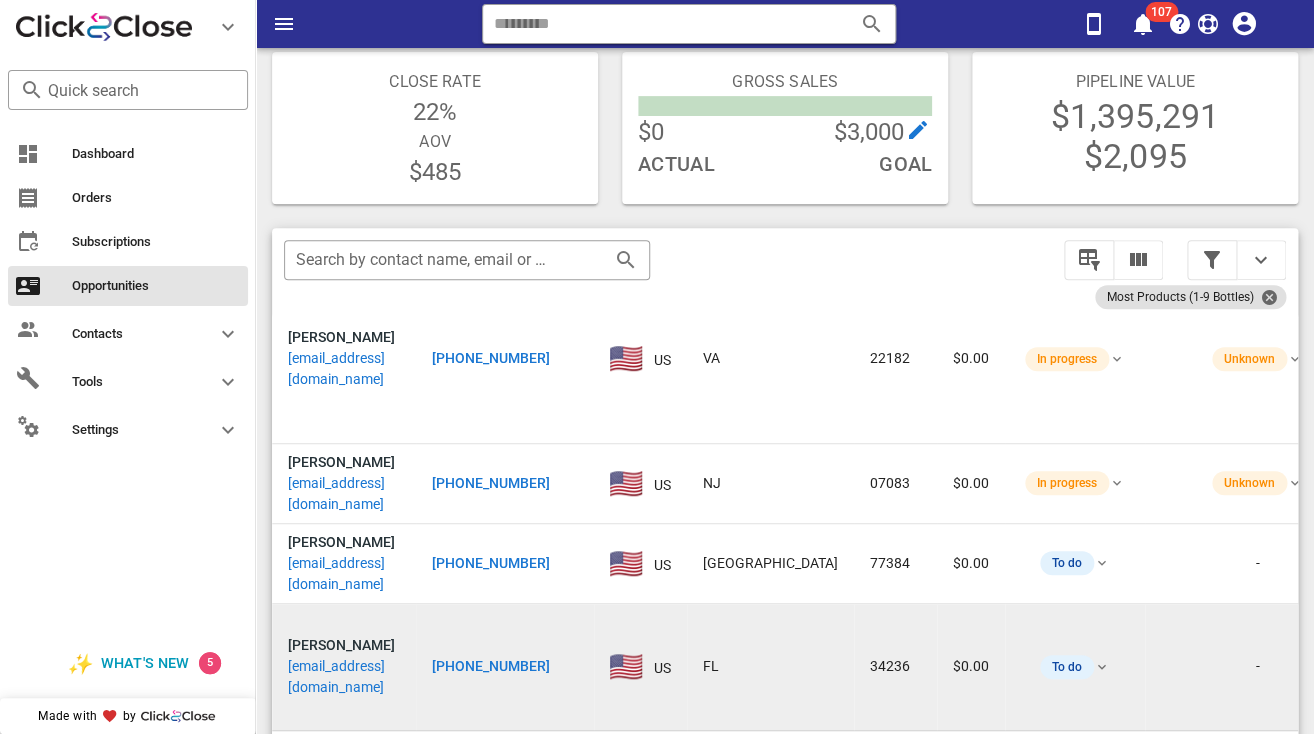 scroll, scrollTop: 690, scrollLeft: 0, axis: vertical 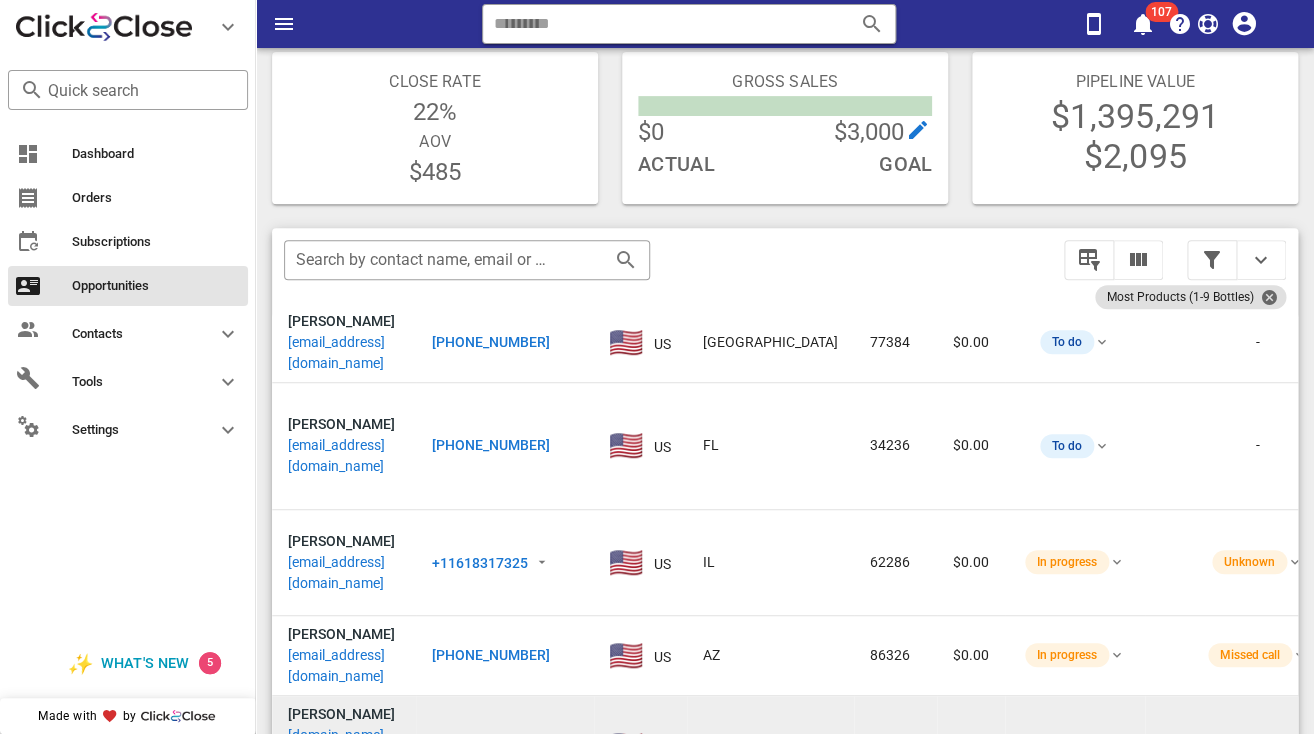 click on "patriciamatlock.pm@hmail.com" at bounding box center [344, 756] 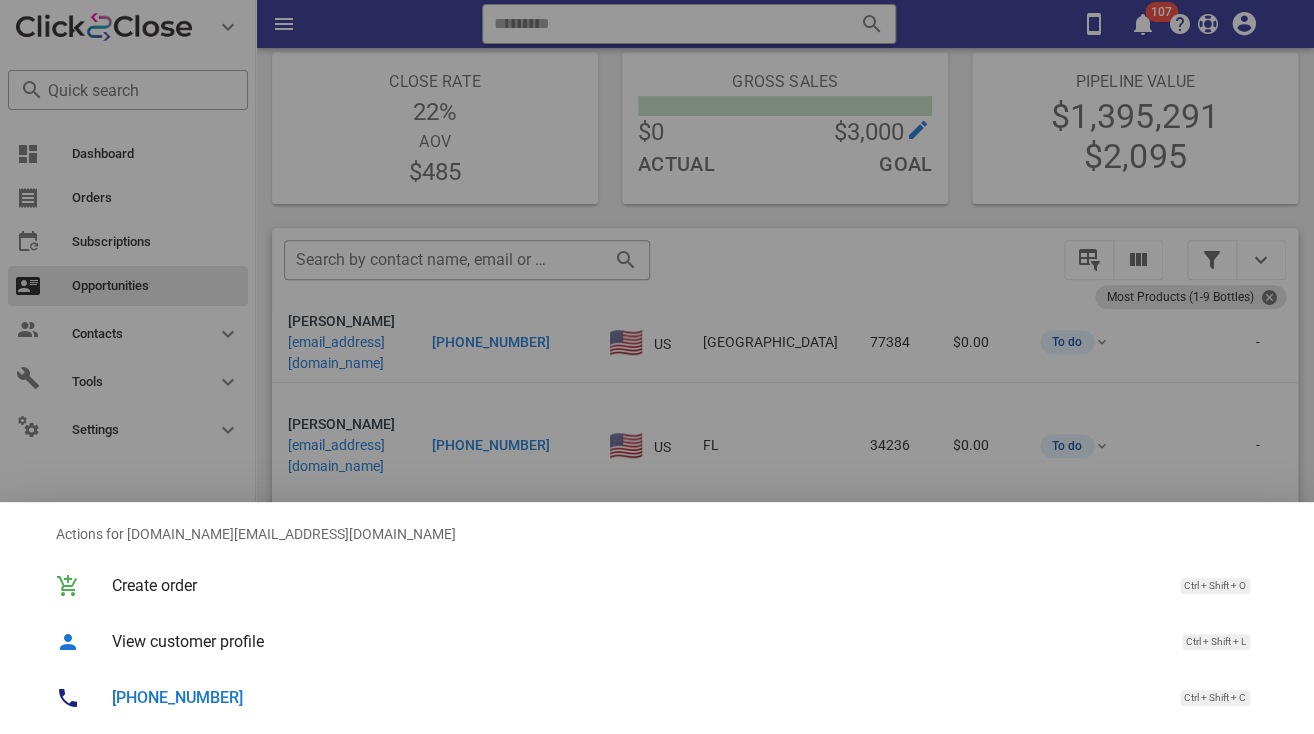 click on "+17316106411  Ctrl + Shift + C" at bounding box center (657, 698) 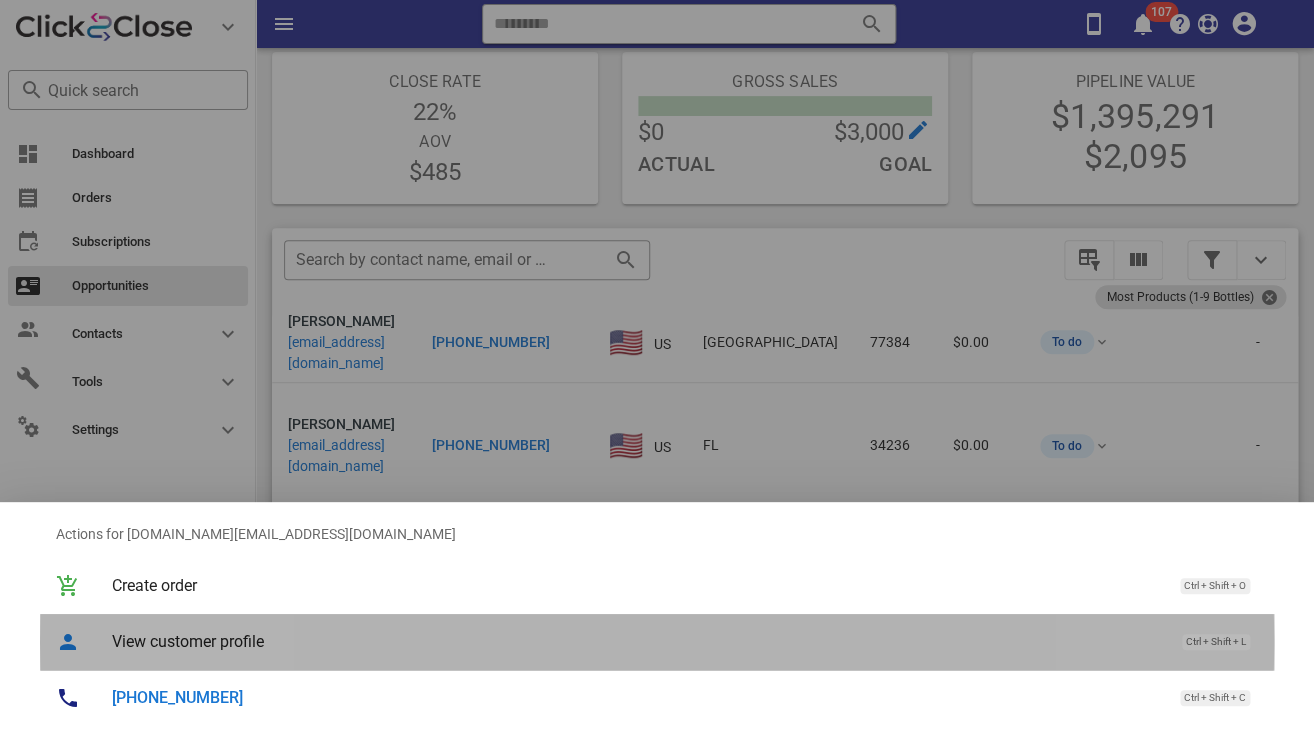 click on "View customer profile" at bounding box center (637, 641) 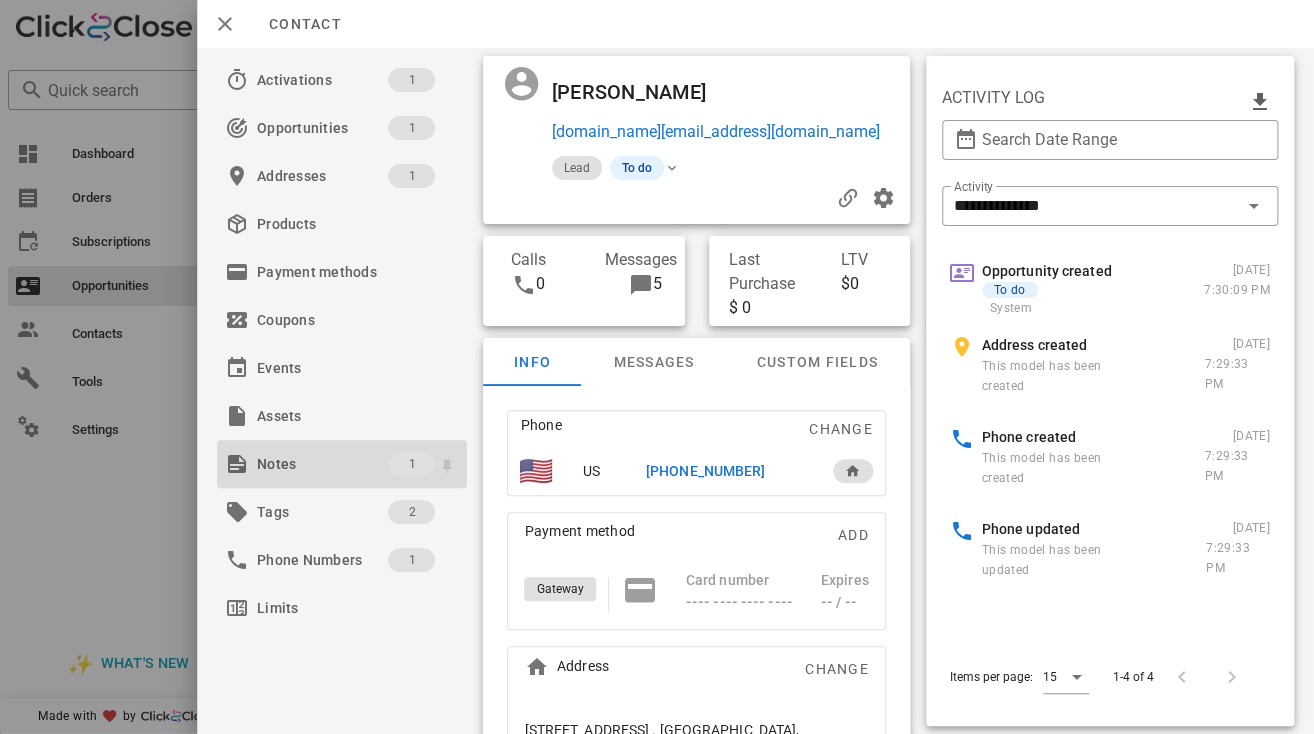 click on "Notes" at bounding box center (322, 464) 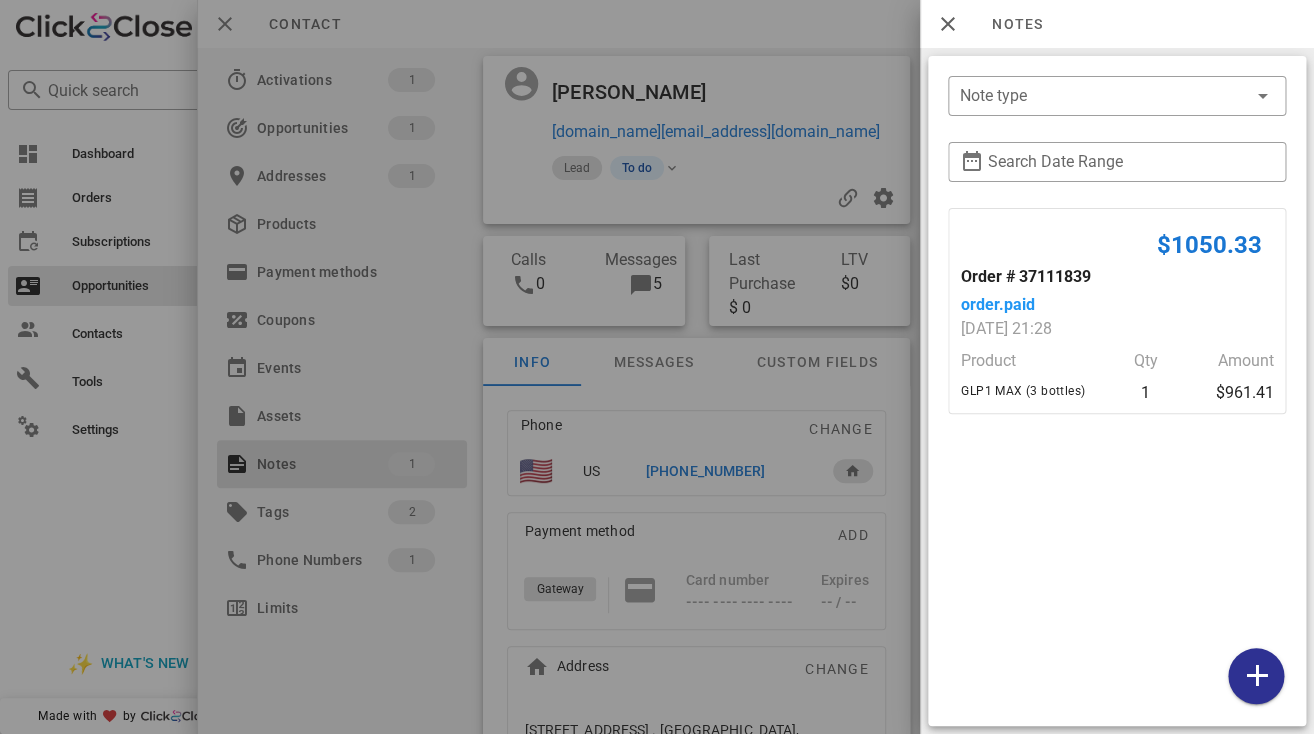 click at bounding box center (657, 367) 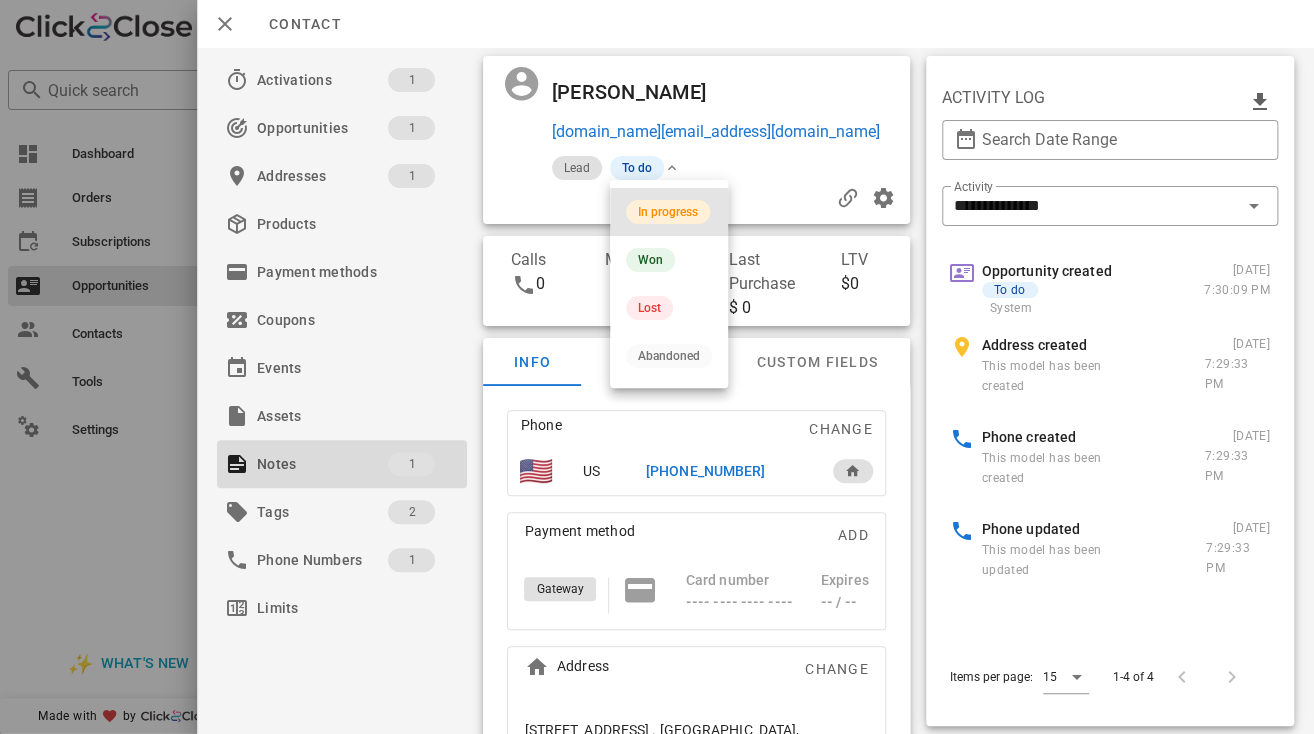 click on "In progress" at bounding box center [668, 212] 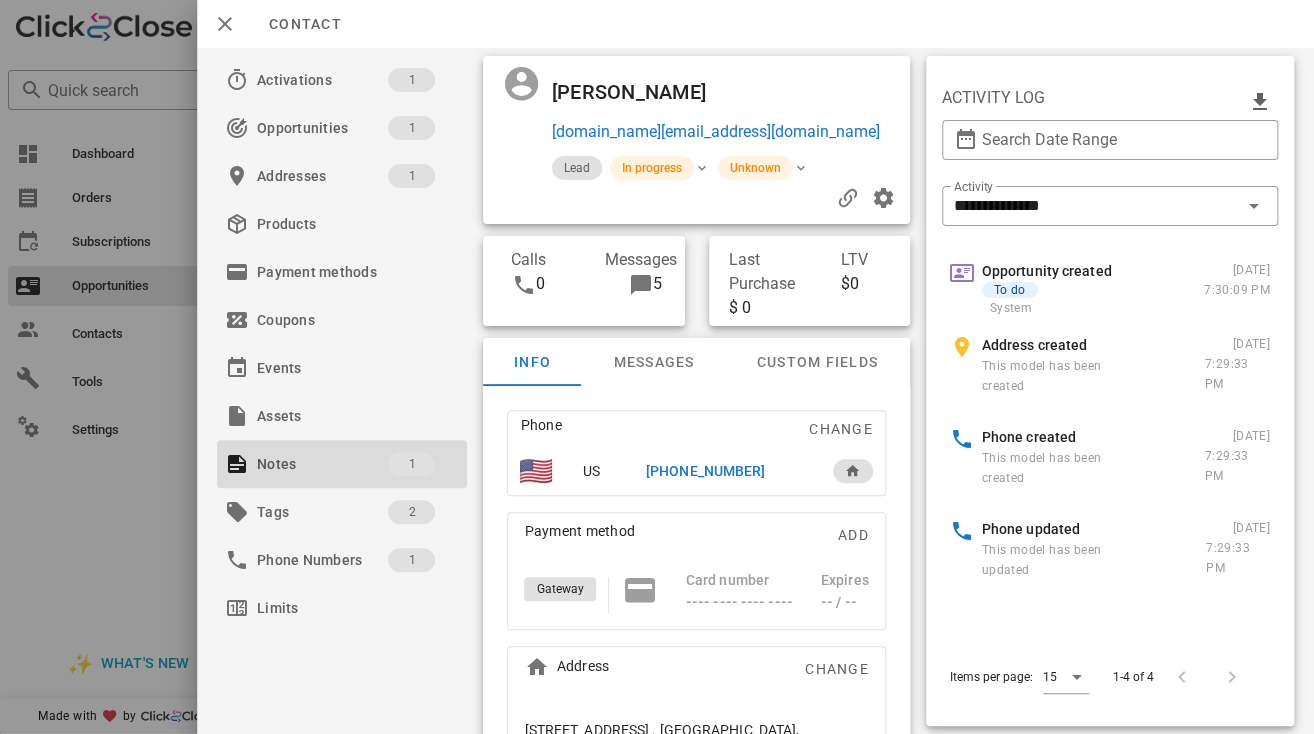 click on "Jerry Matlock" at bounding box center (639, 92) 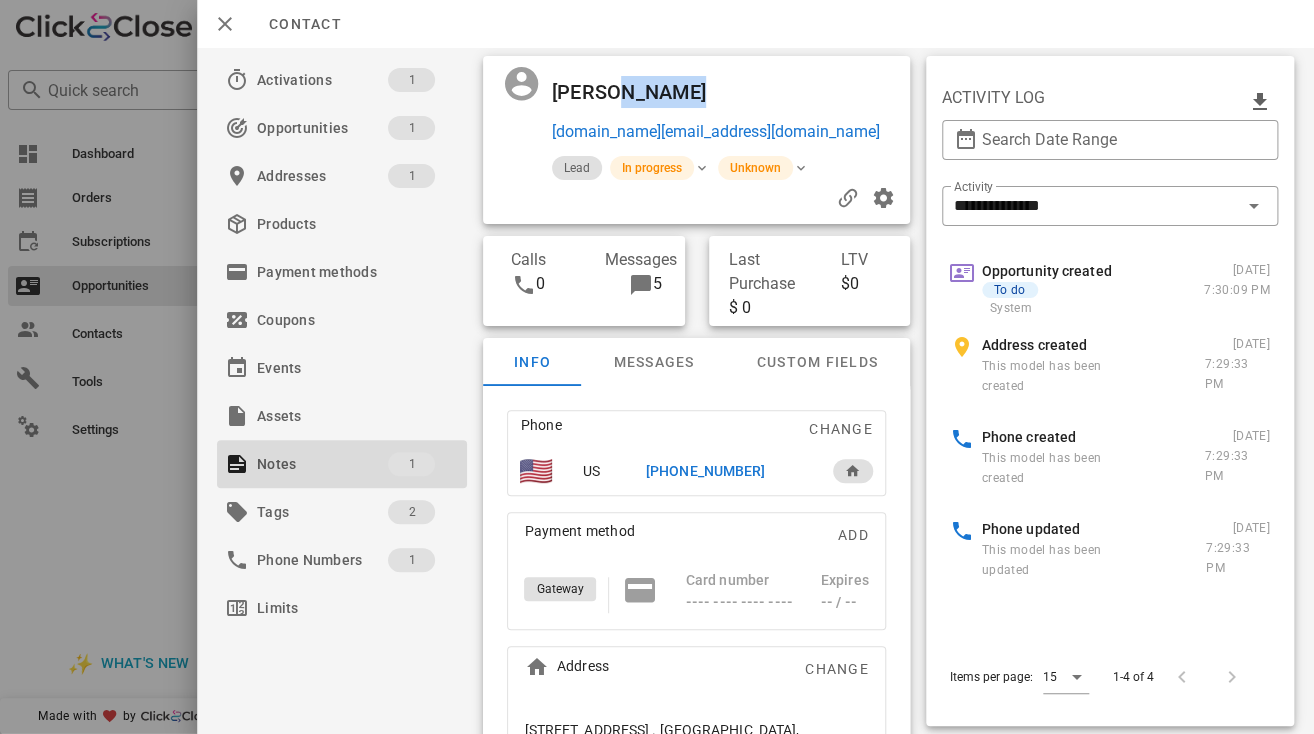 click on "Jerry Matlock" at bounding box center (639, 92) 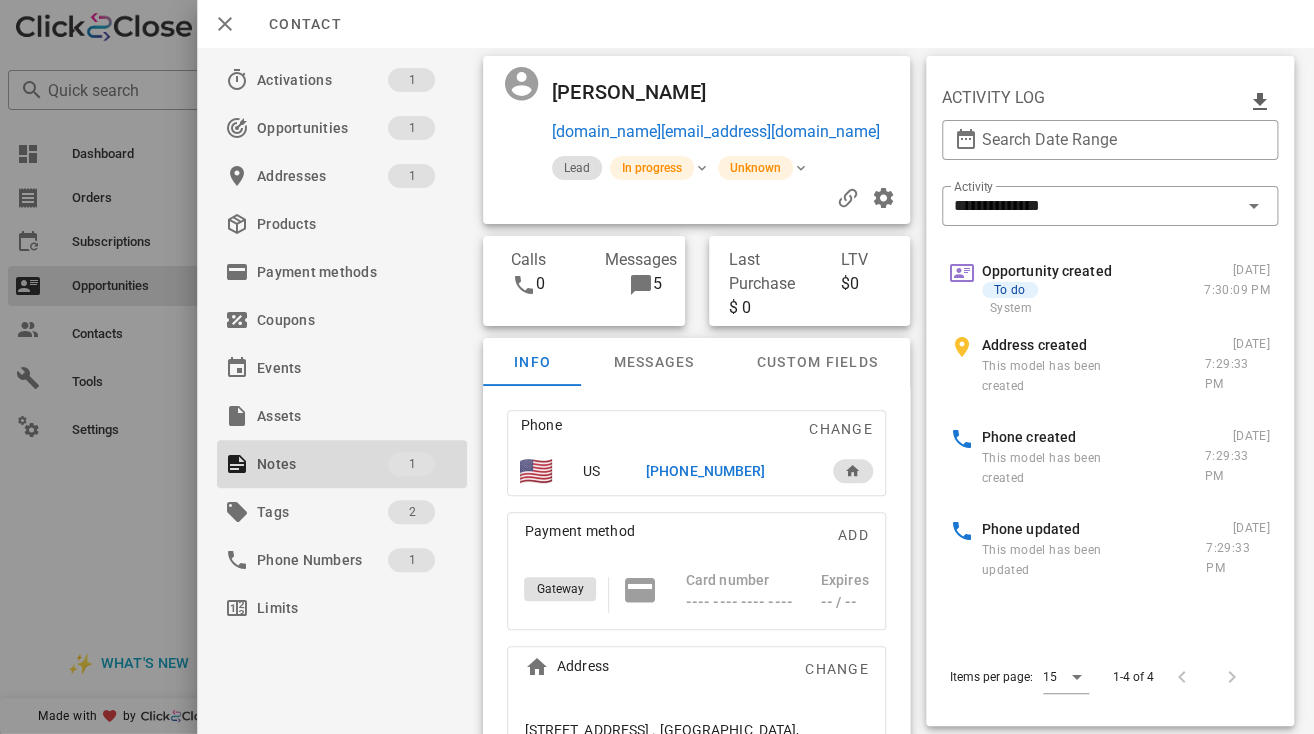 click on "Jerry Matlock" at bounding box center [639, 92] 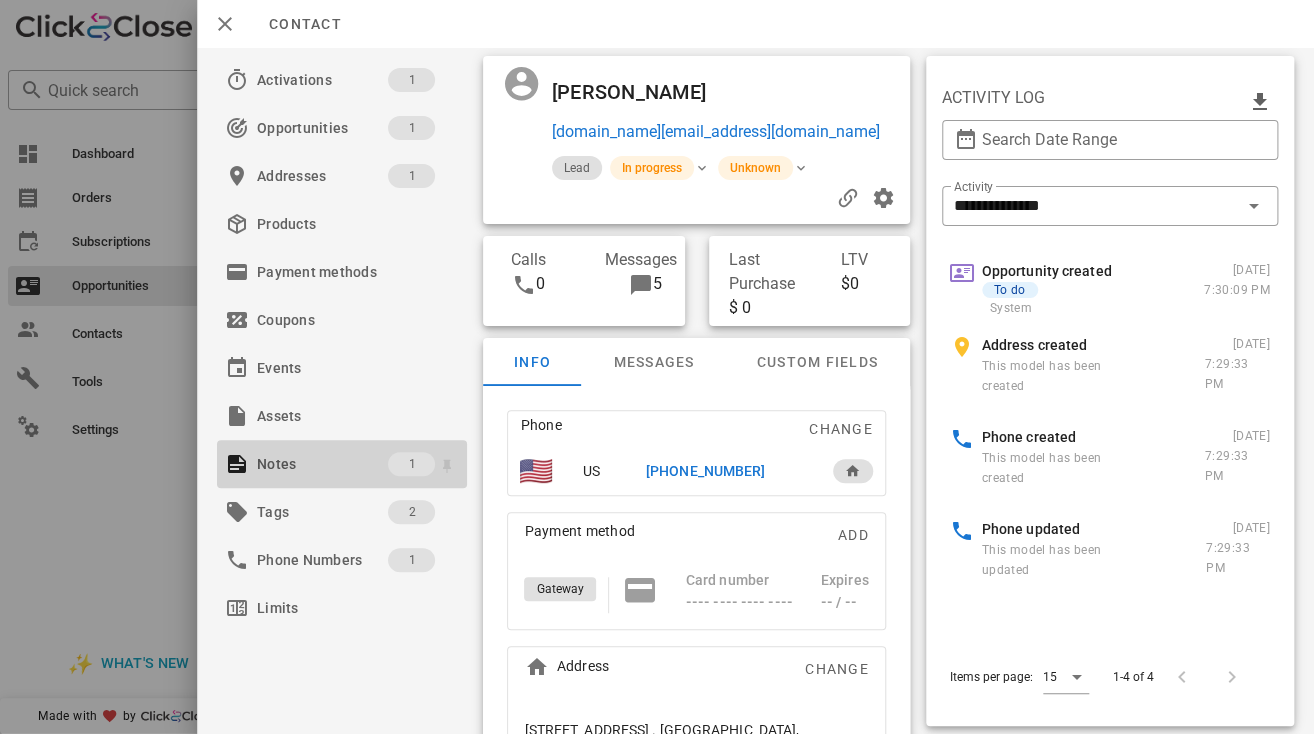 click on "Notes" at bounding box center [322, 464] 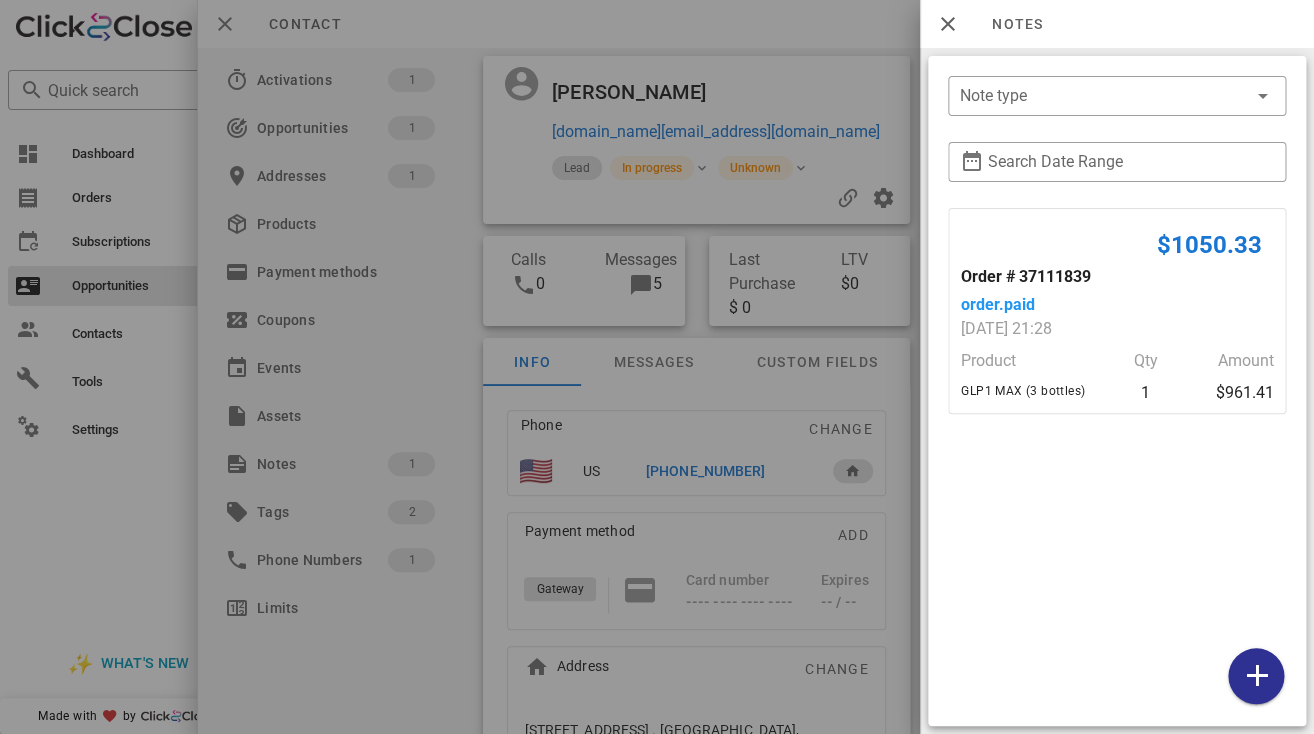 click at bounding box center [657, 367] 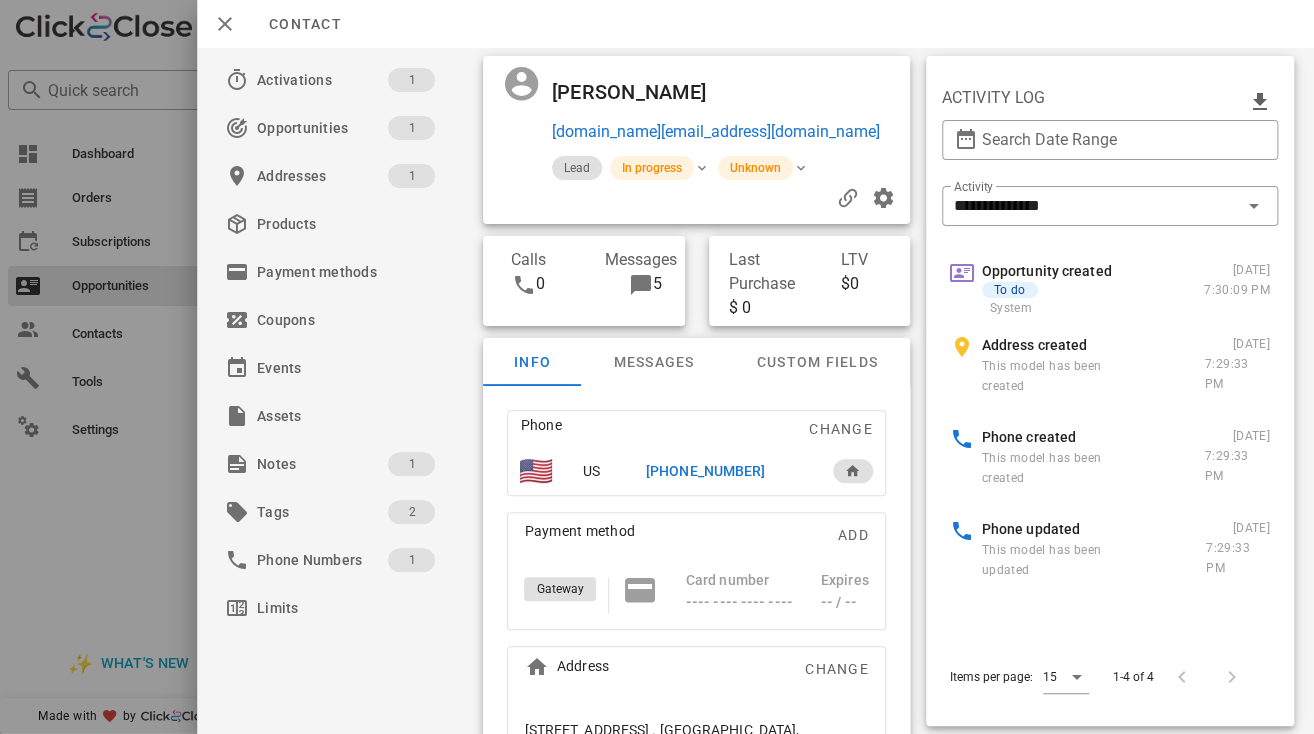 click on "+17316106411" at bounding box center (705, 471) 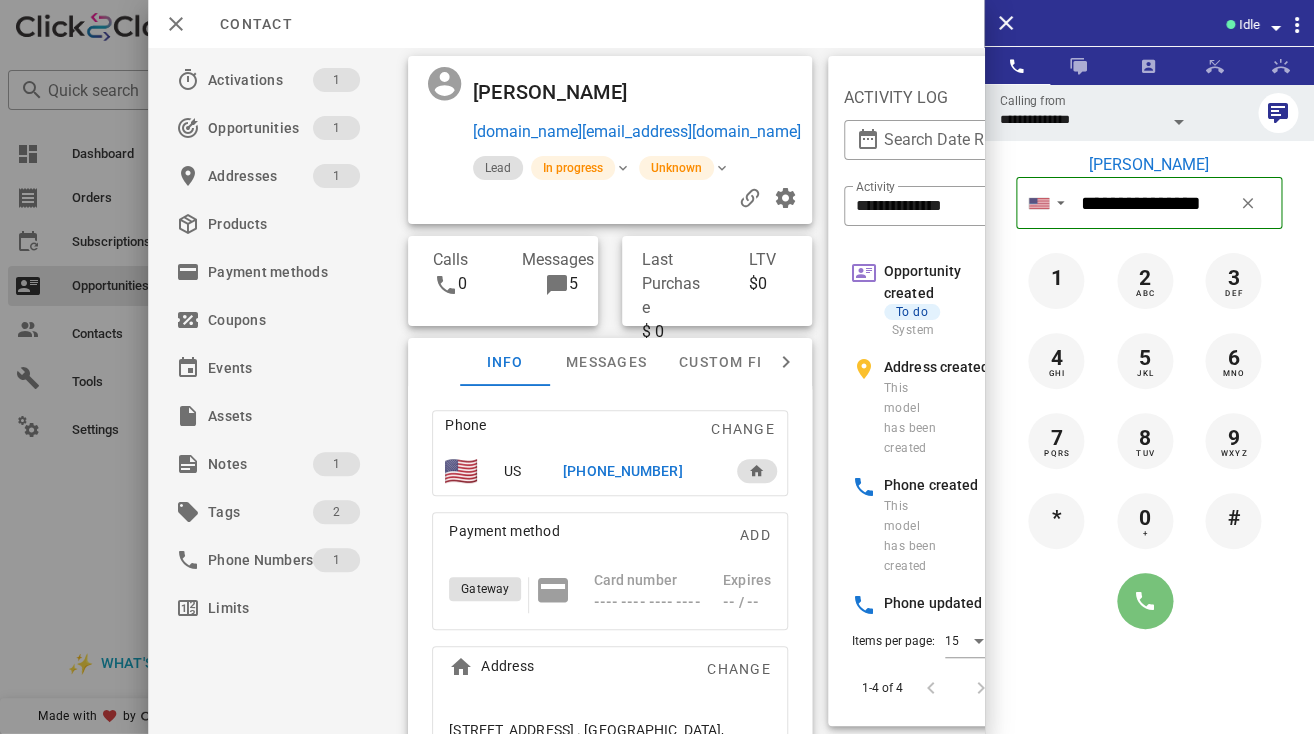 click at bounding box center [1145, 601] 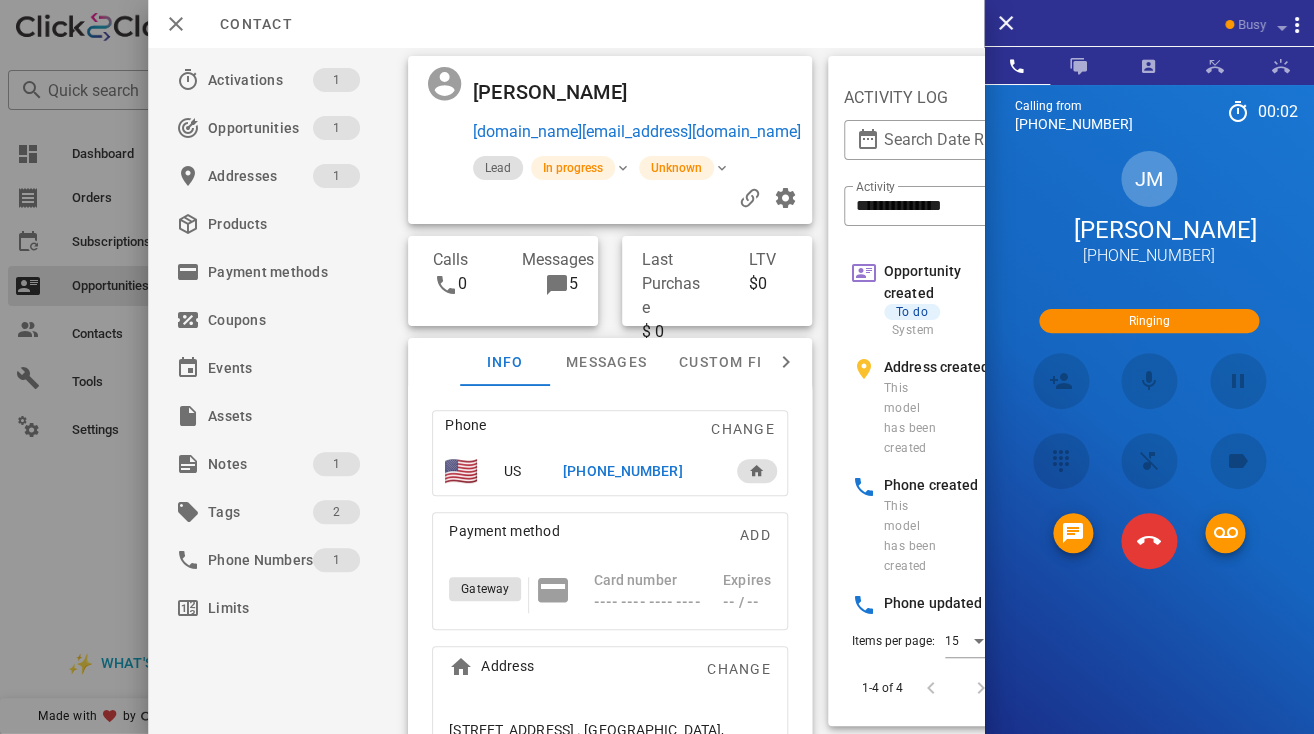 scroll, scrollTop: 631, scrollLeft: 0, axis: vertical 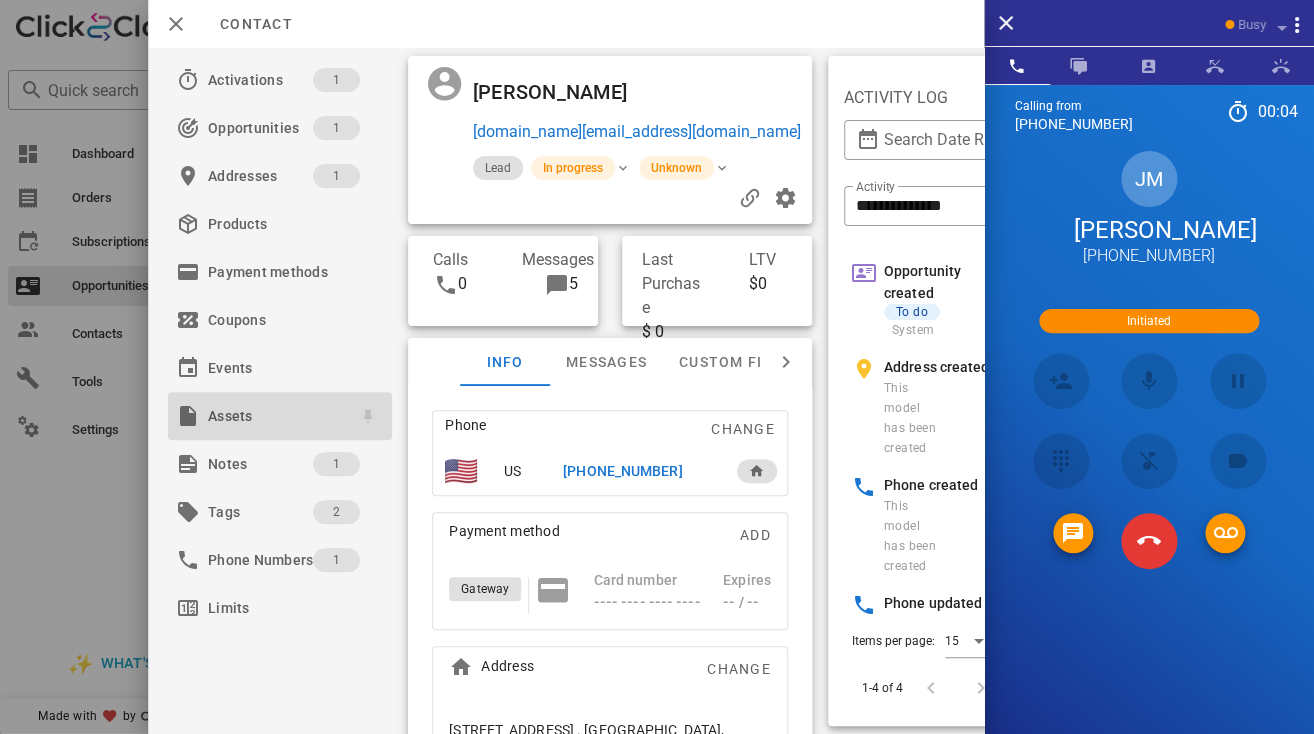 click on "Assets" at bounding box center (280, 416) 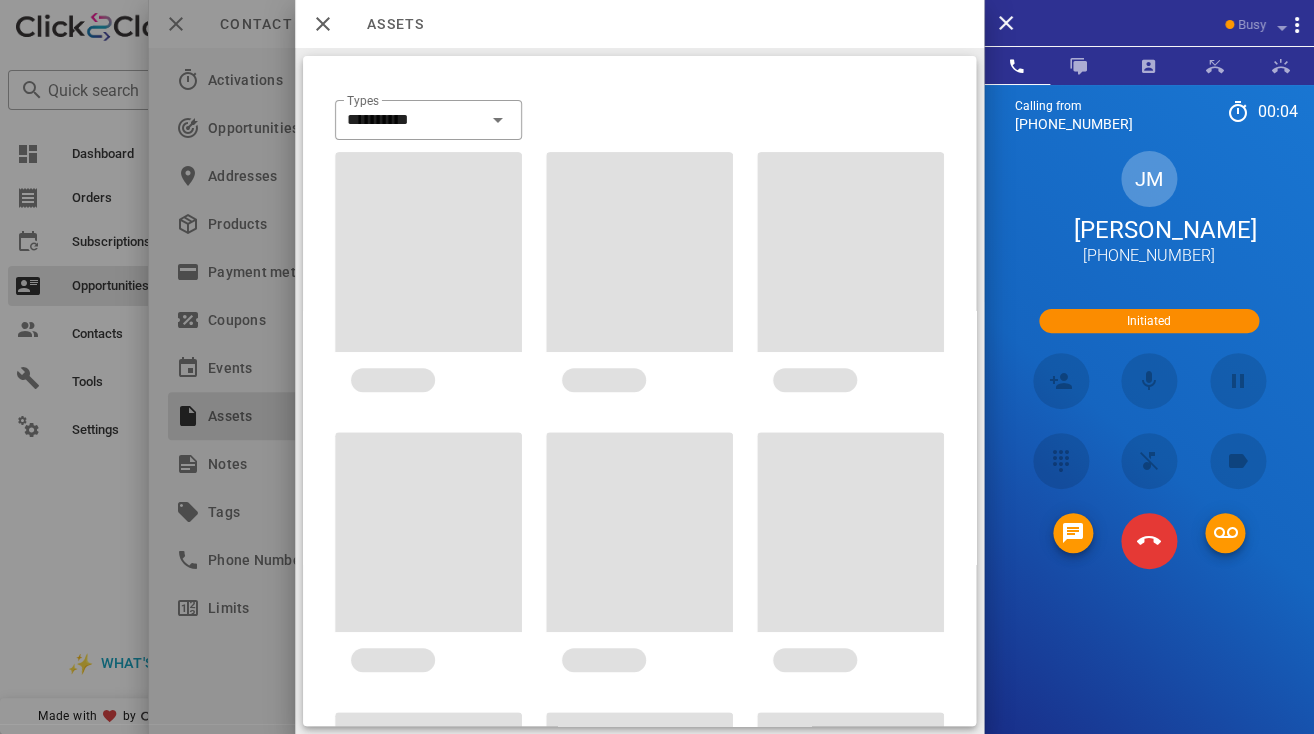 click at bounding box center (657, 367) 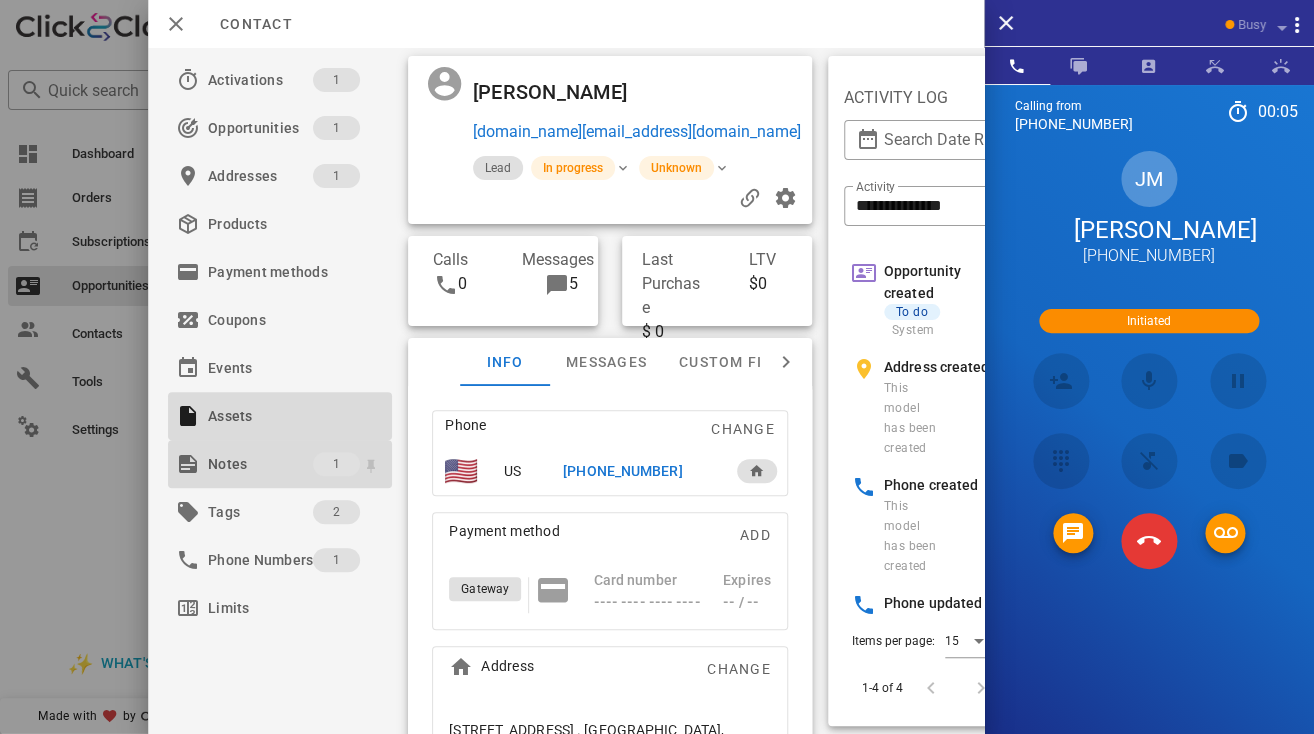 click on "Notes" at bounding box center (260, 464) 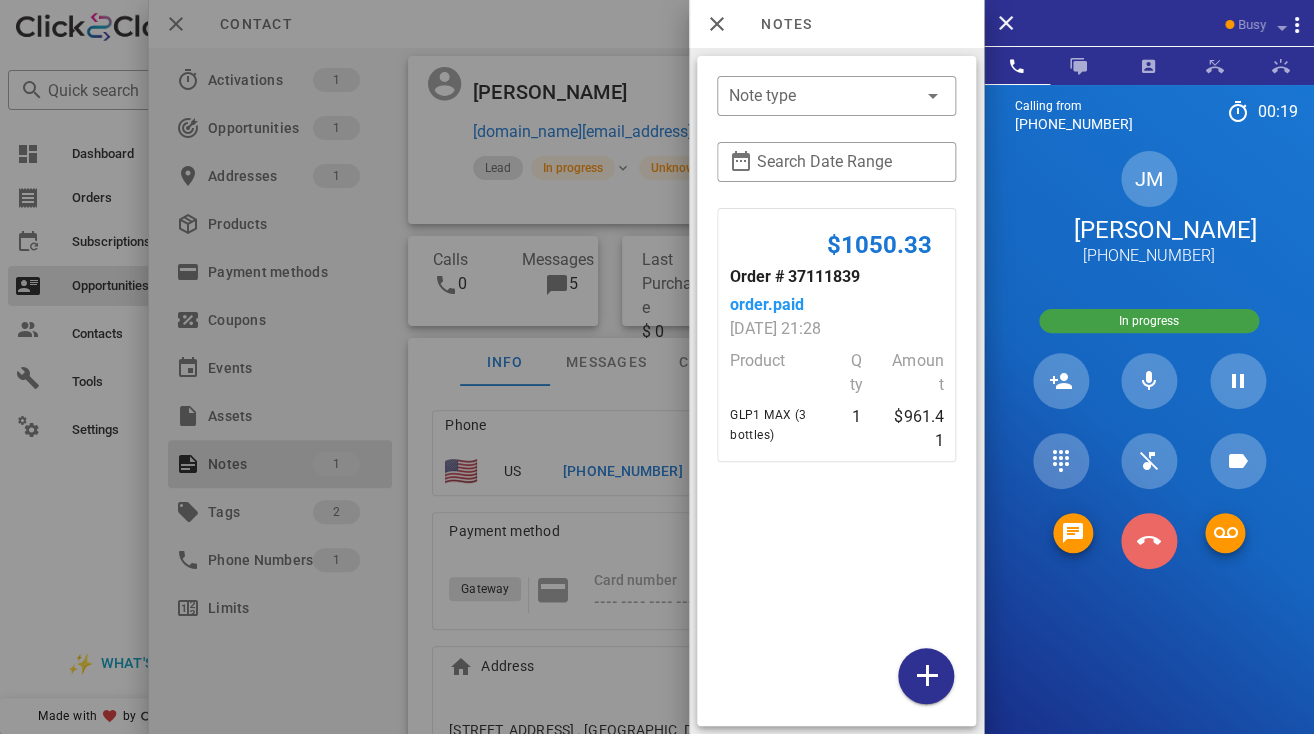 click at bounding box center [1149, 541] 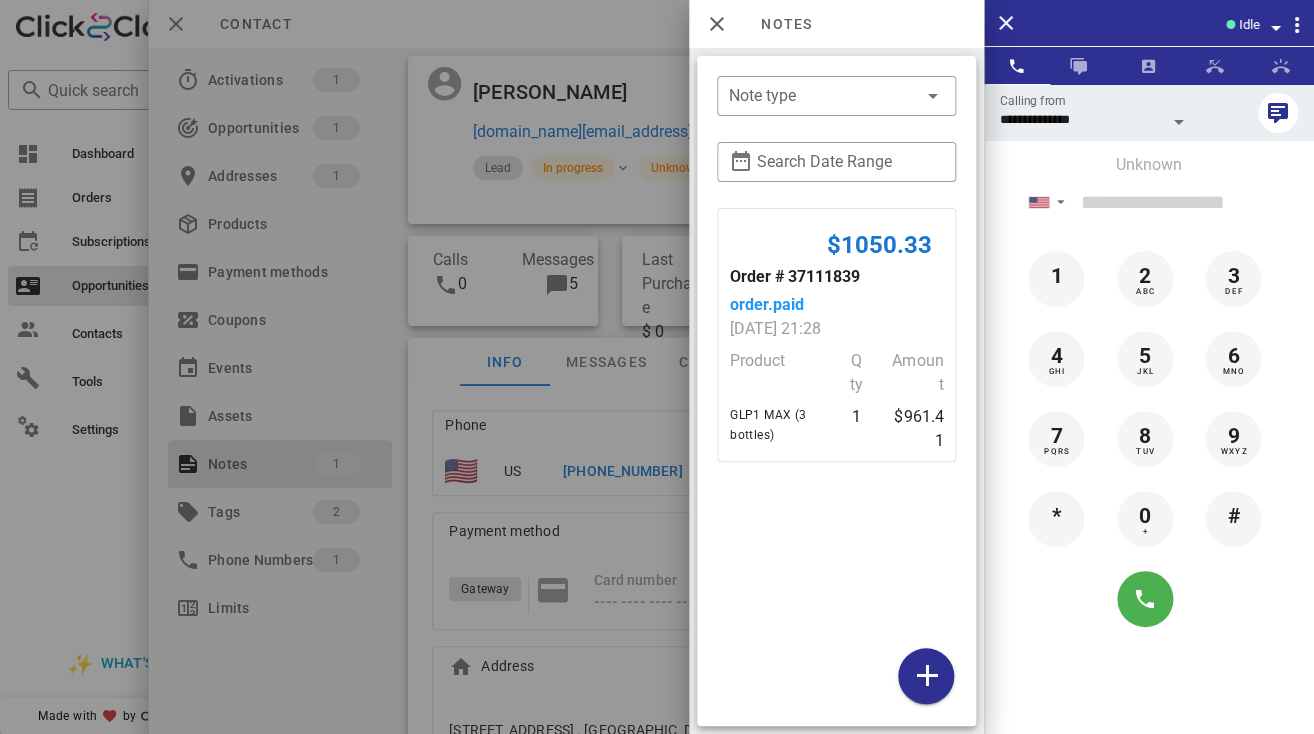 click at bounding box center [657, 367] 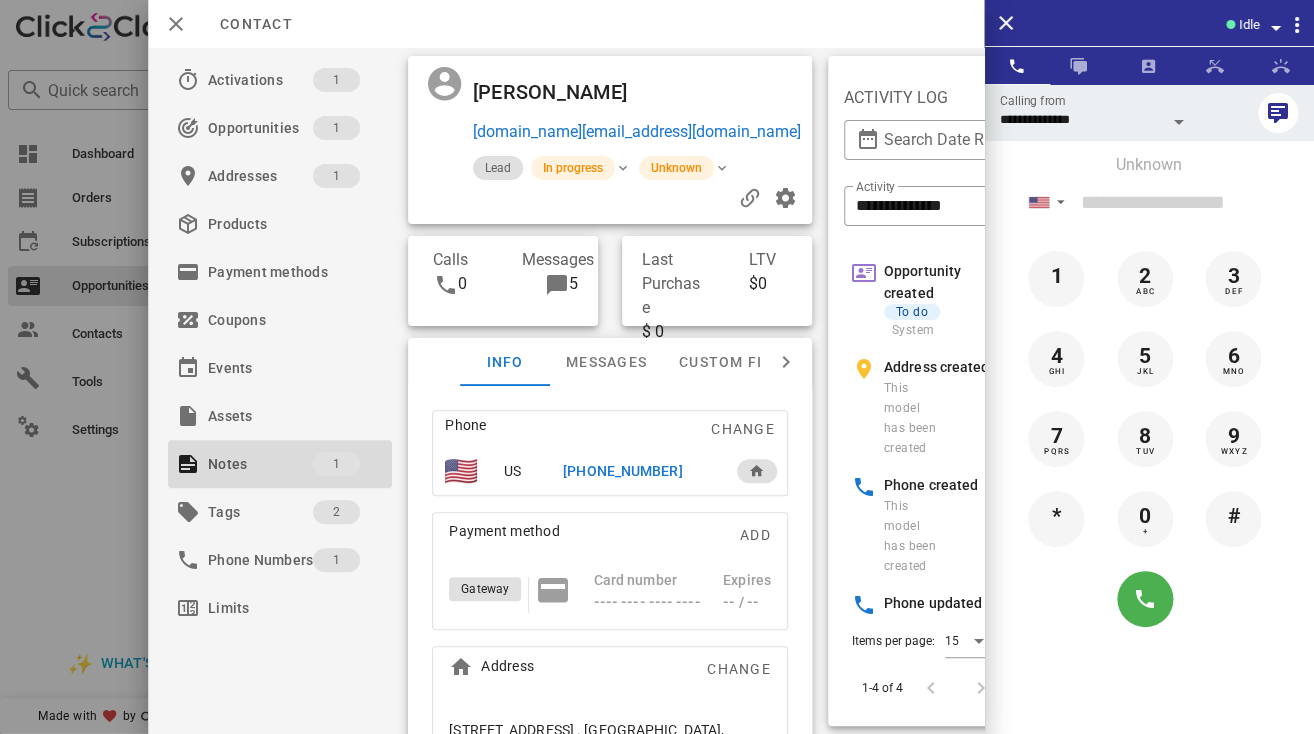 click on "+17316106411" at bounding box center [622, 471] 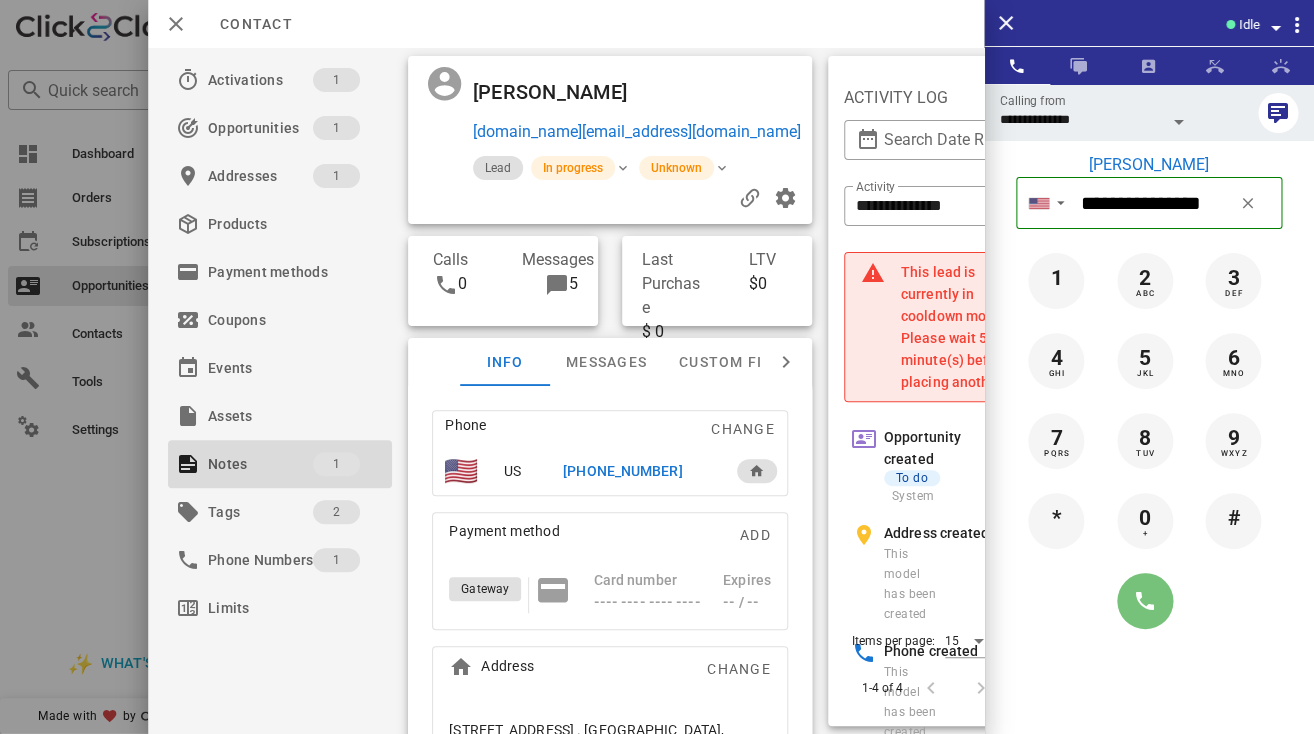 click at bounding box center [1145, 601] 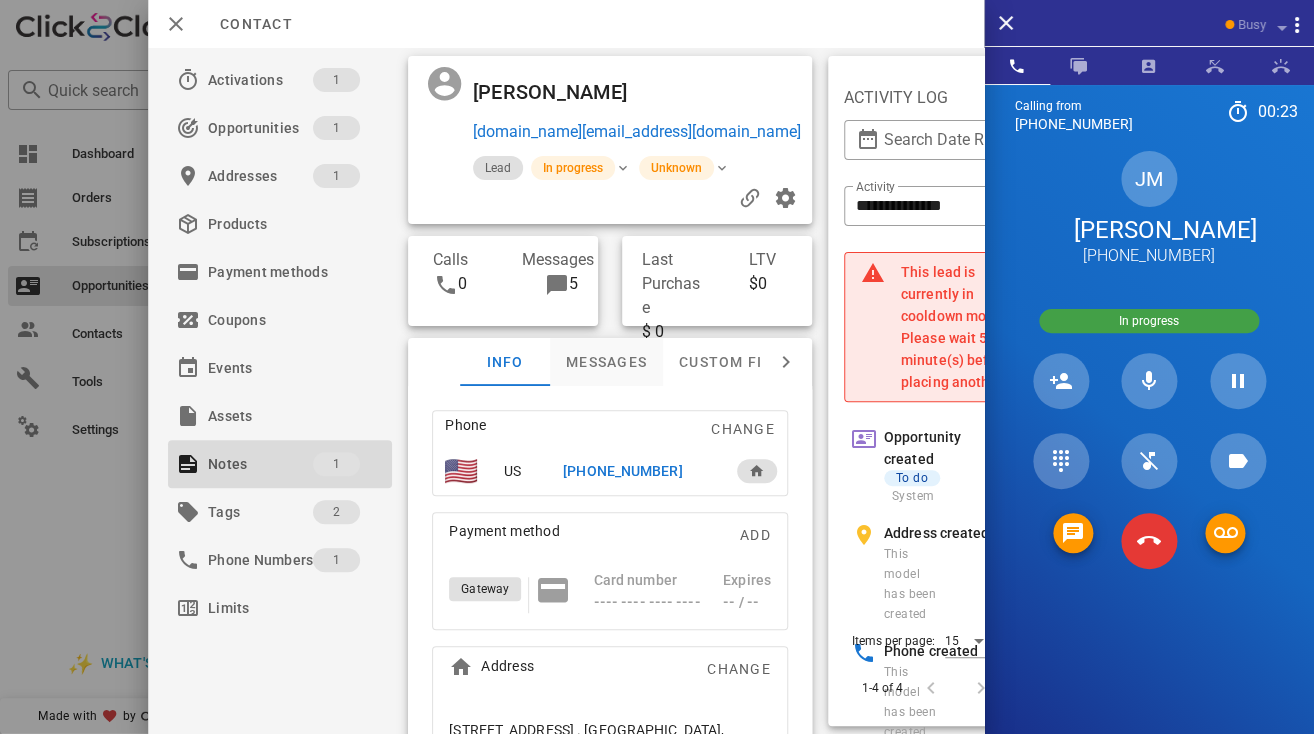 scroll, scrollTop: 65, scrollLeft: 0, axis: vertical 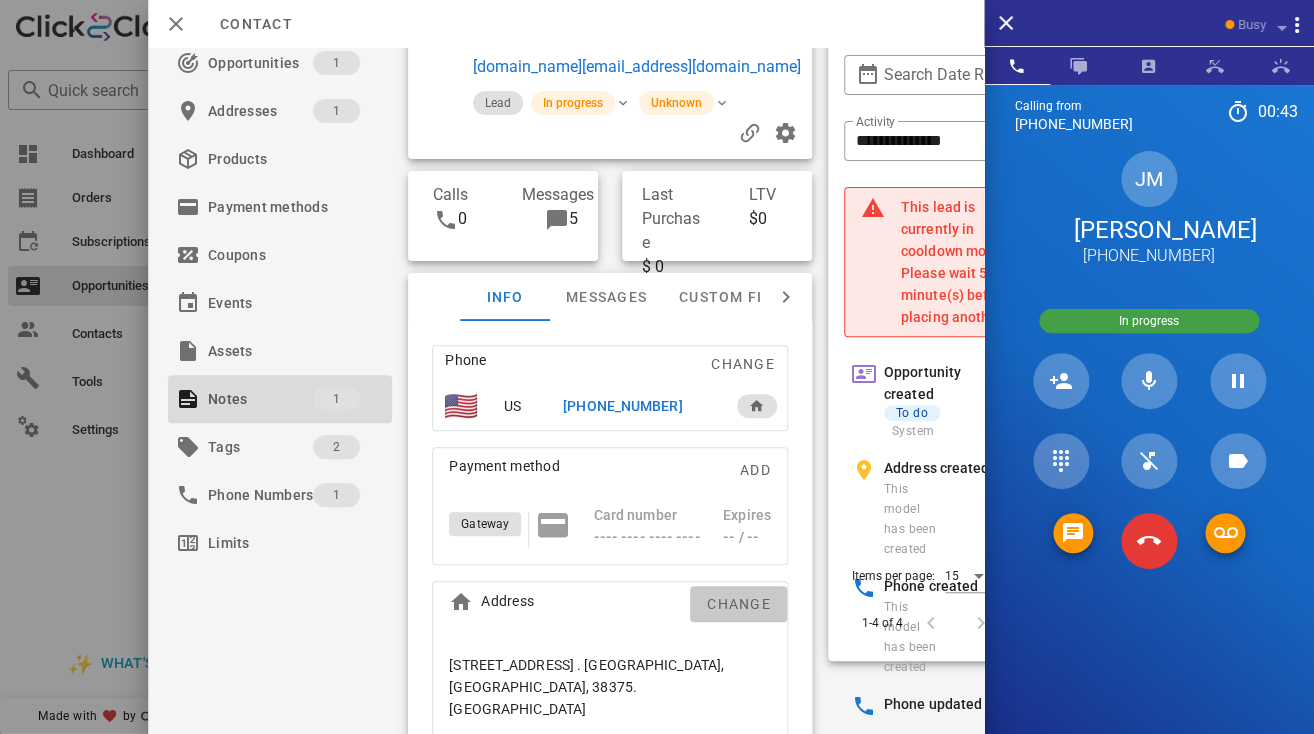 click on "Change" at bounding box center [738, 604] 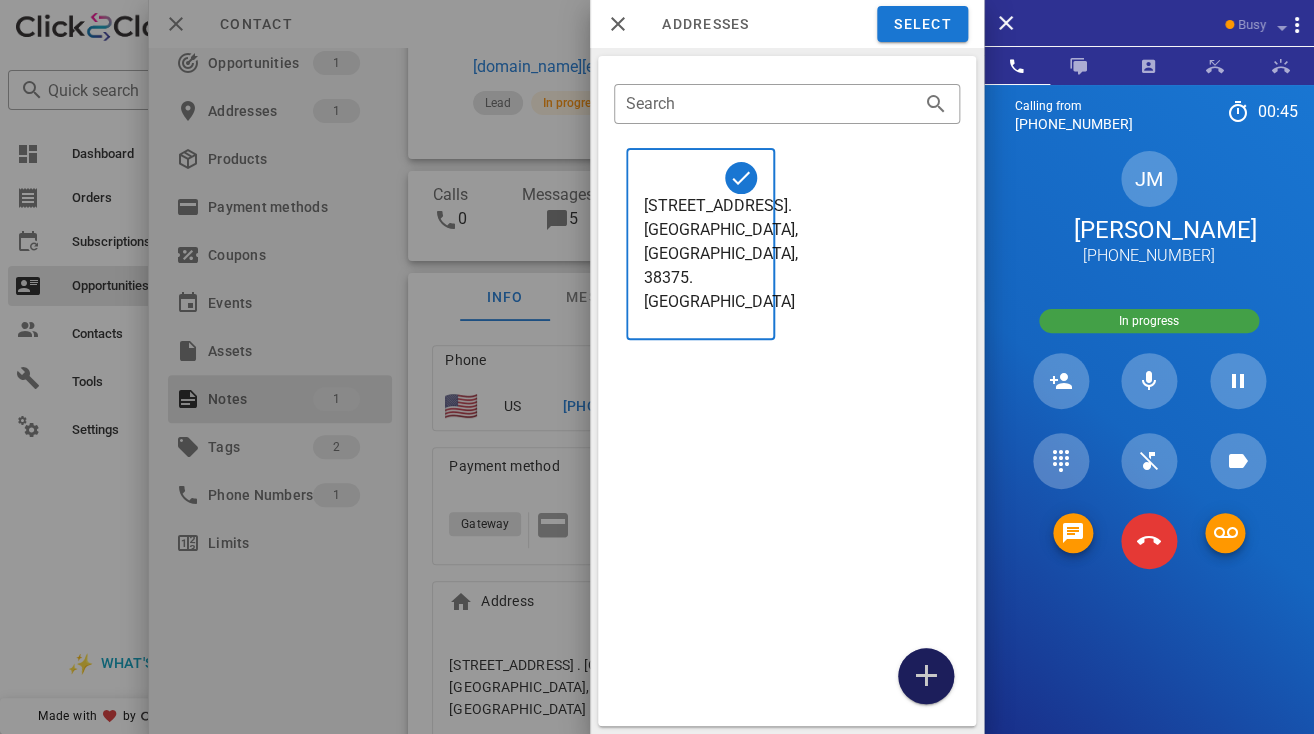 click at bounding box center (926, 676) 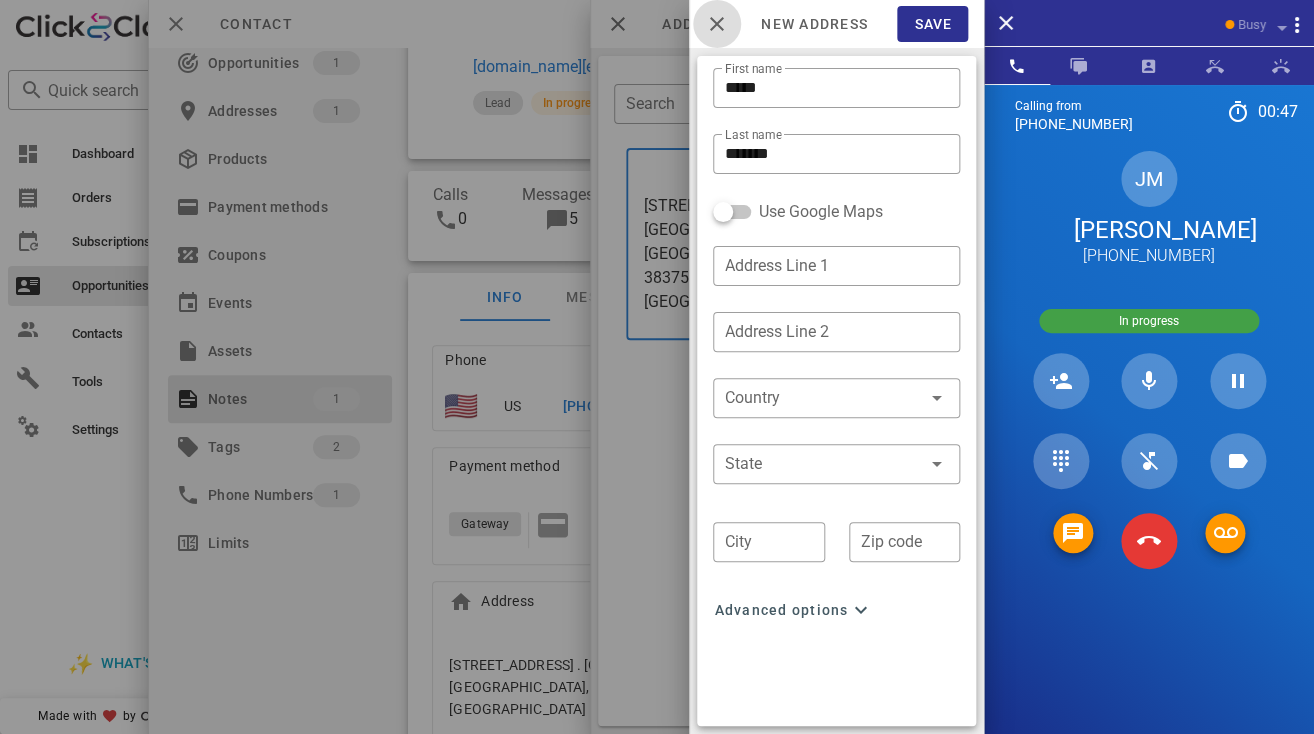 click at bounding box center (717, 24) 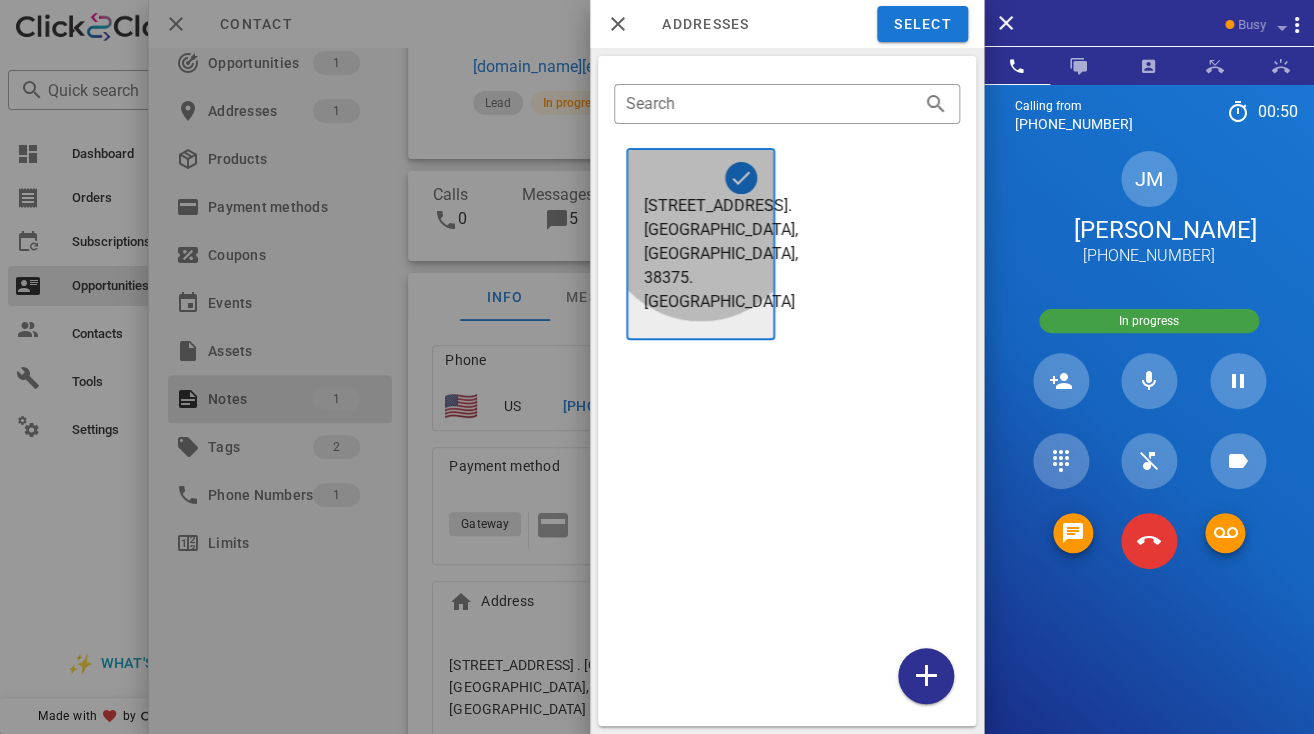 copy 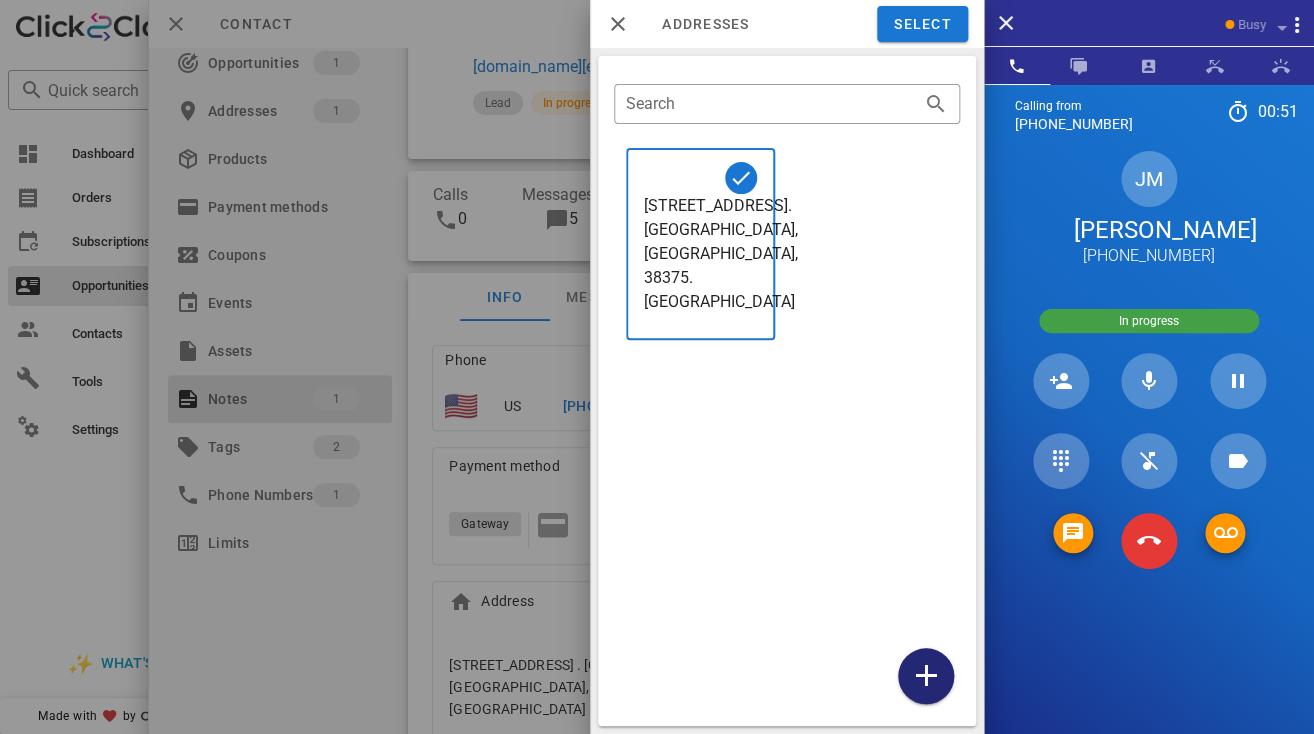 click at bounding box center [926, 676] 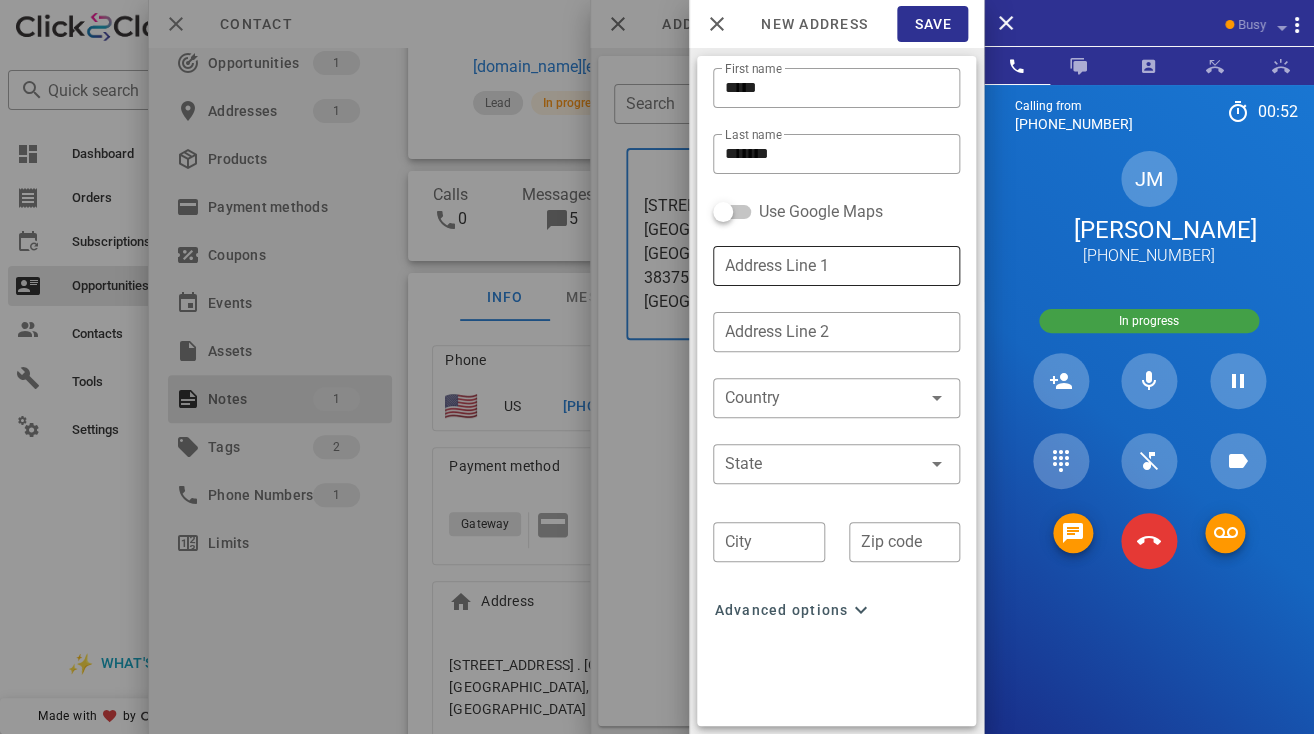 click on "Address Line 1" at bounding box center (836, 266) 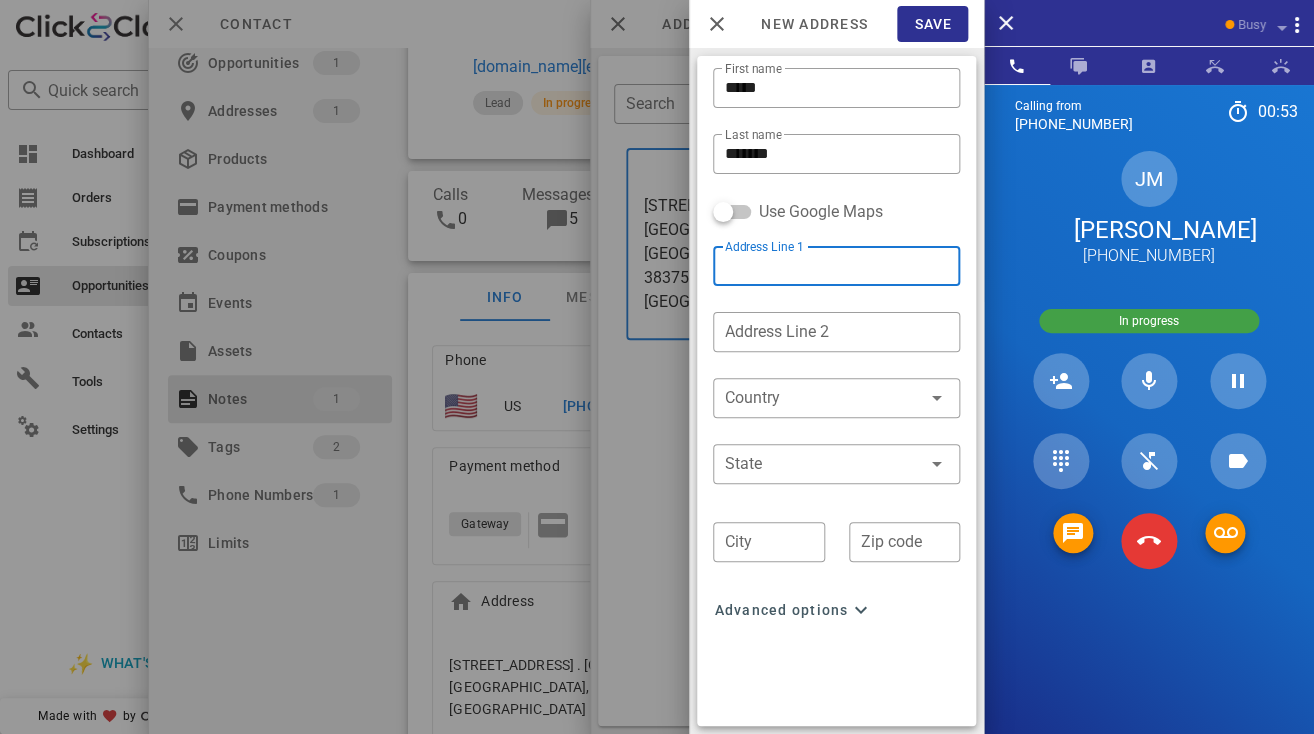 paste on "**********" 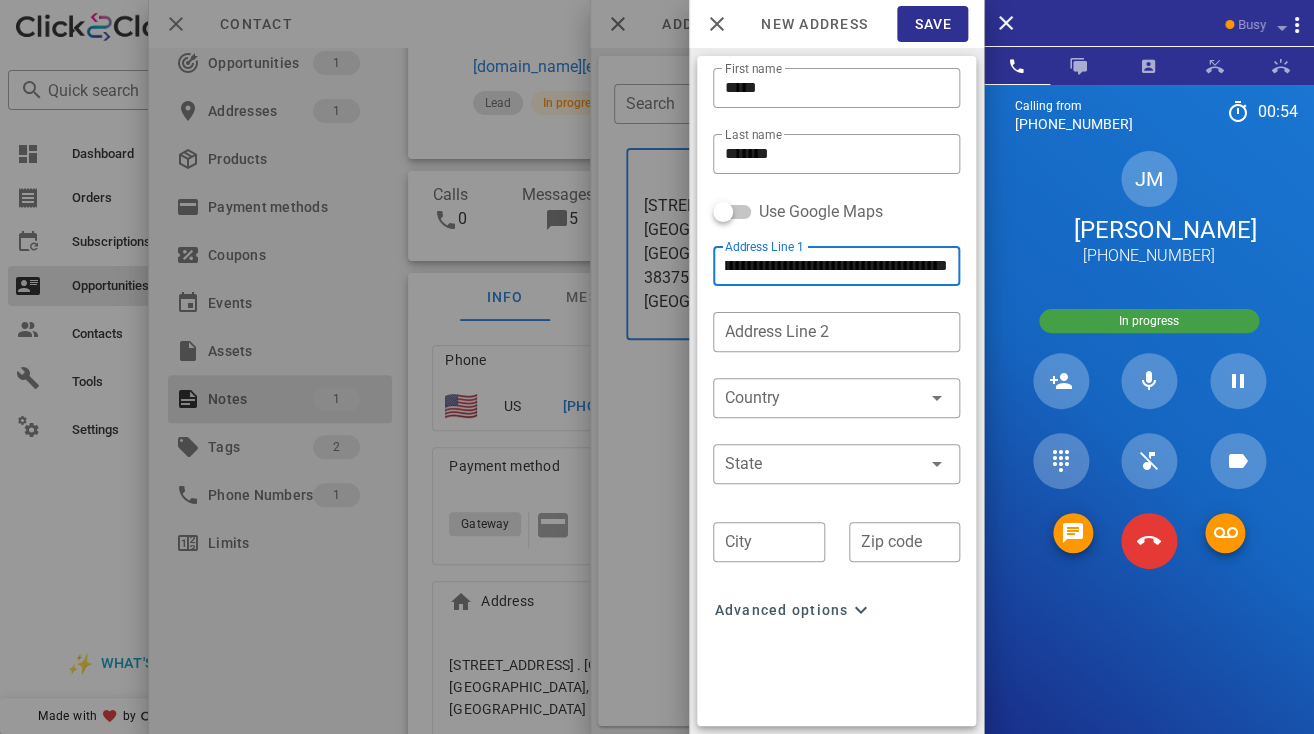 scroll, scrollTop: 0, scrollLeft: 0, axis: both 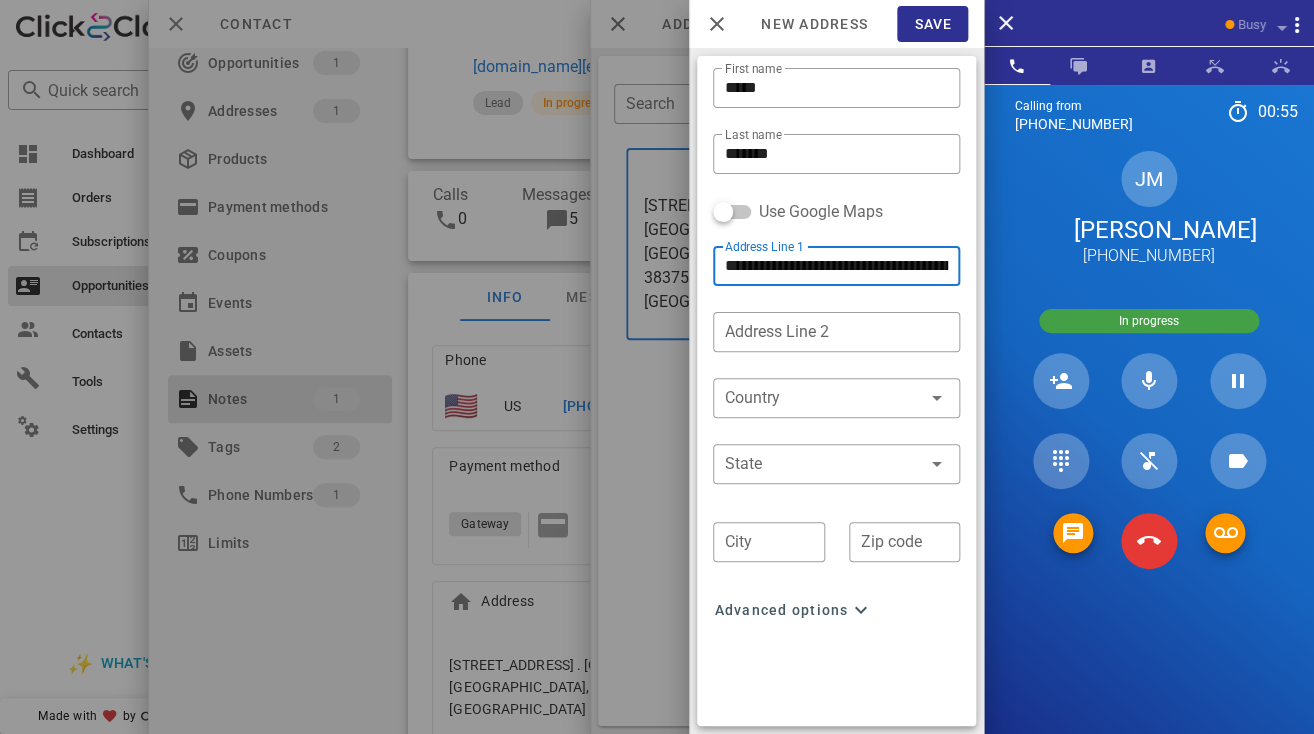 click on "**********" at bounding box center (836, 266) 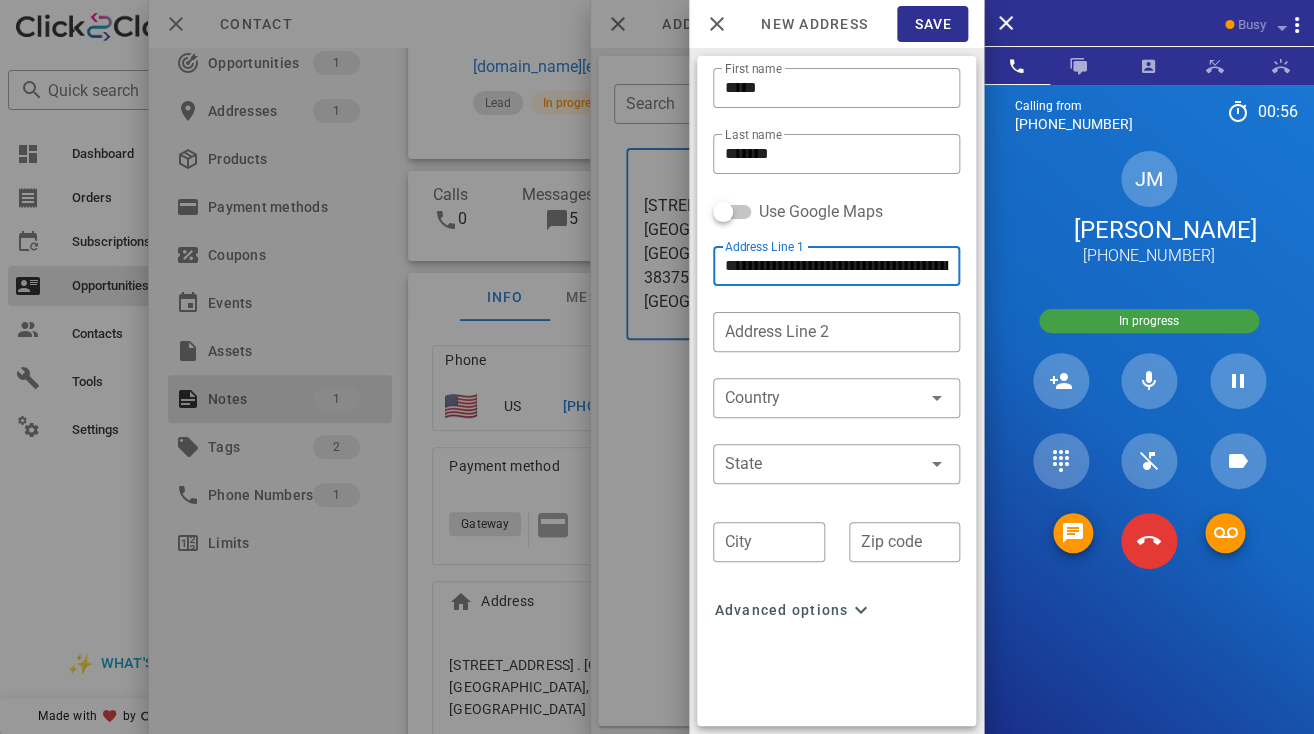 click on "**********" at bounding box center [836, 266] 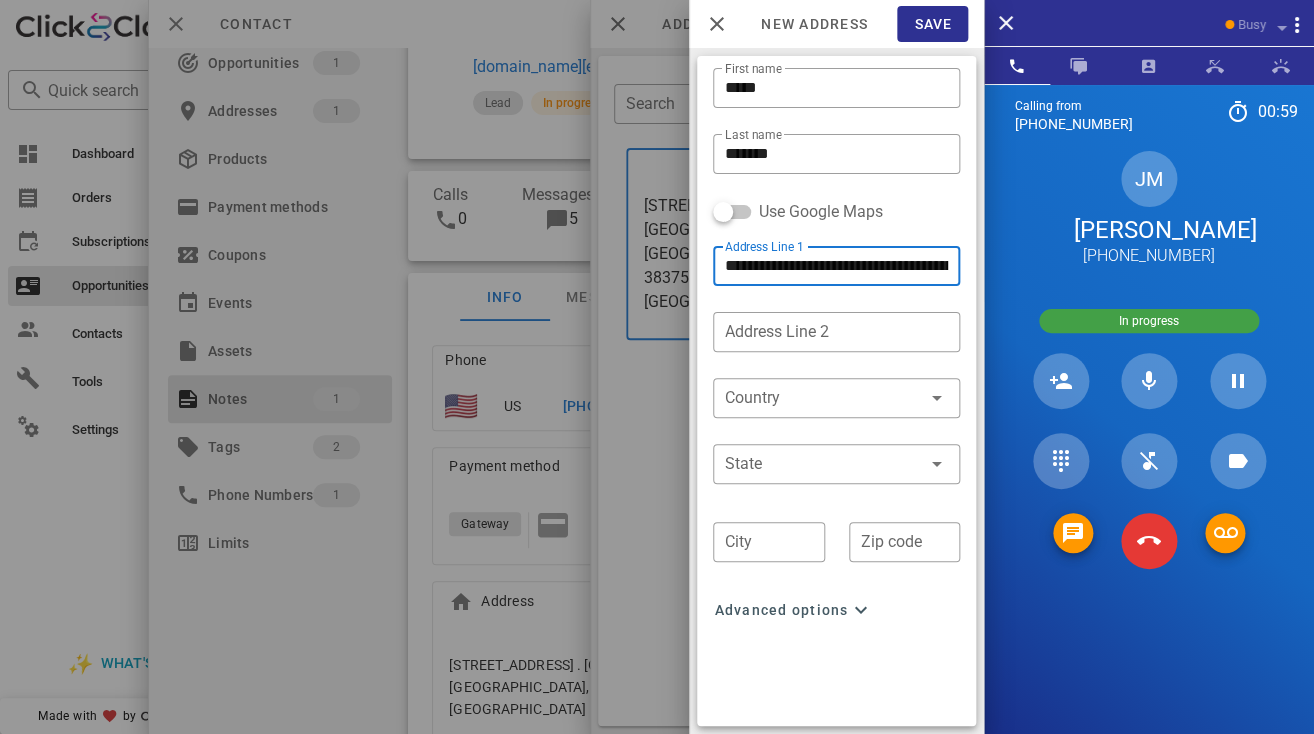 click on "**********" at bounding box center (836, 266) 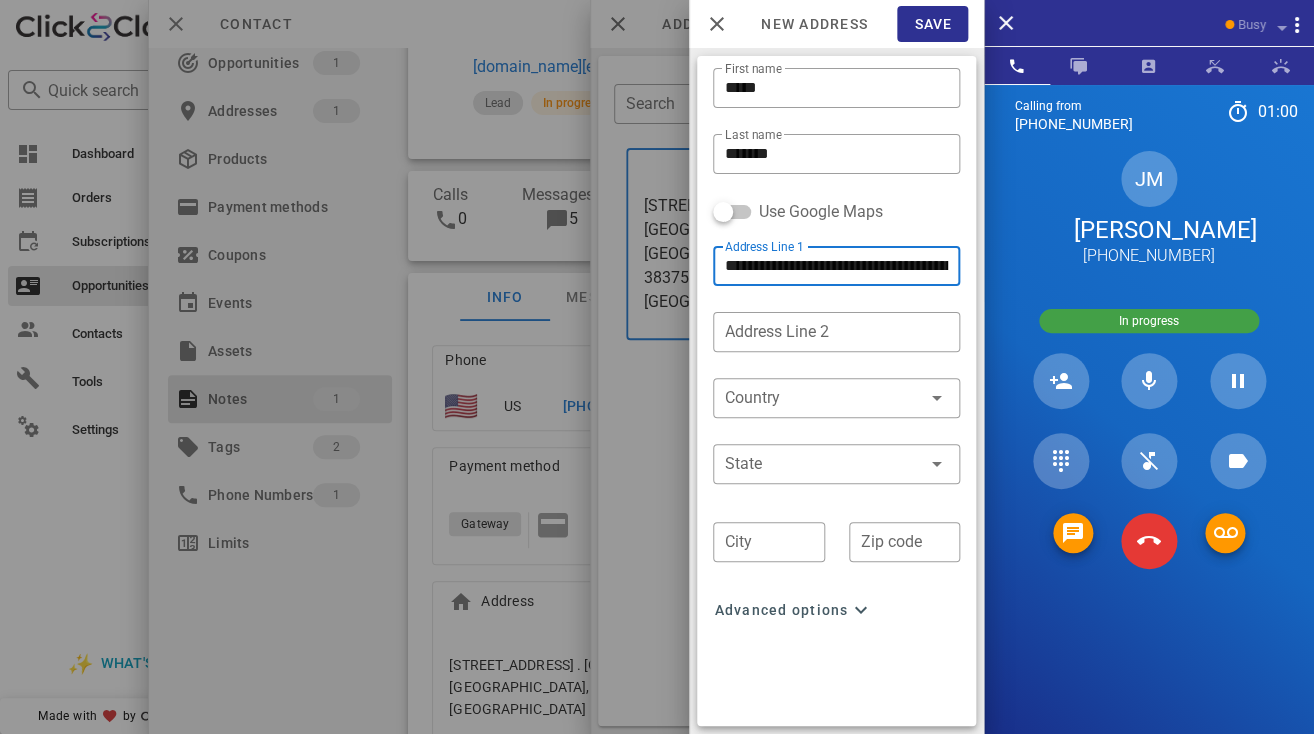 click on "**********" at bounding box center [836, 266] 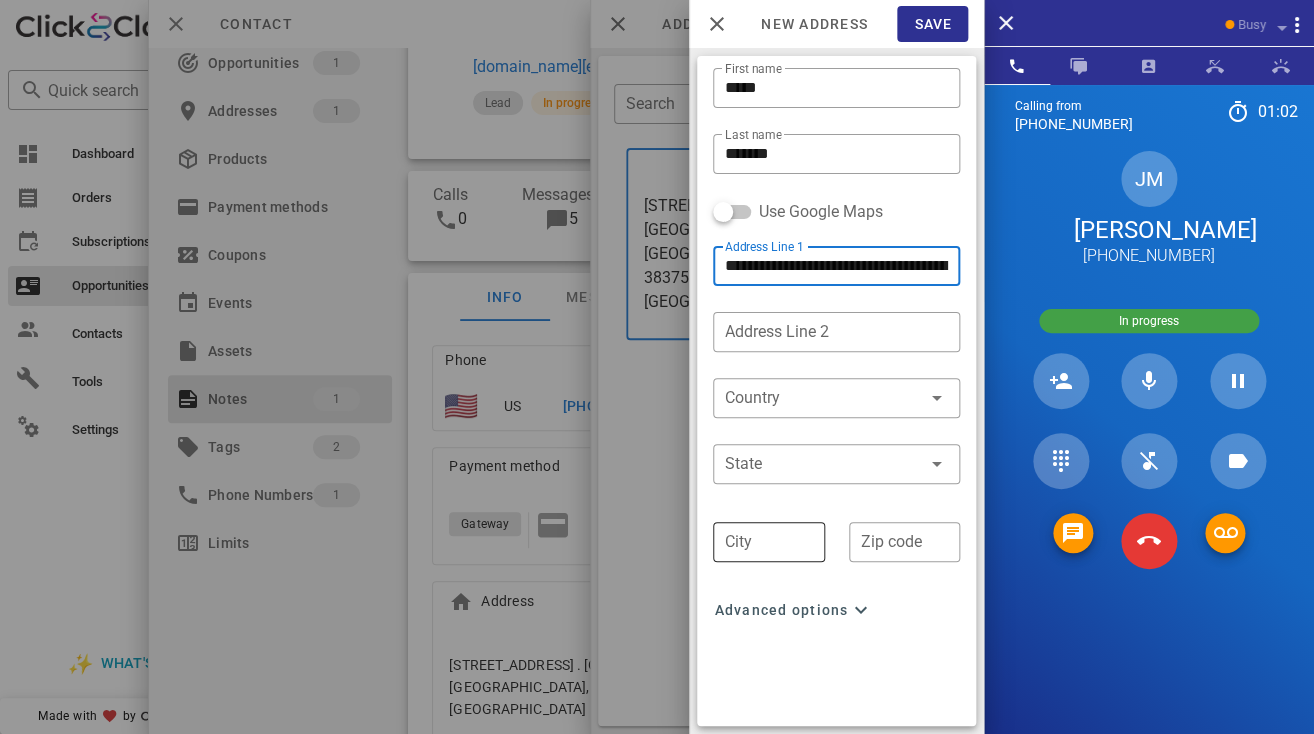 type on "**********" 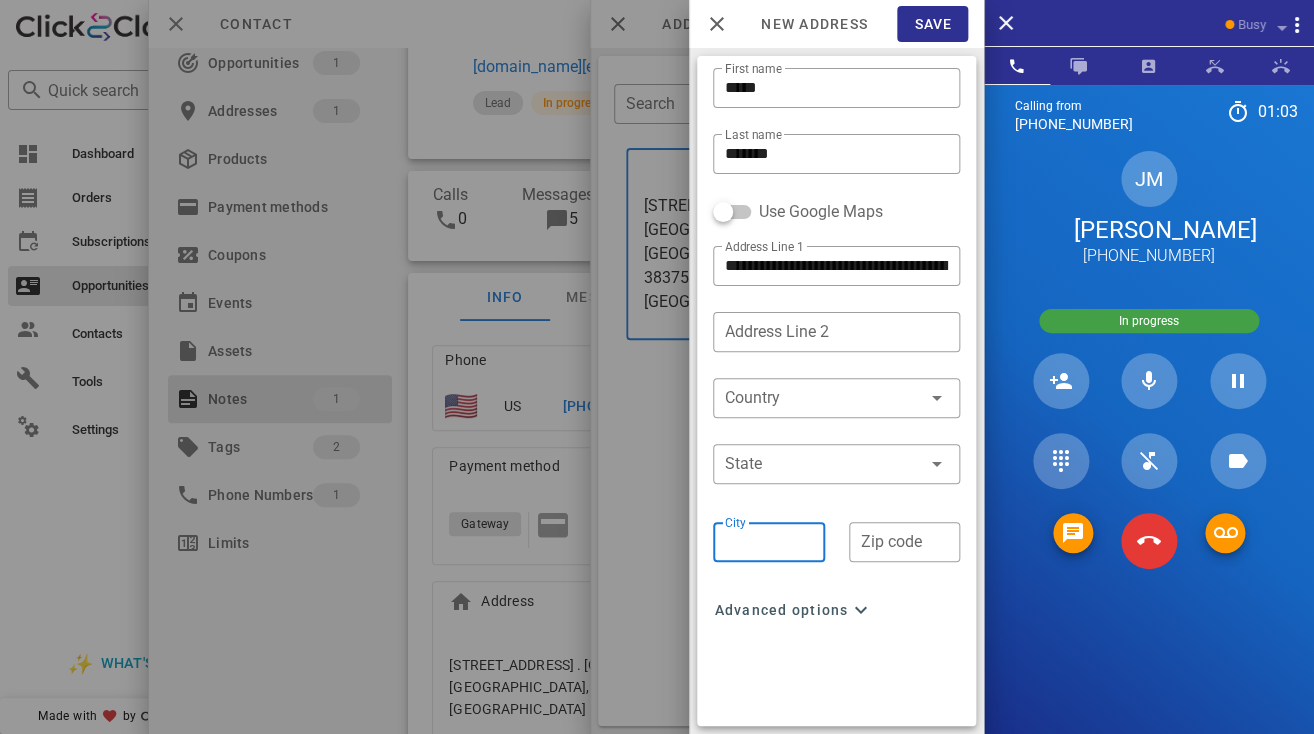 paste on "******" 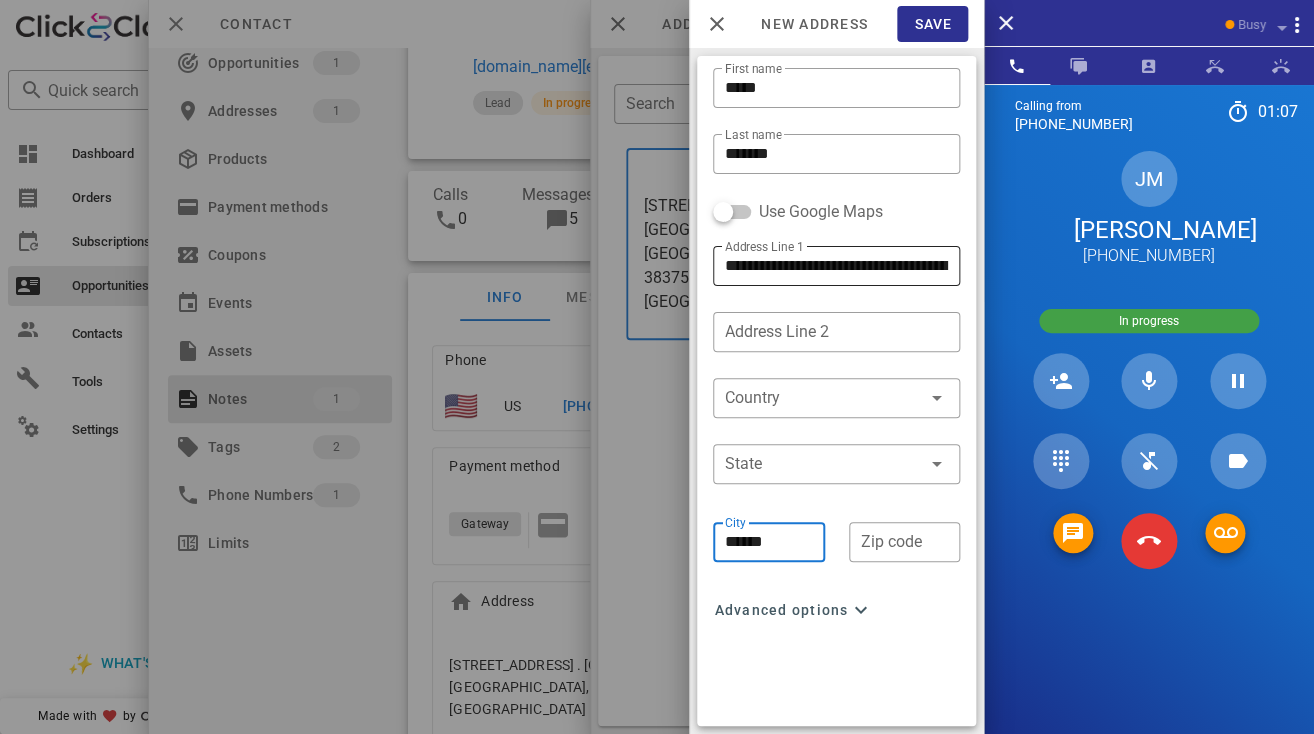 type on "******" 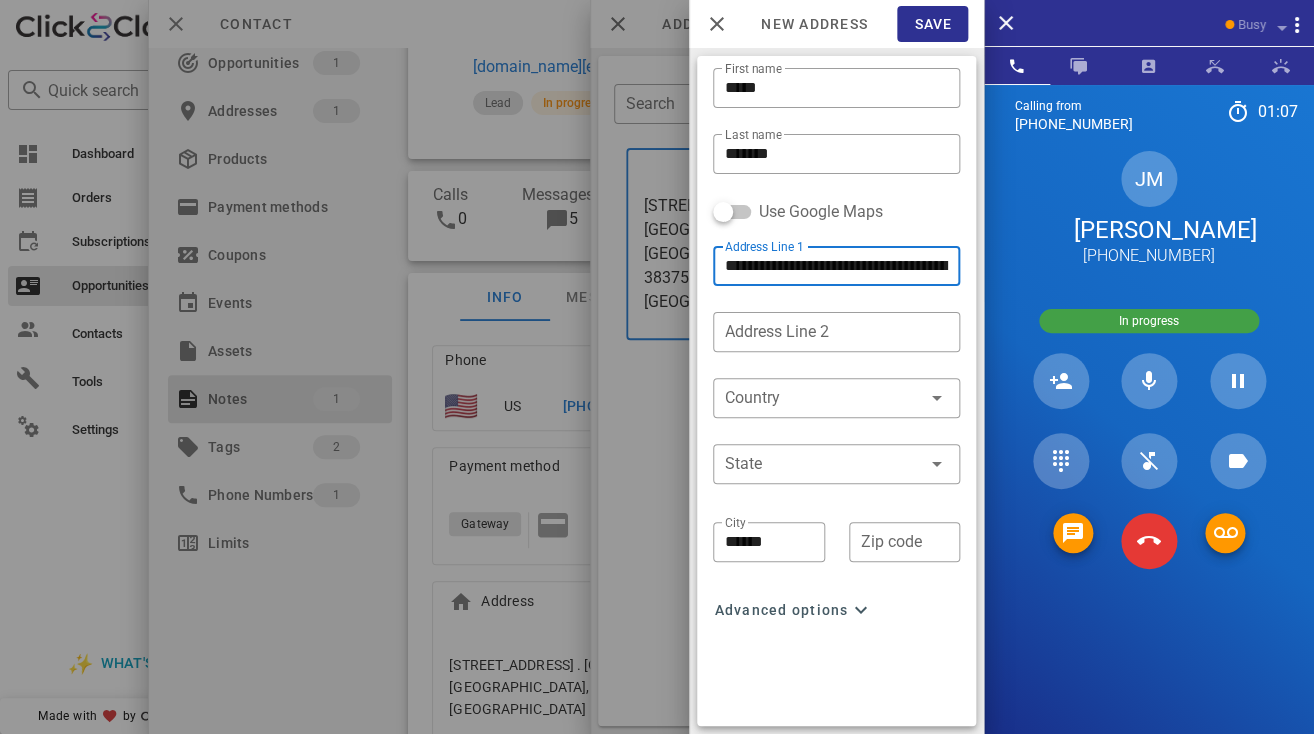 click on "**********" at bounding box center [836, 266] 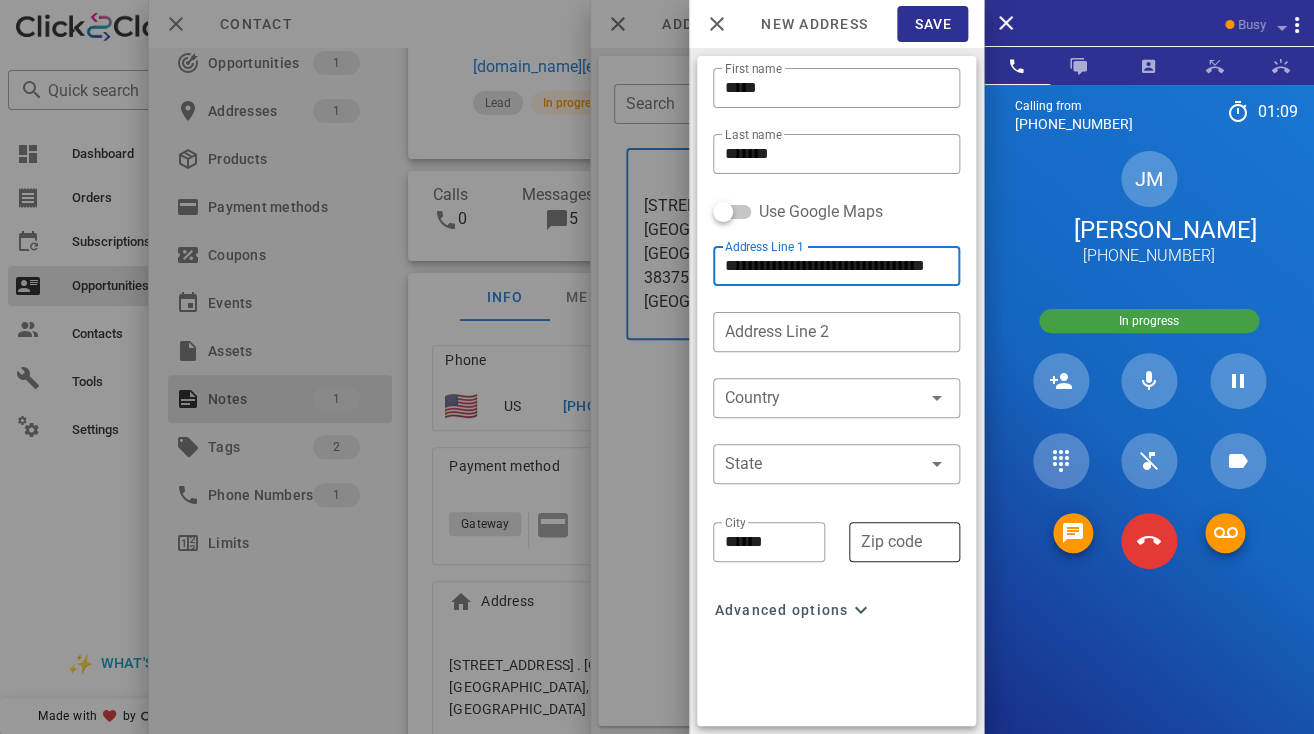type on "**********" 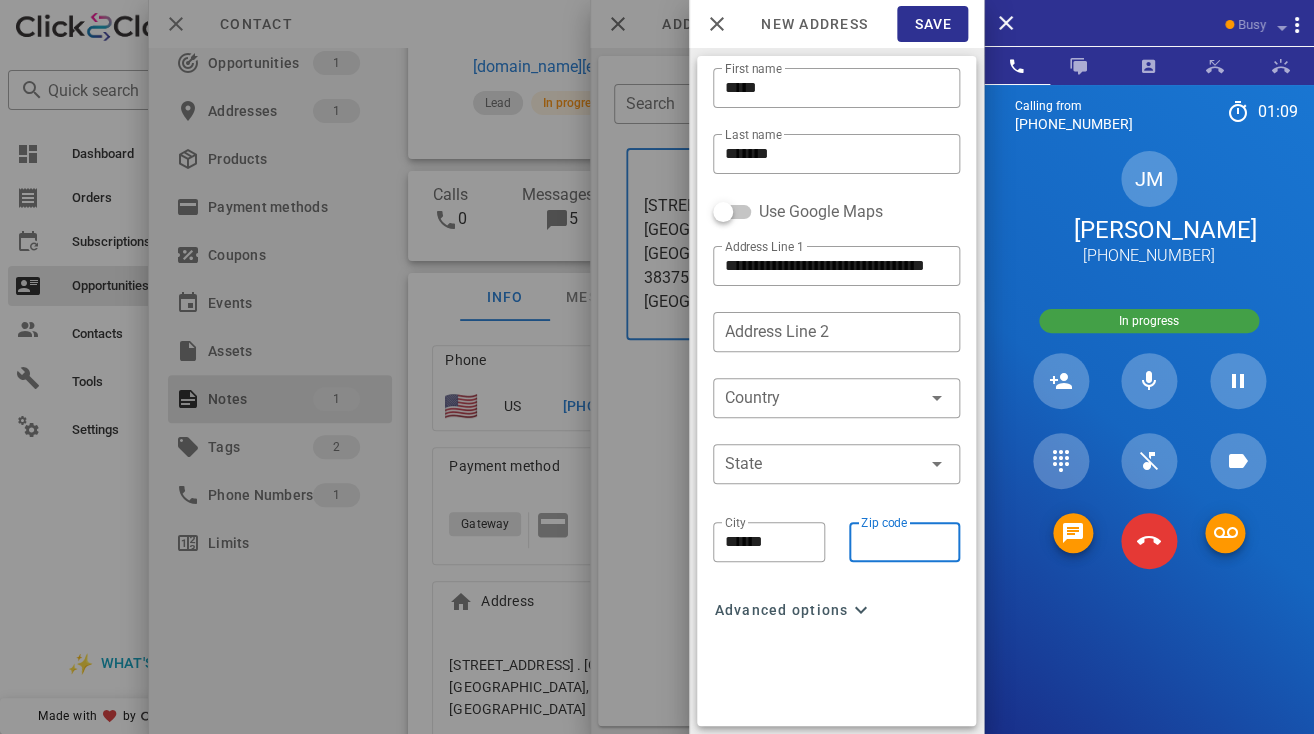 paste on "*****" 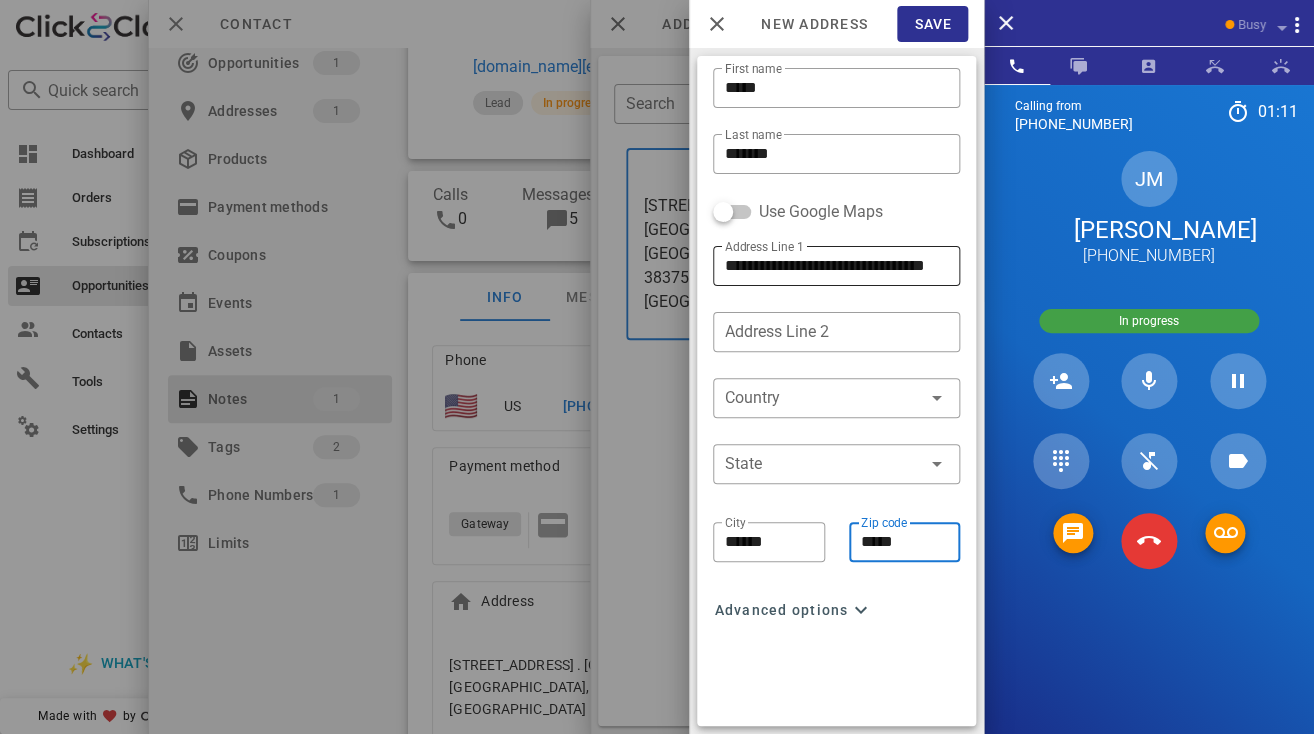 type on "*****" 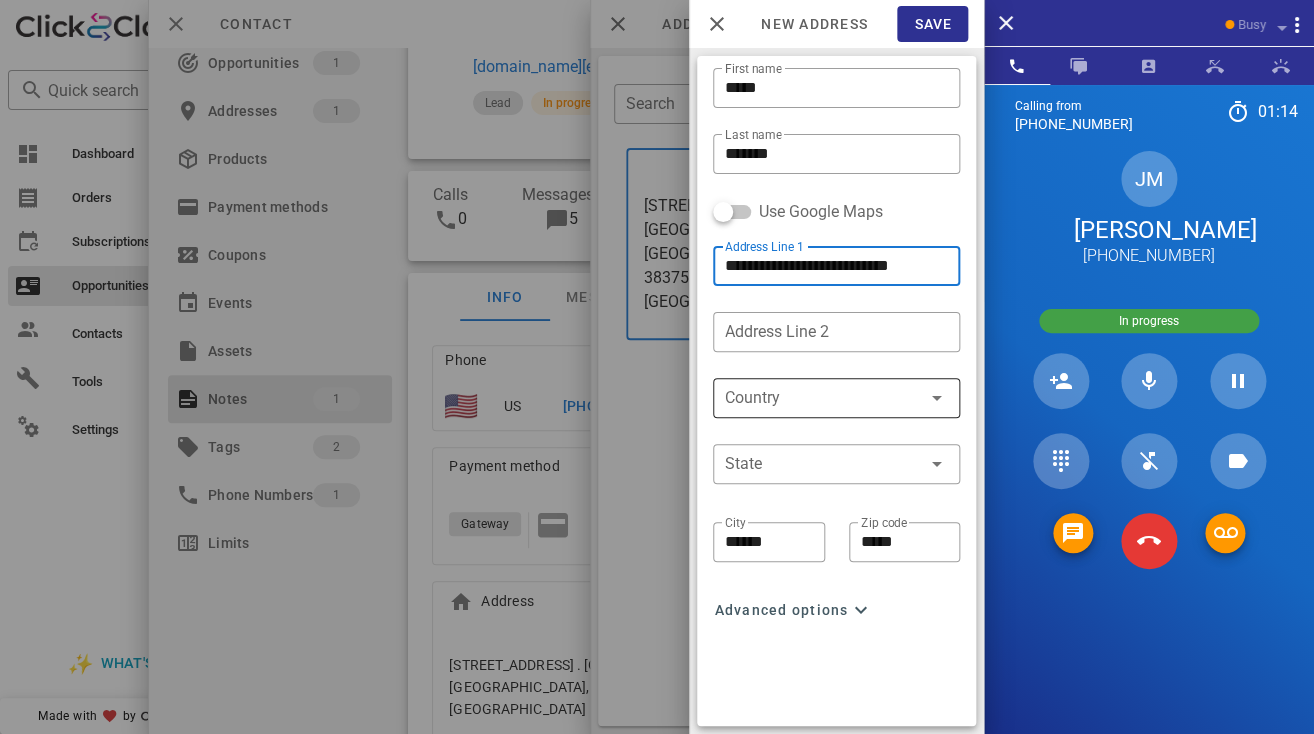 type on "**********" 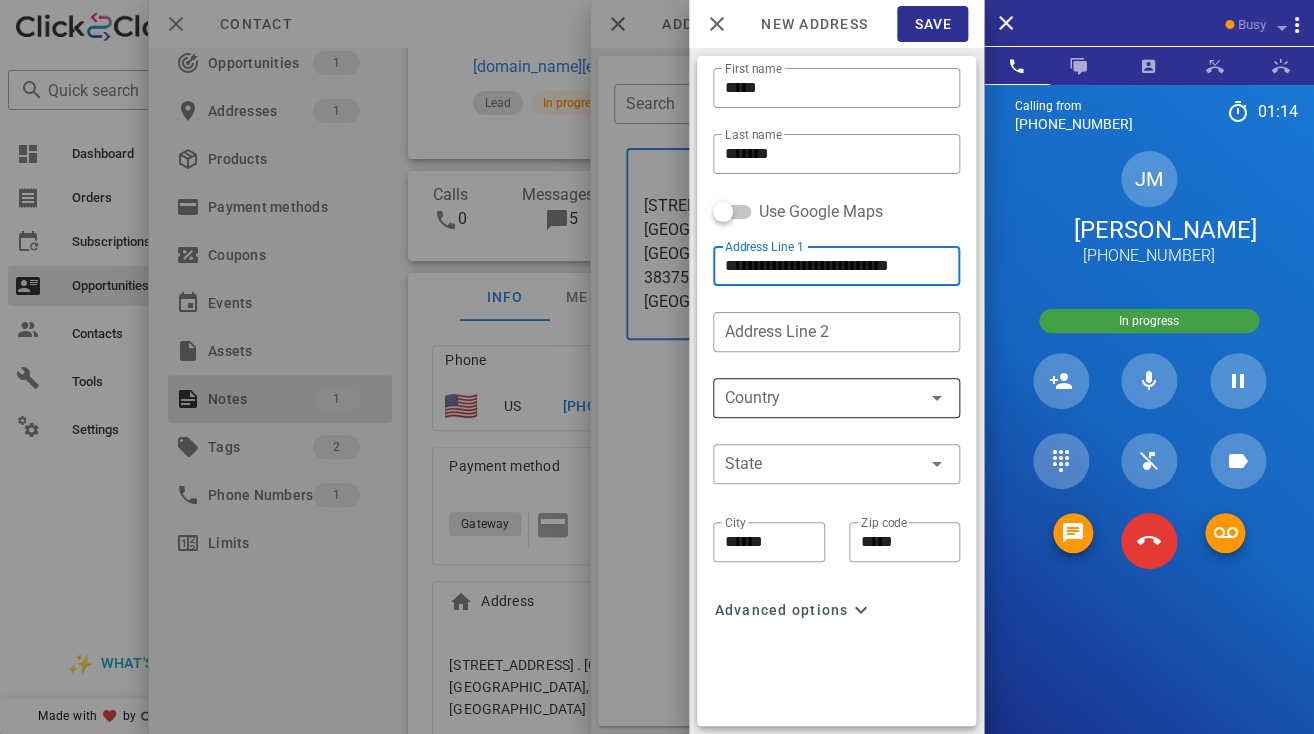 click on "Country" at bounding box center [822, 398] 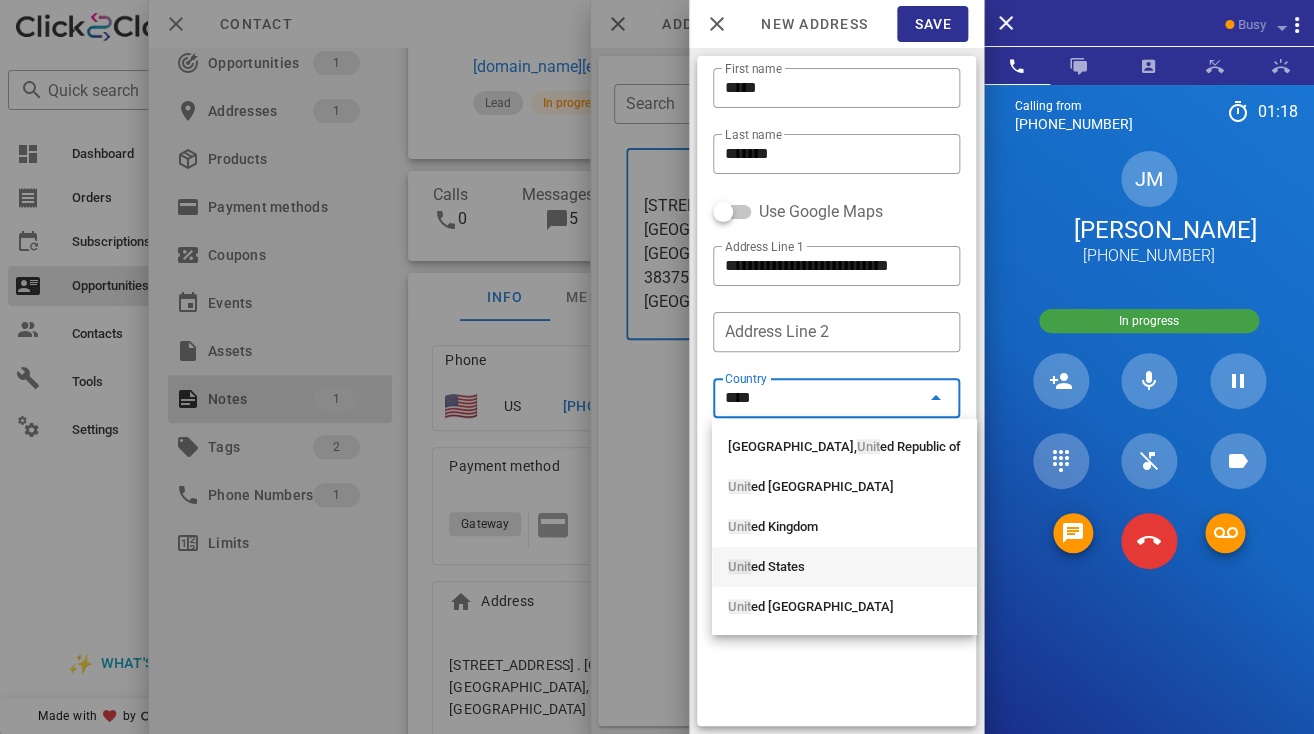 click on "Unit ed States" at bounding box center (844, 567) 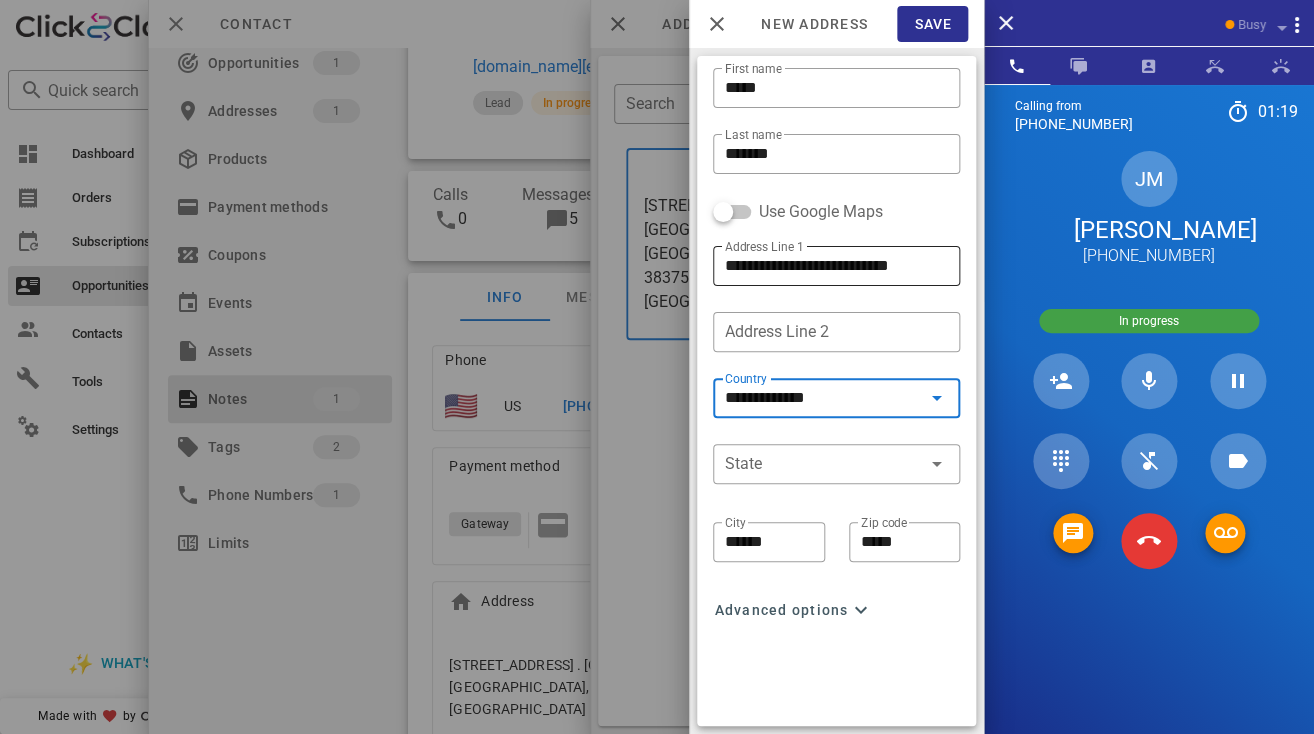 type on "**********" 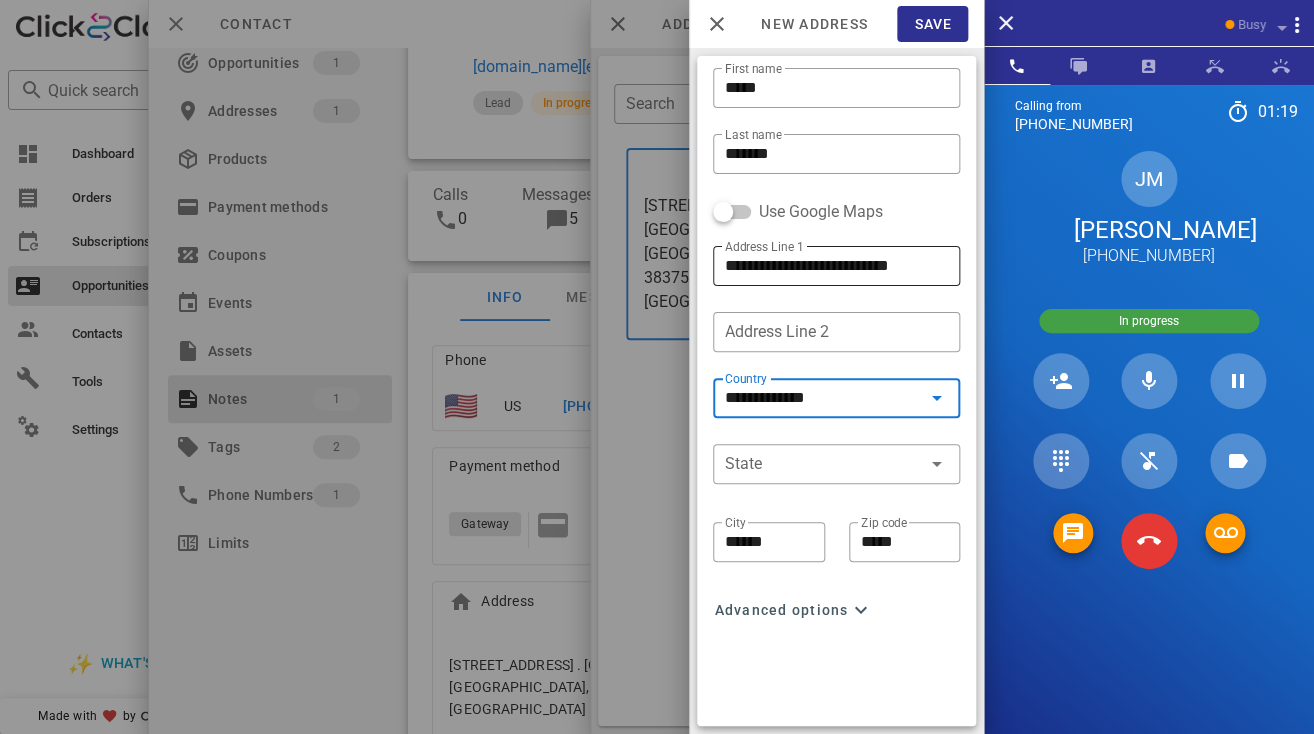 click on "**********" at bounding box center (836, 266) 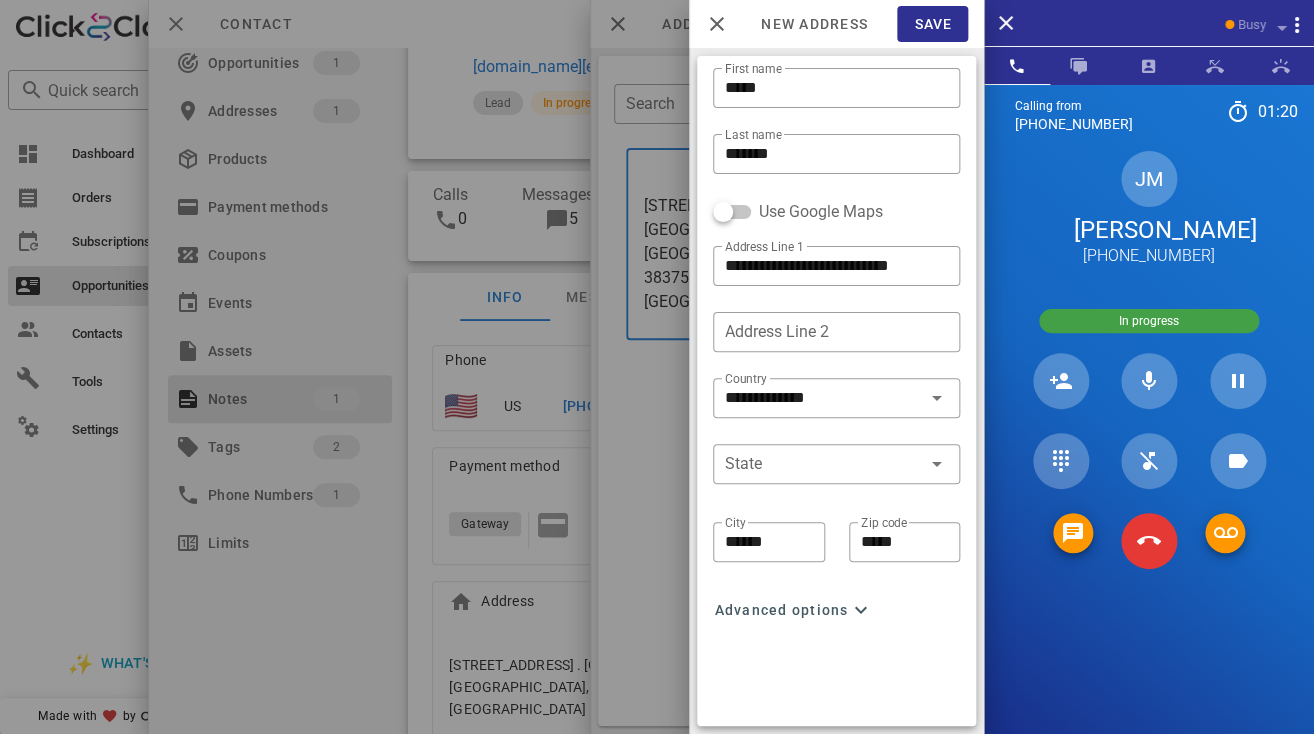 click on "**********" at bounding box center [836, 352] 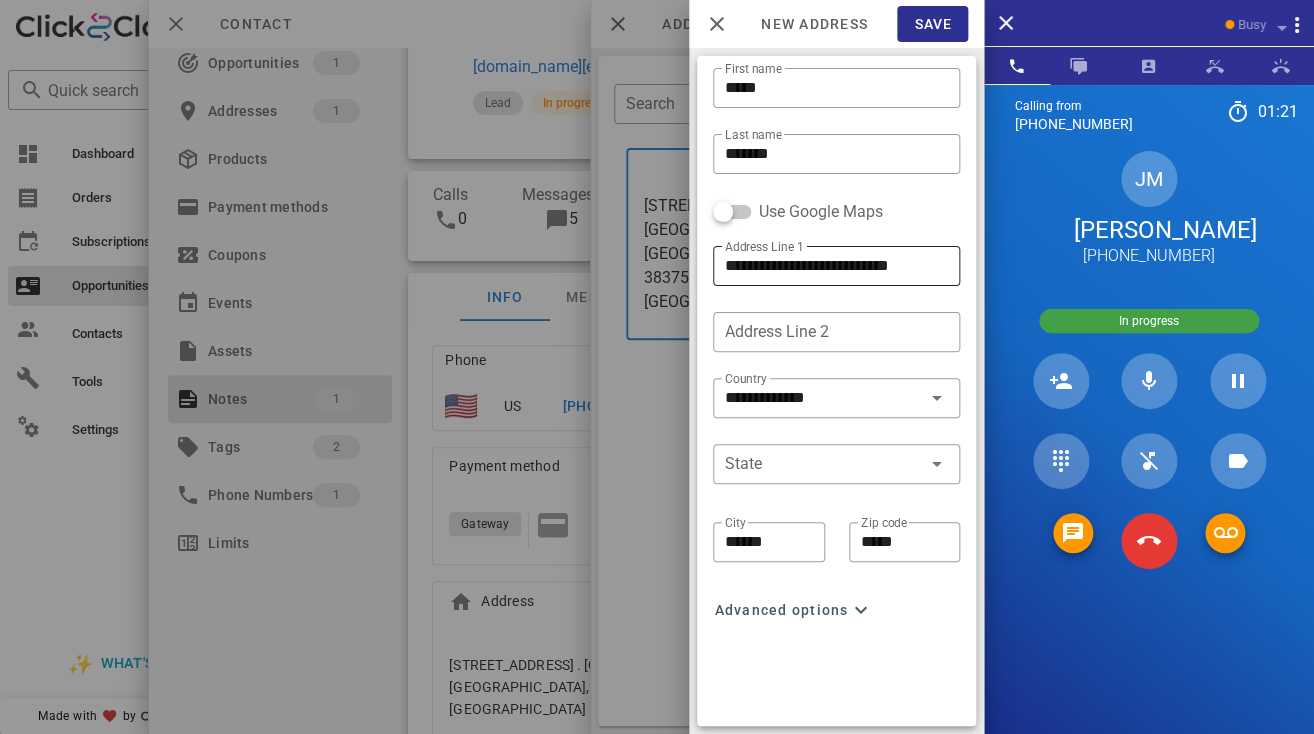 click on "**********" at bounding box center (836, 266) 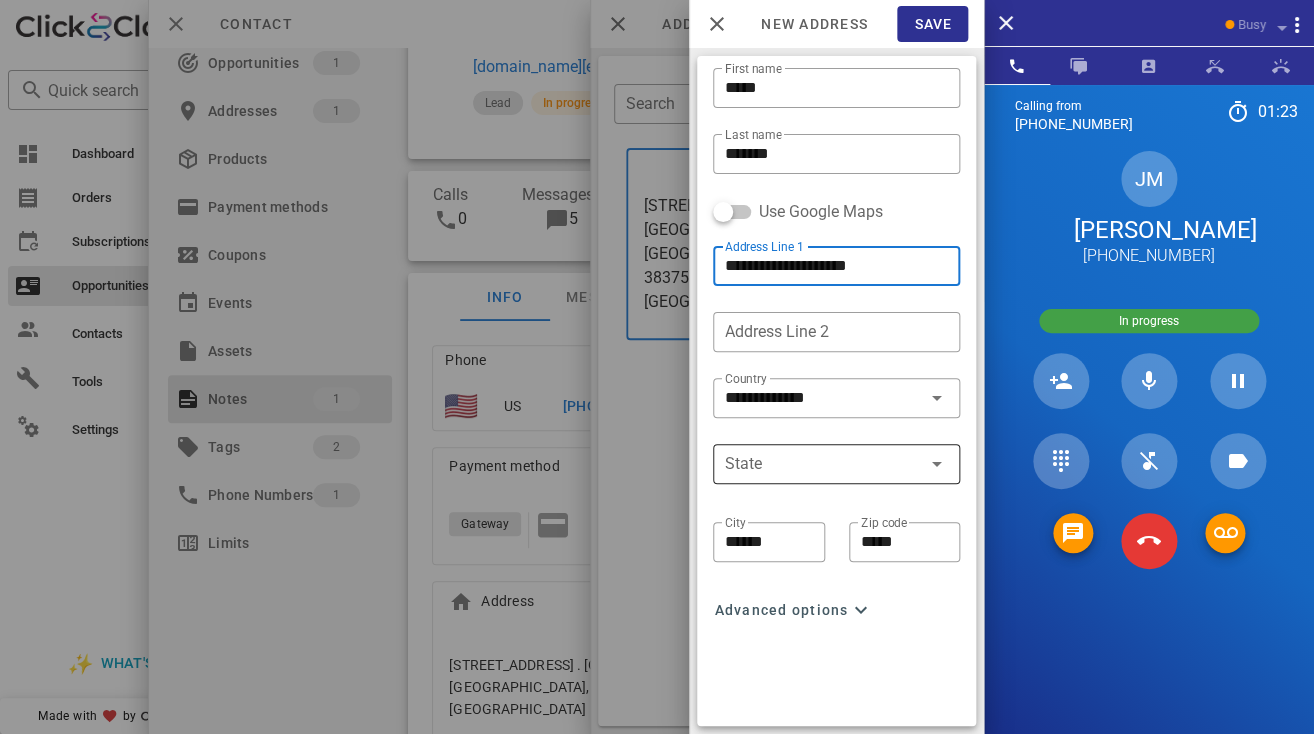 type on "**********" 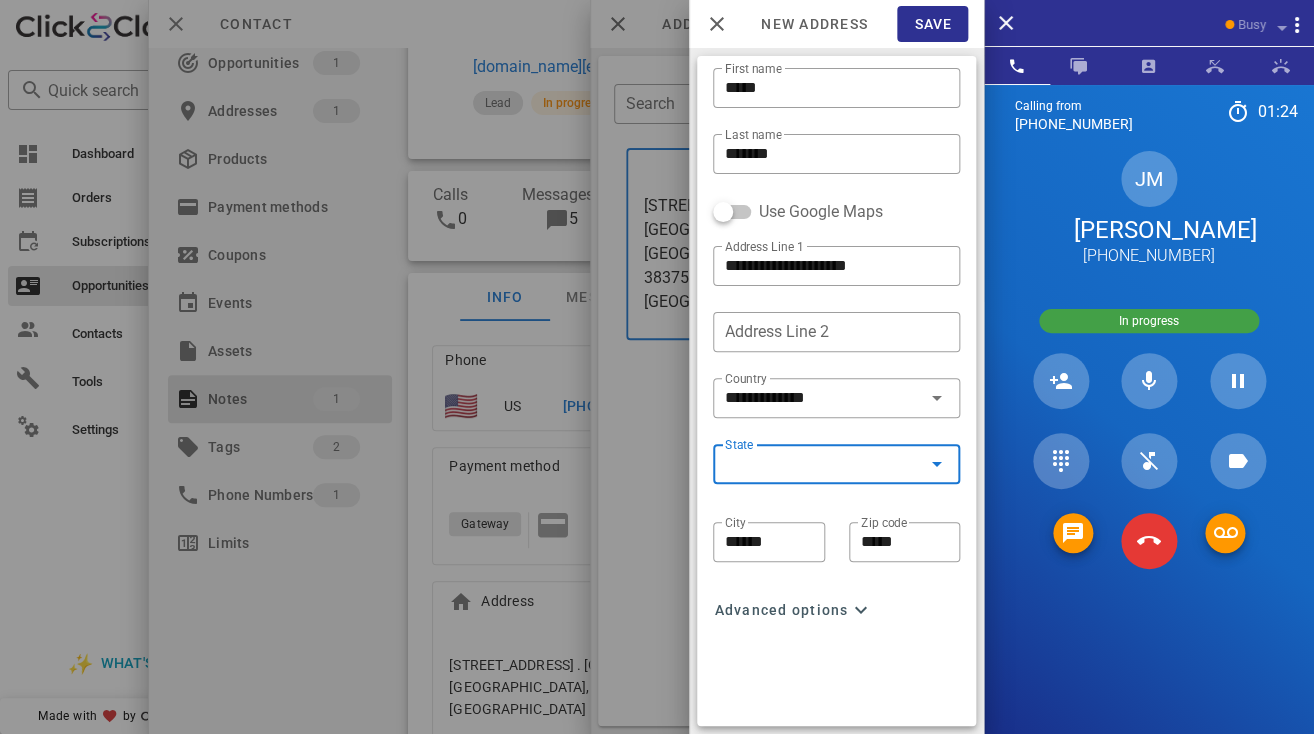 click on "State" at bounding box center (822, 464) 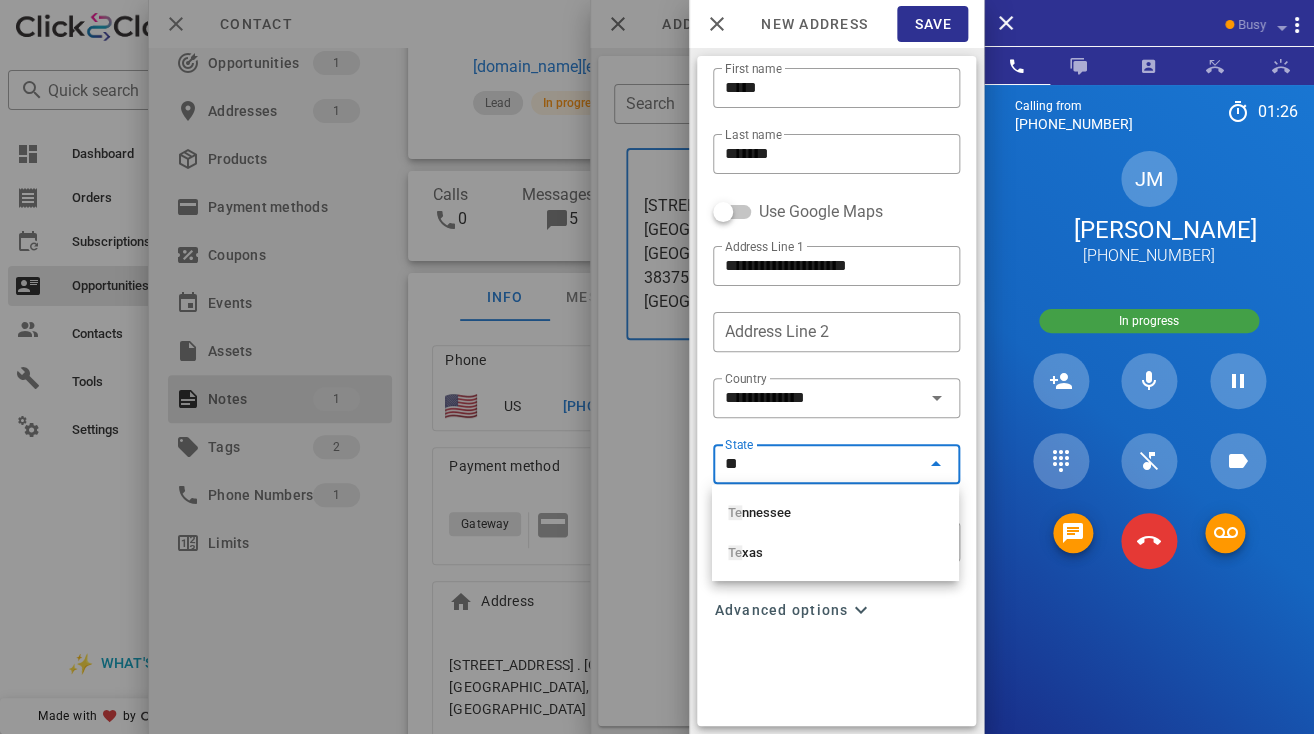 click on "Te nnessee" at bounding box center [835, 513] 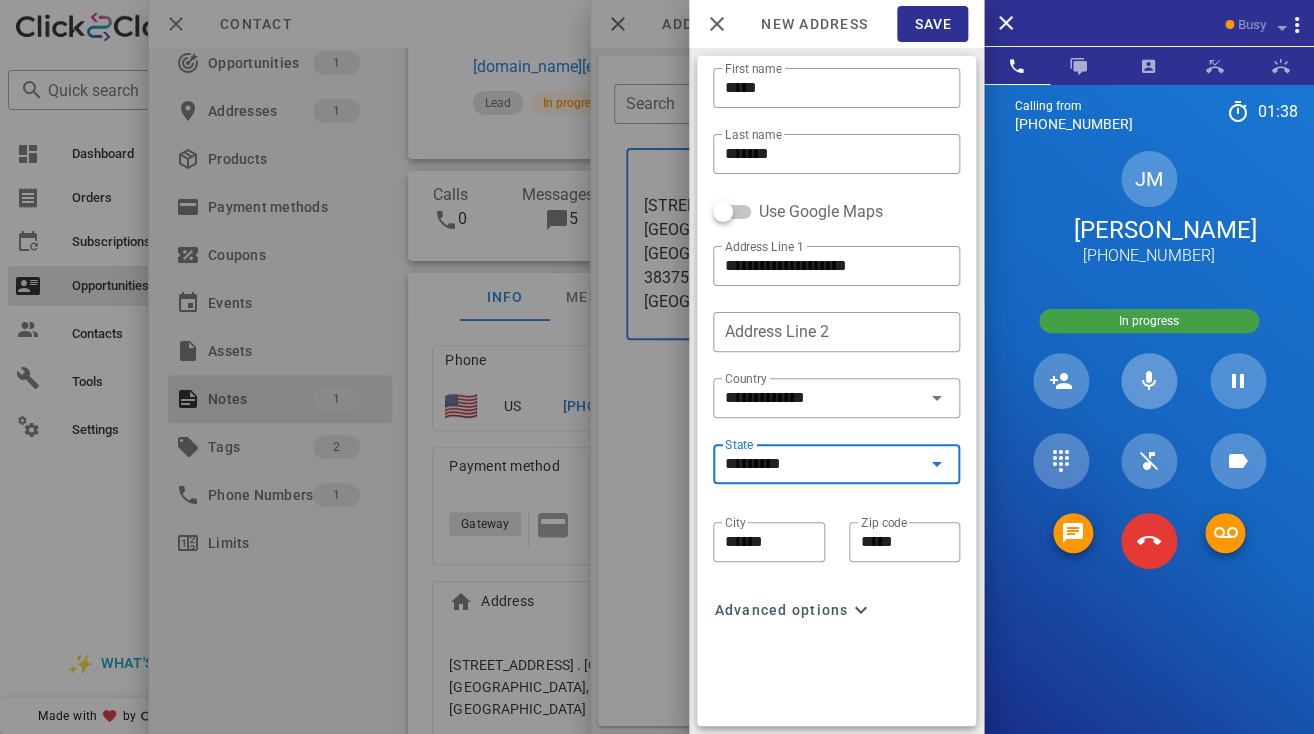 type on "*********" 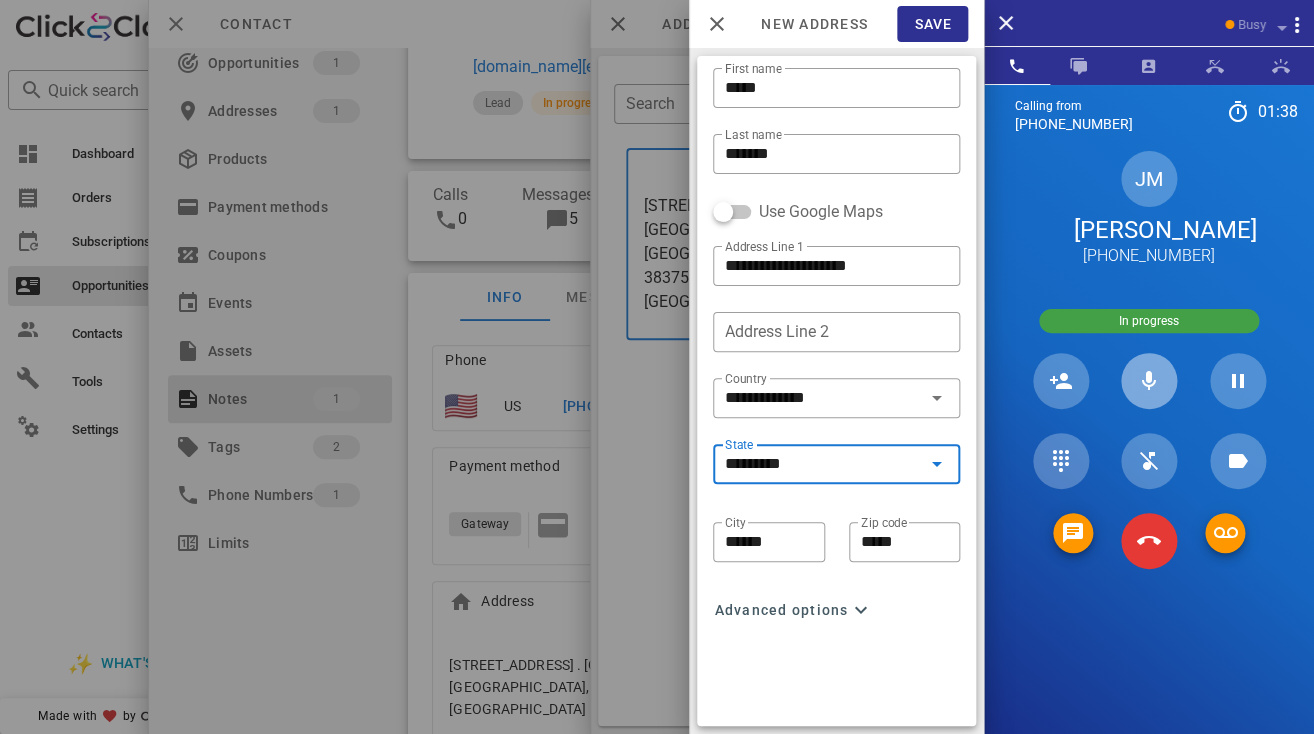 click at bounding box center (1149, 381) 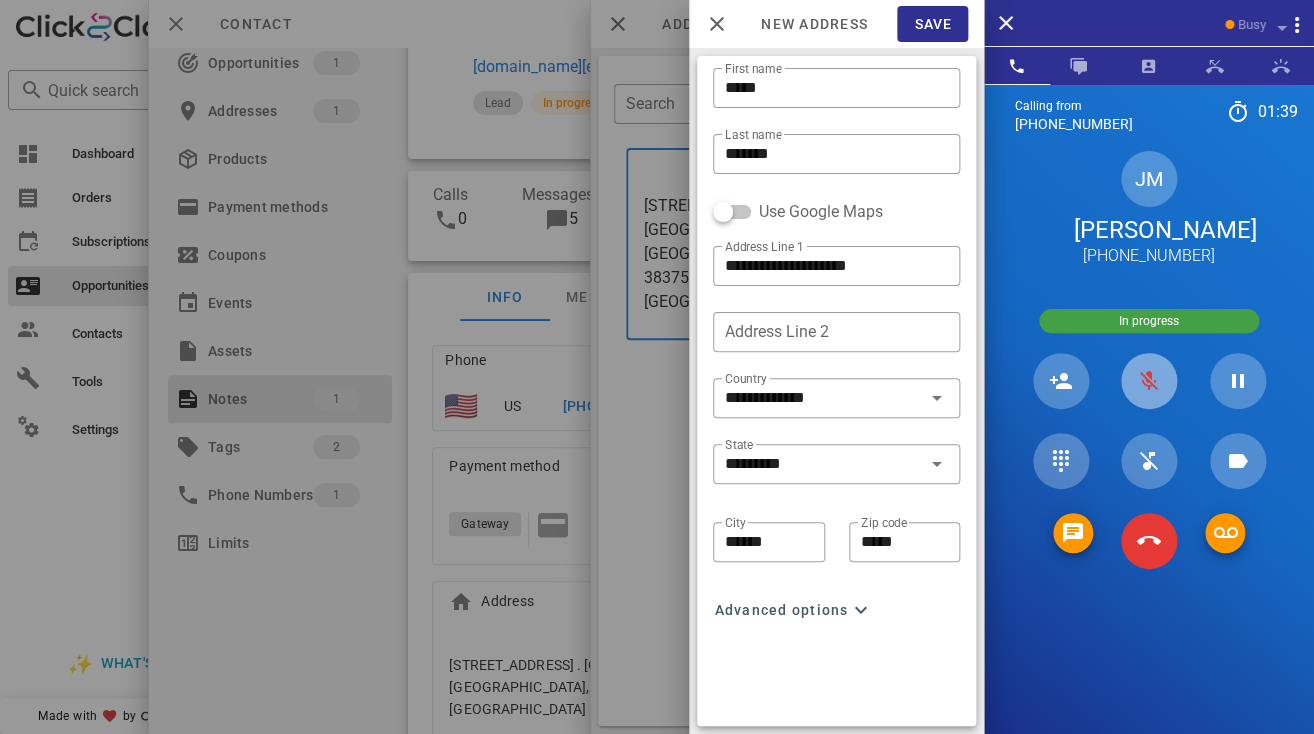 click at bounding box center [1149, 381] 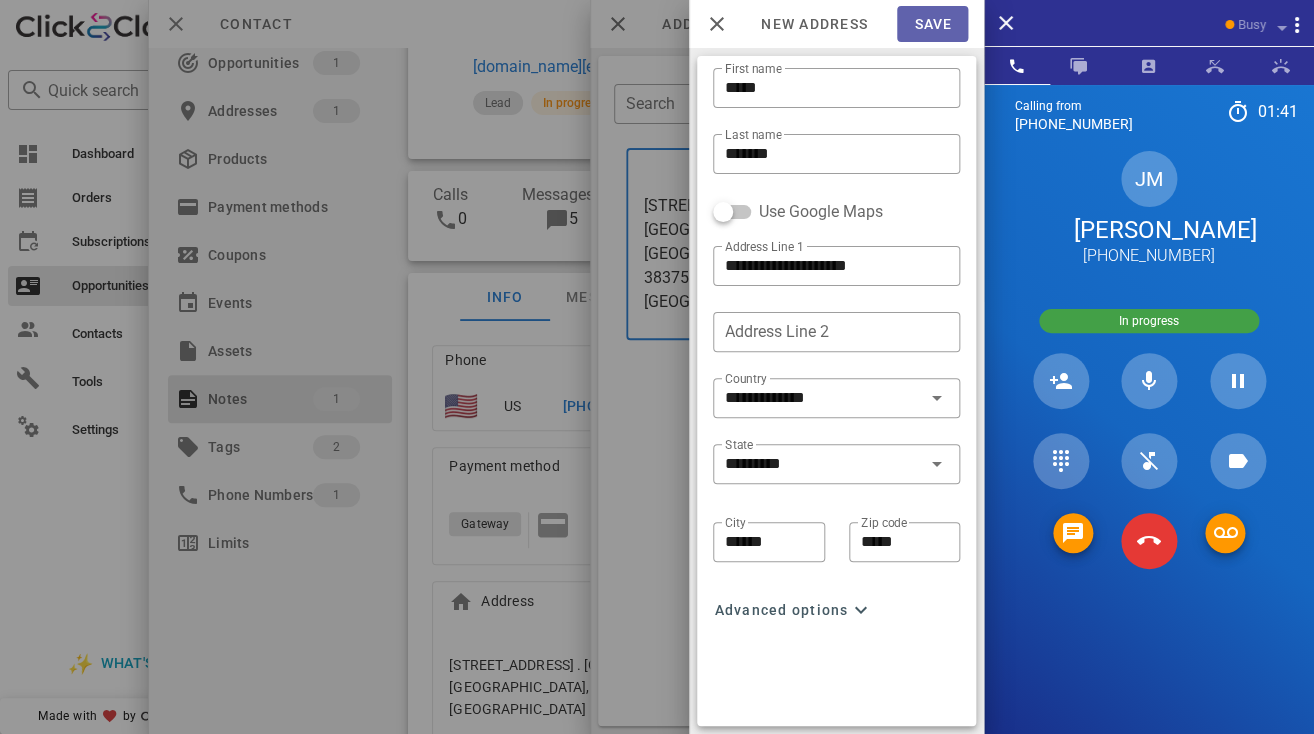 click on "Save" at bounding box center (932, 24) 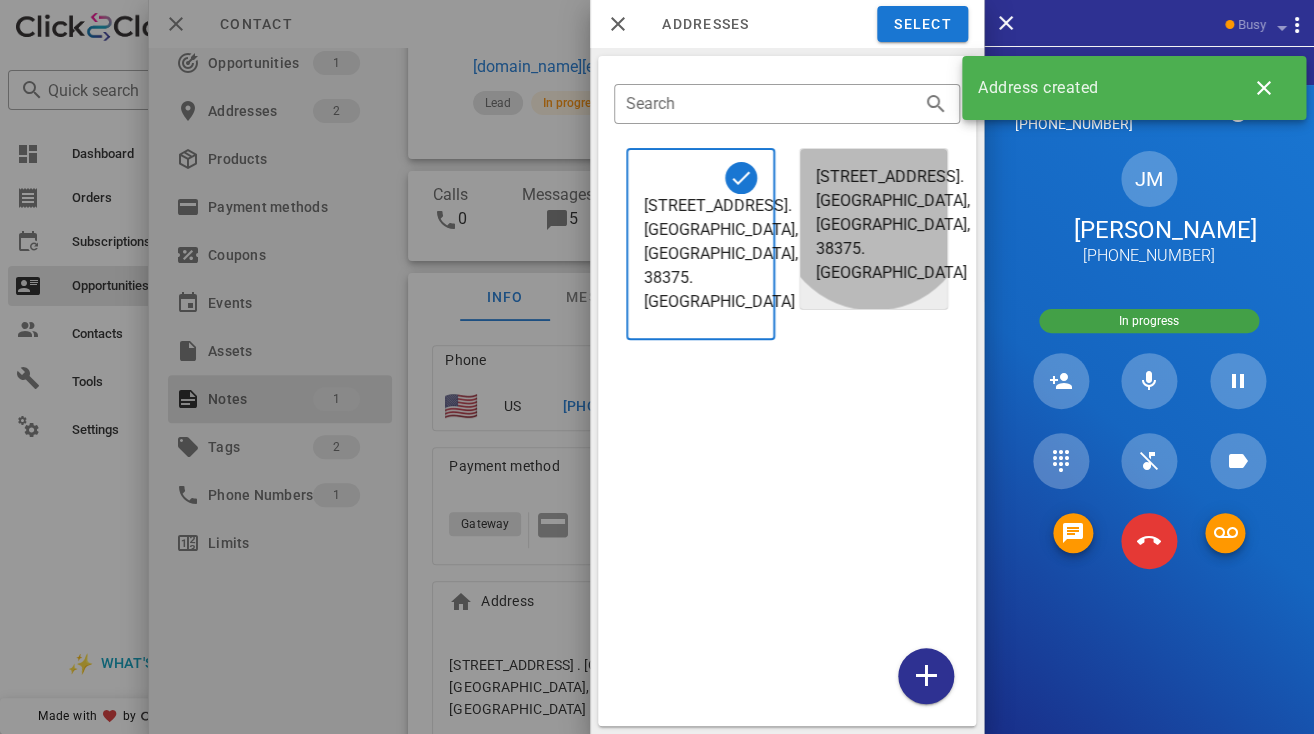 click on "134 W Cedar Street.
Selmer, TN, 38375.
US" at bounding box center (873, 225) 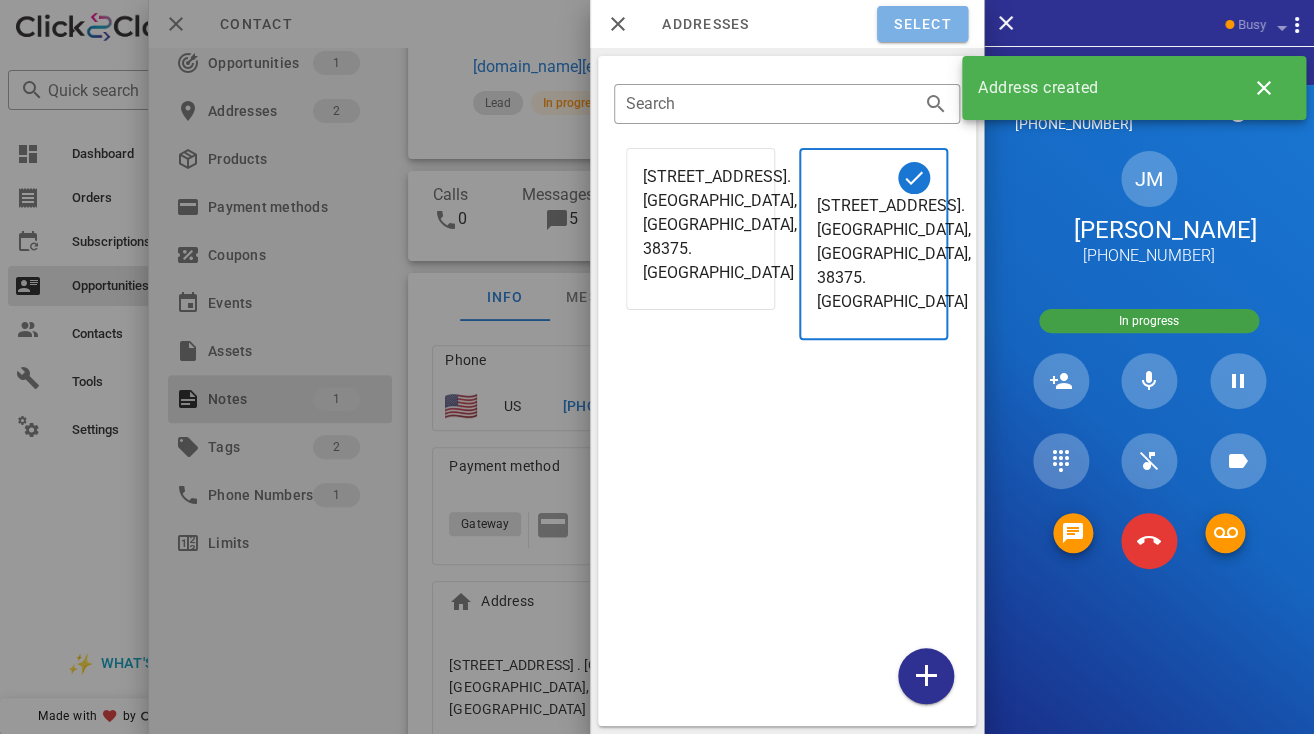 click on "Select" at bounding box center [922, 24] 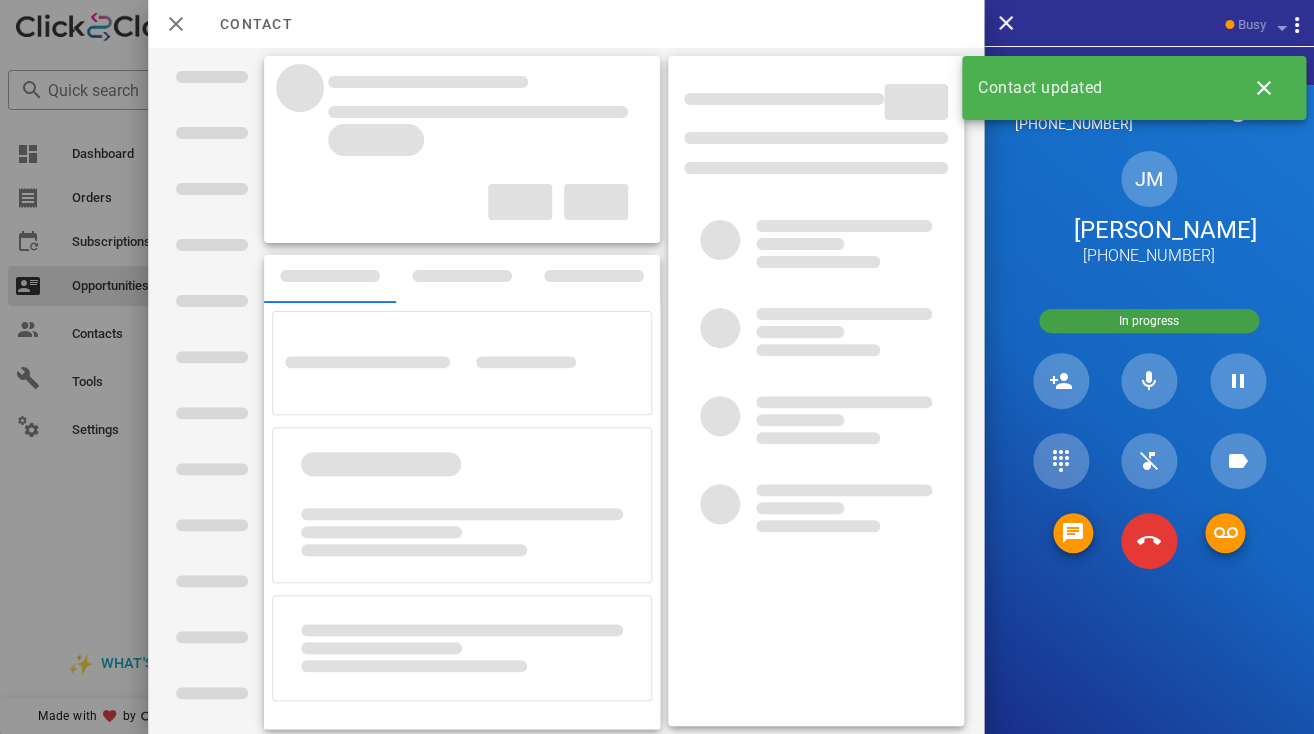 scroll, scrollTop: 0, scrollLeft: 0, axis: both 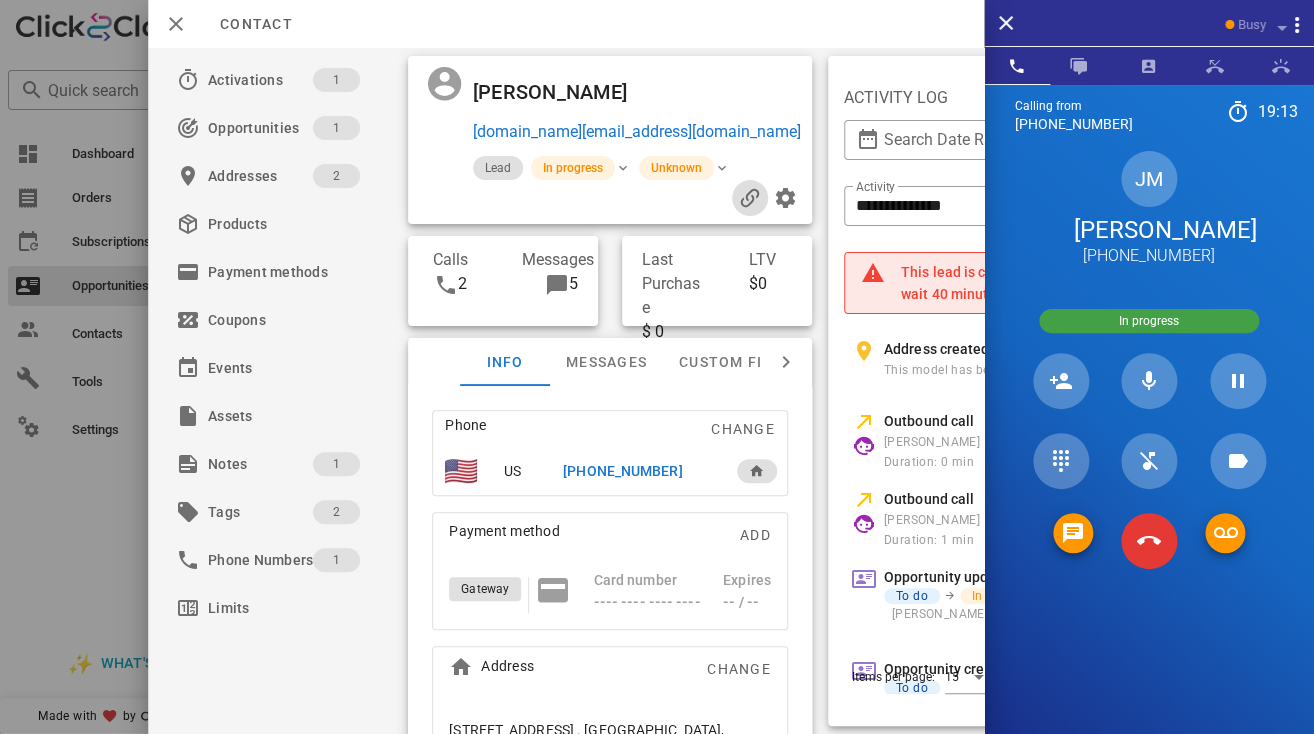 click at bounding box center [749, 198] 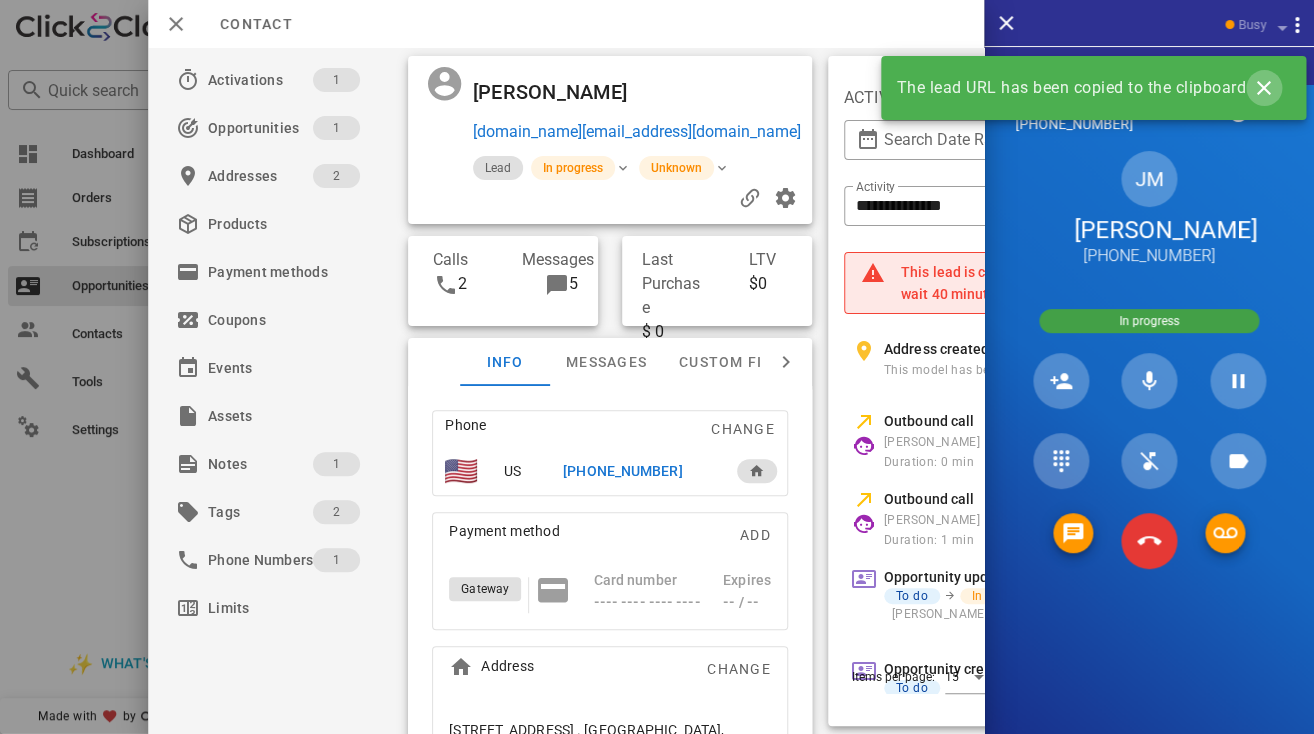 click at bounding box center [1264, 88] 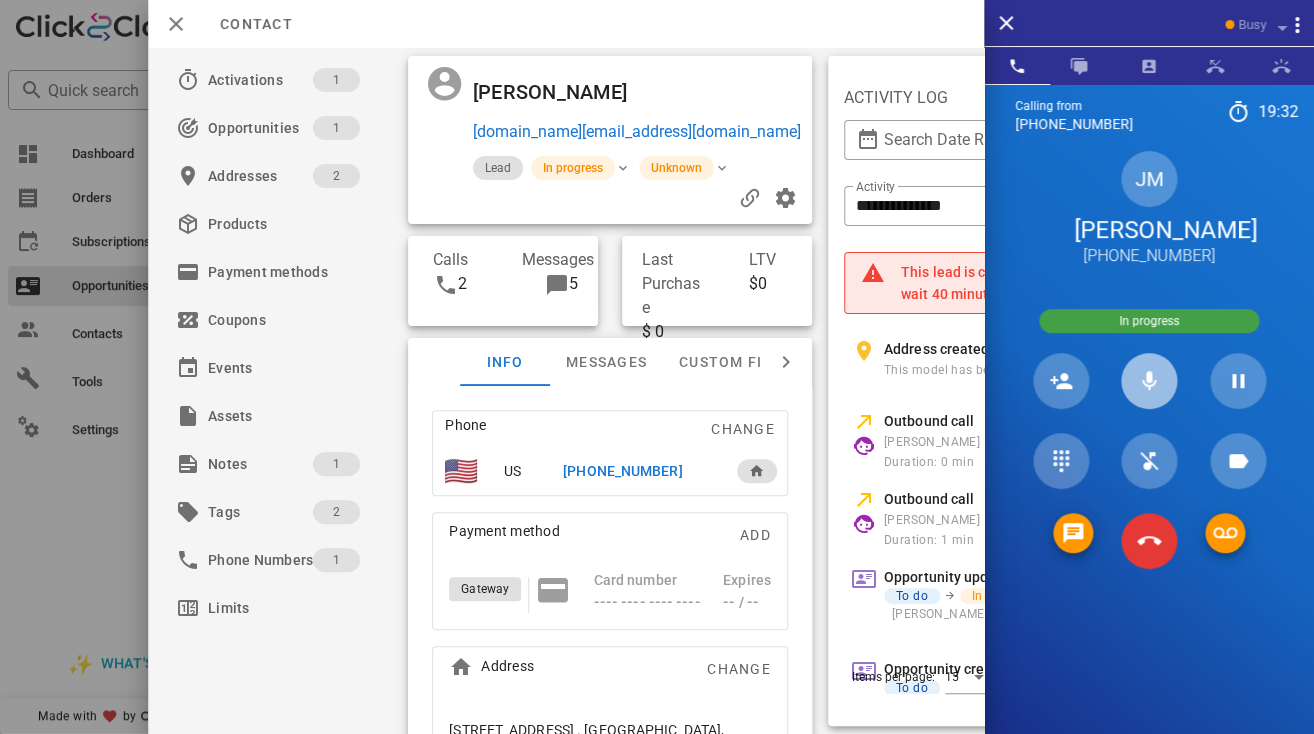 click at bounding box center [1149, 381] 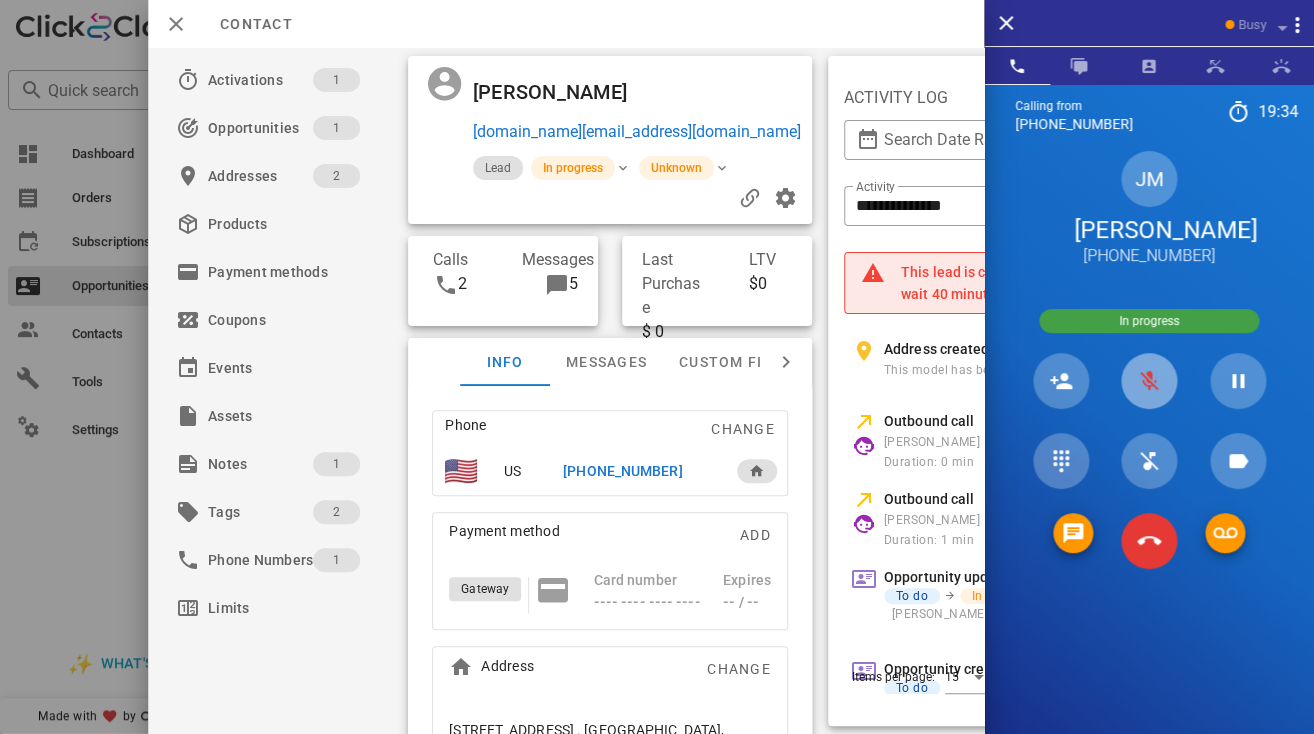 click at bounding box center [1149, 381] 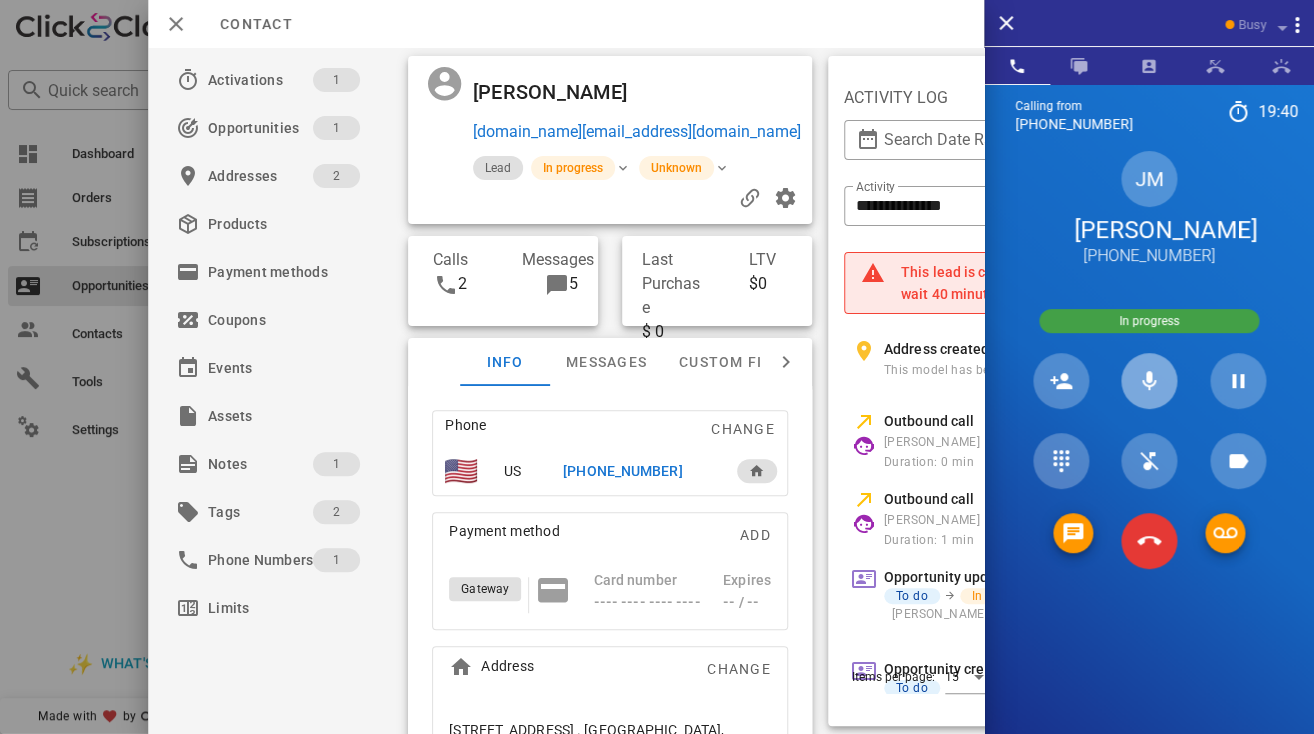 type 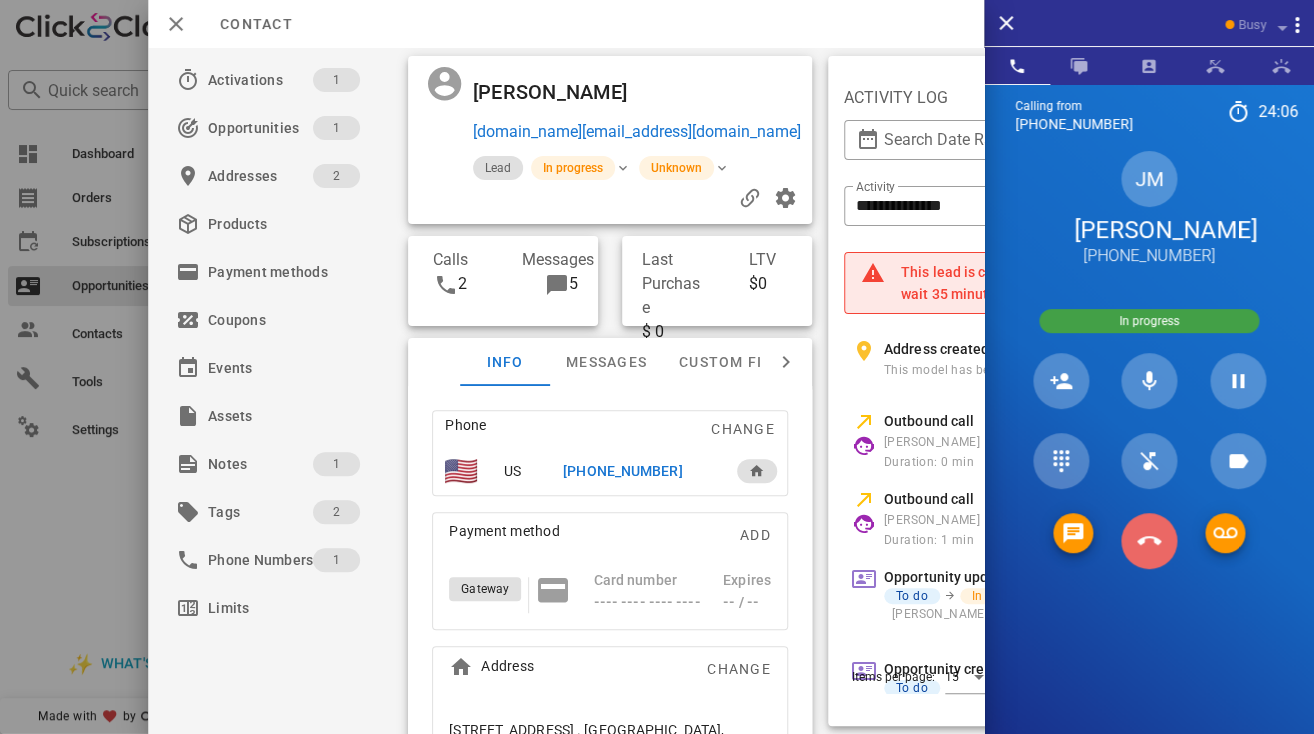 click at bounding box center (1149, 541) 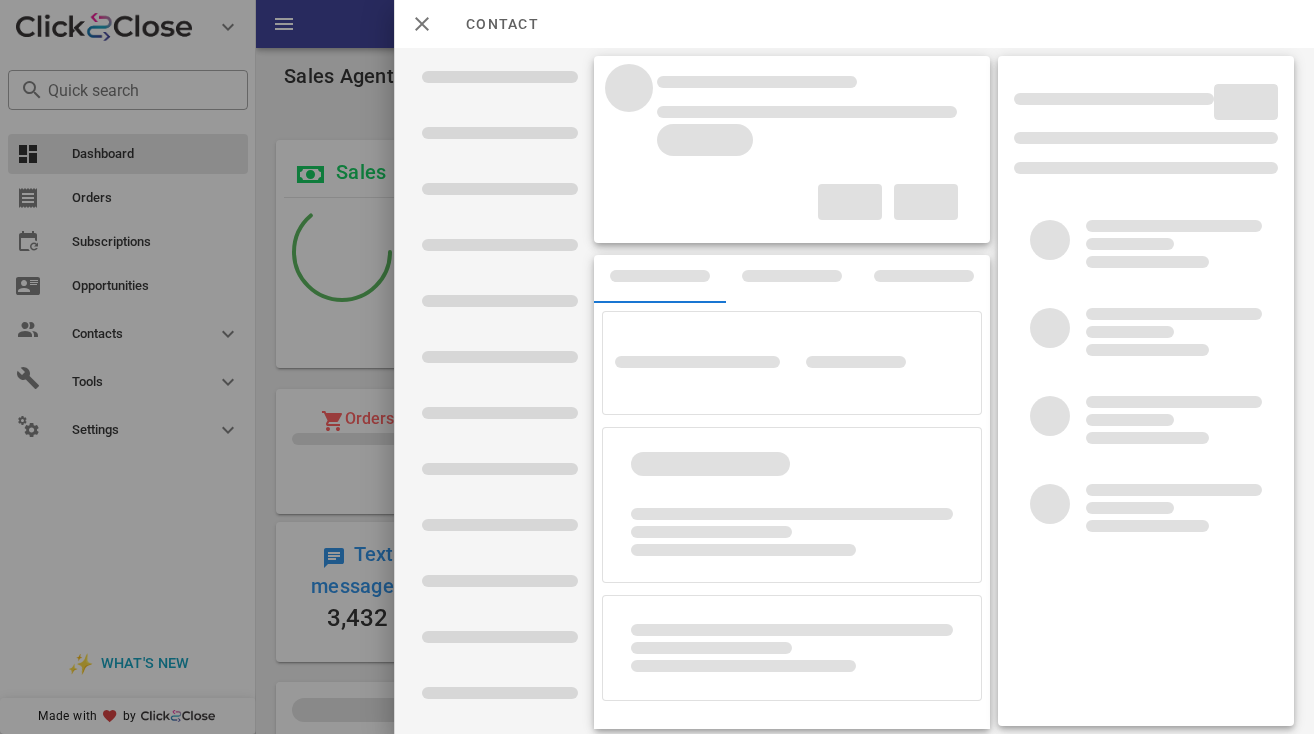 scroll, scrollTop: 0, scrollLeft: 0, axis: both 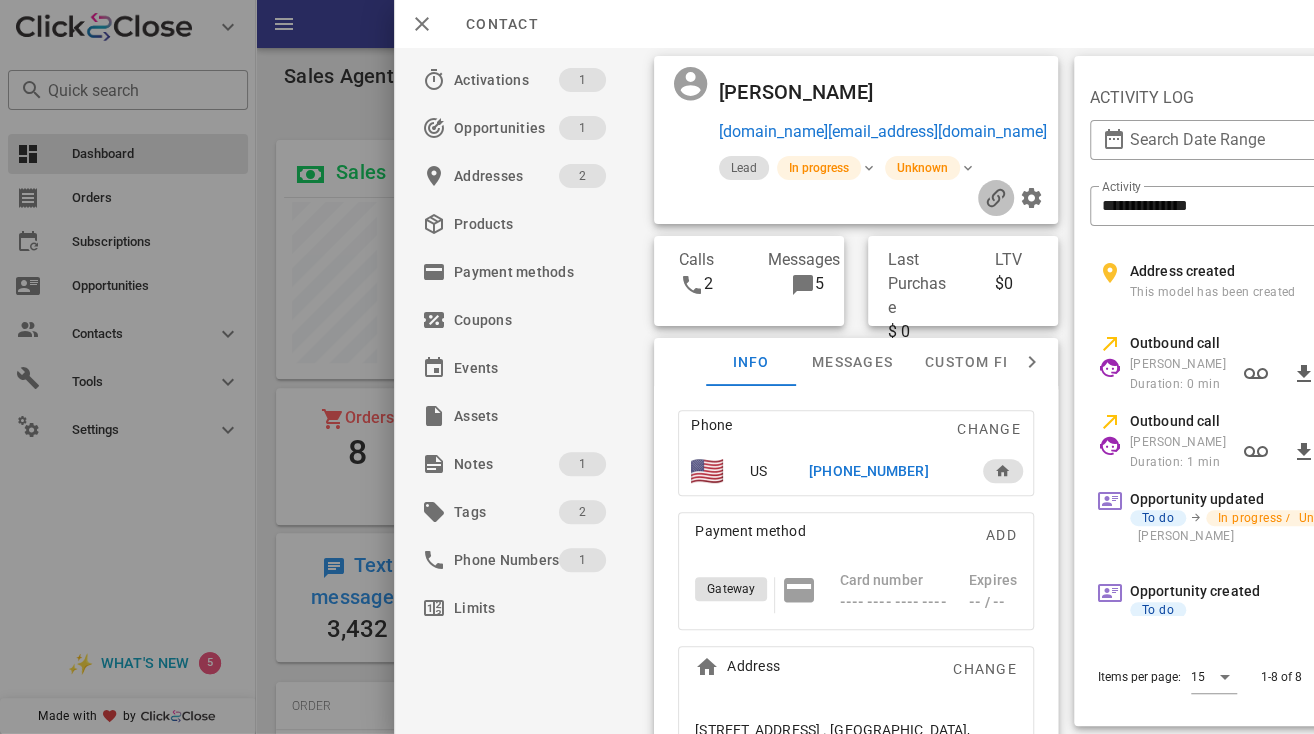 click at bounding box center [996, 198] 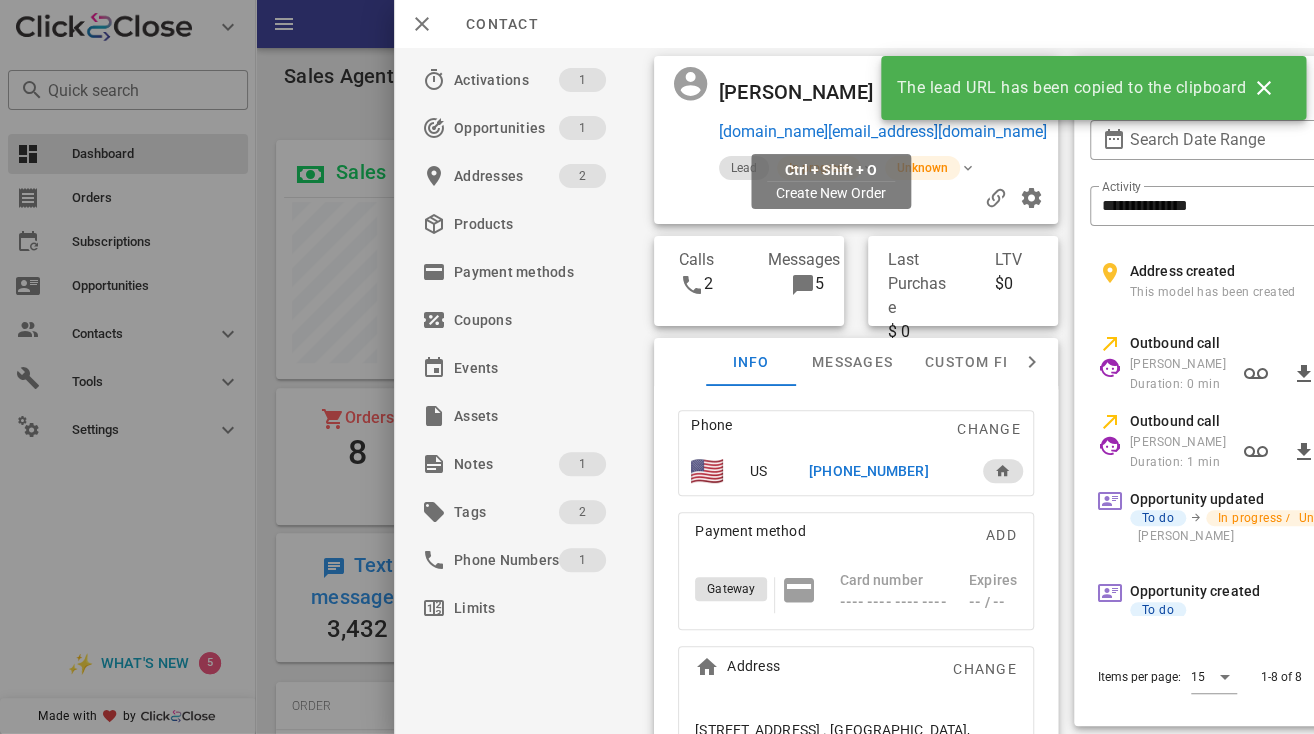 click on "[DOMAIN_NAME][EMAIL_ADDRESS][DOMAIN_NAME]" at bounding box center (883, 132) 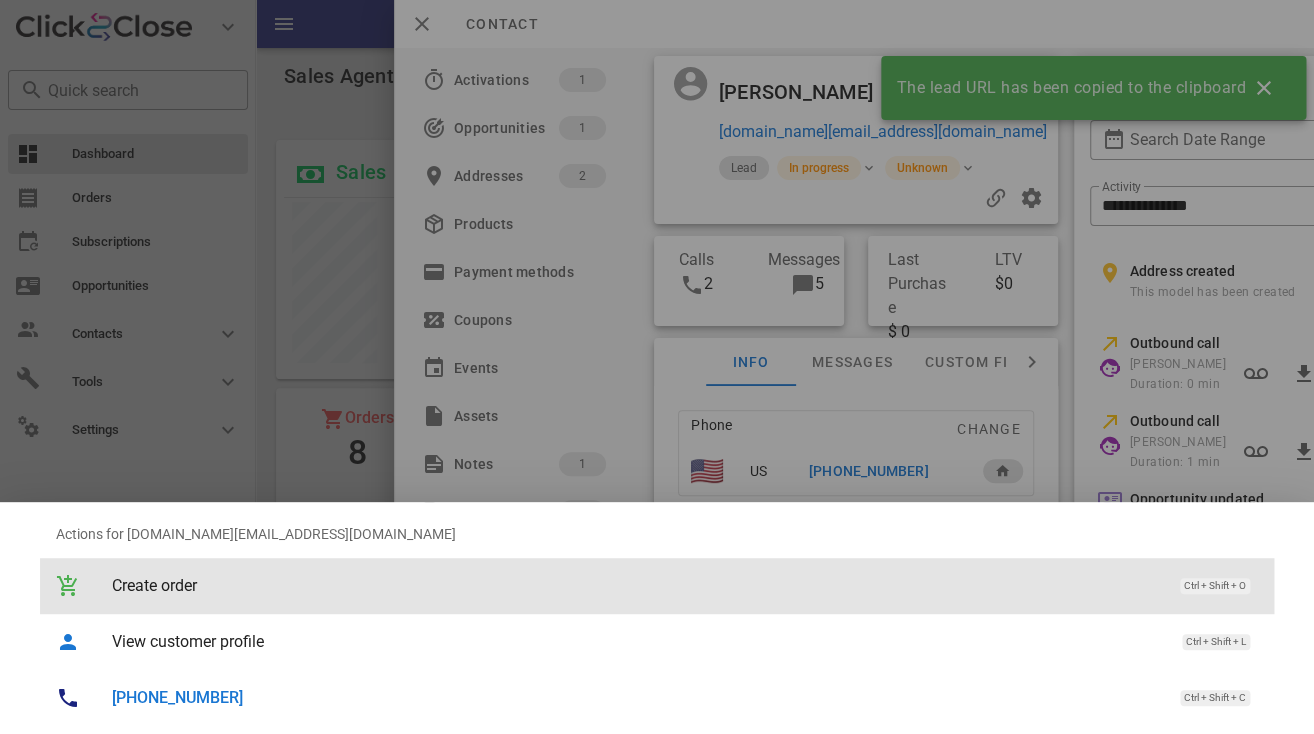 click on "Create order" at bounding box center [636, 585] 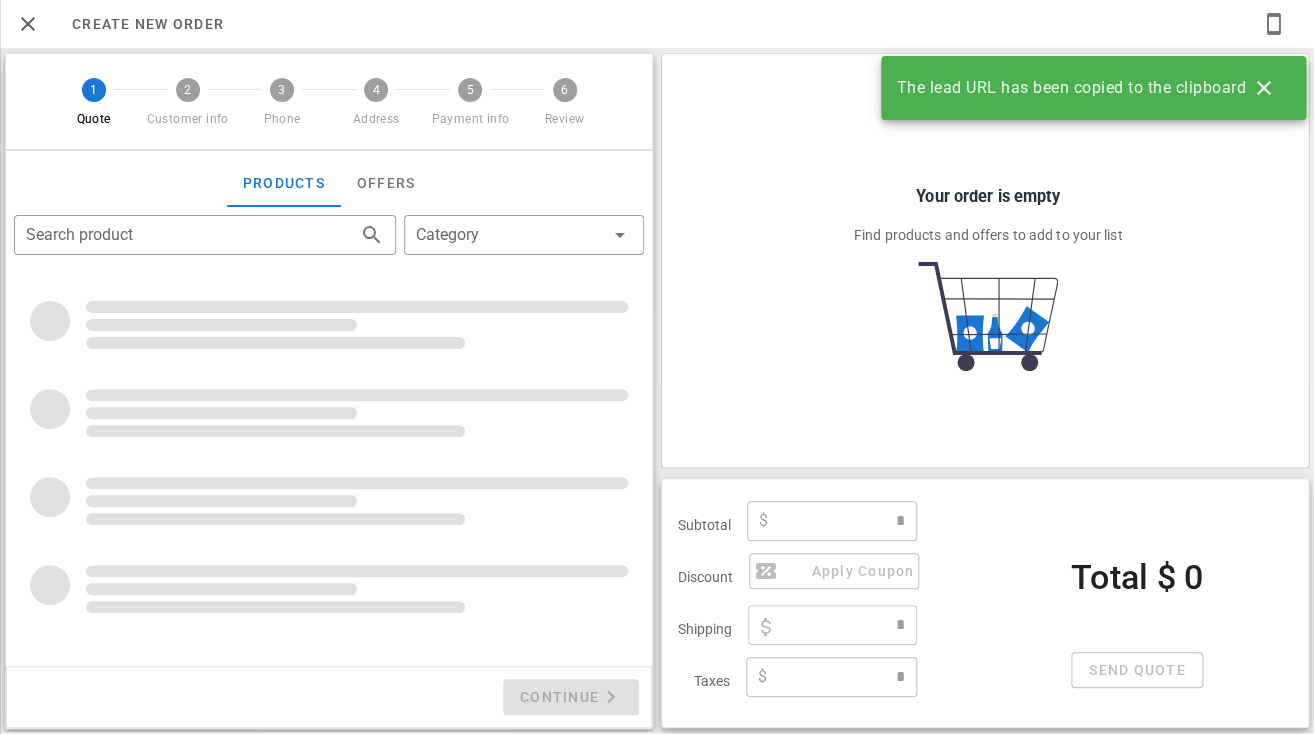 type on "**********" 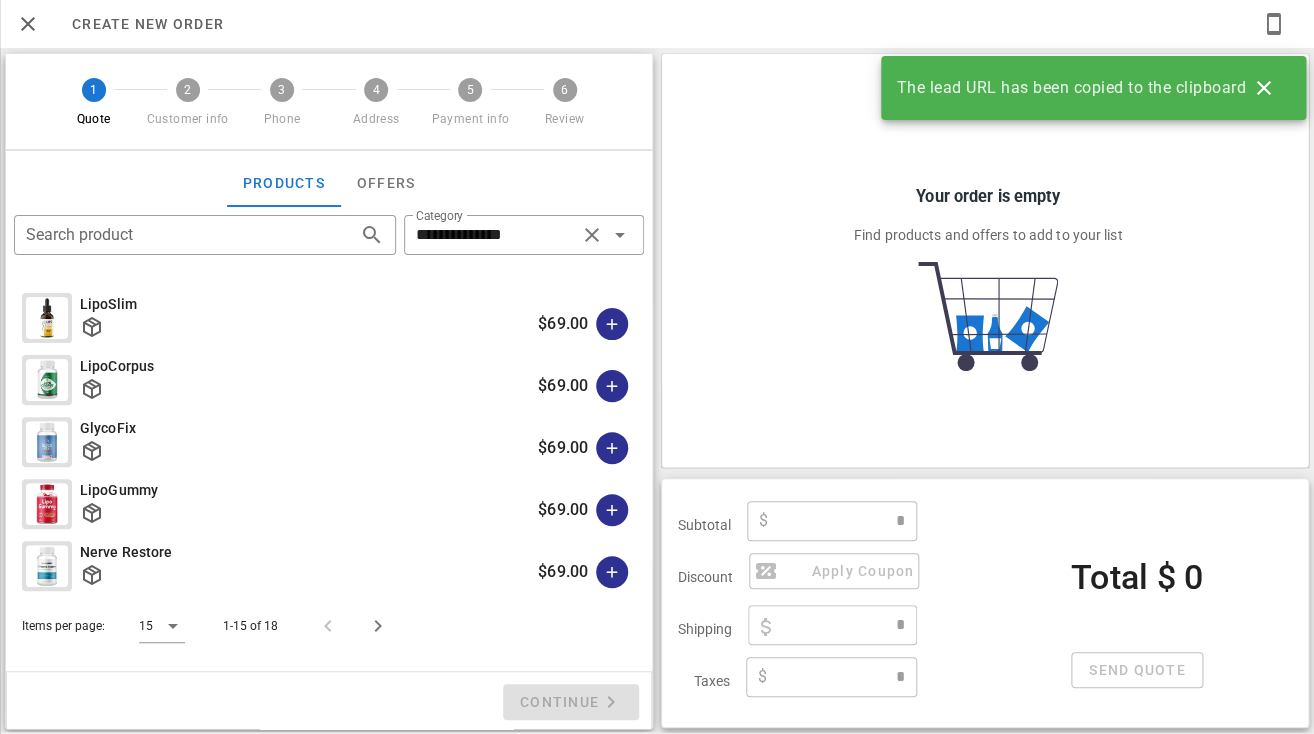 type on "****" 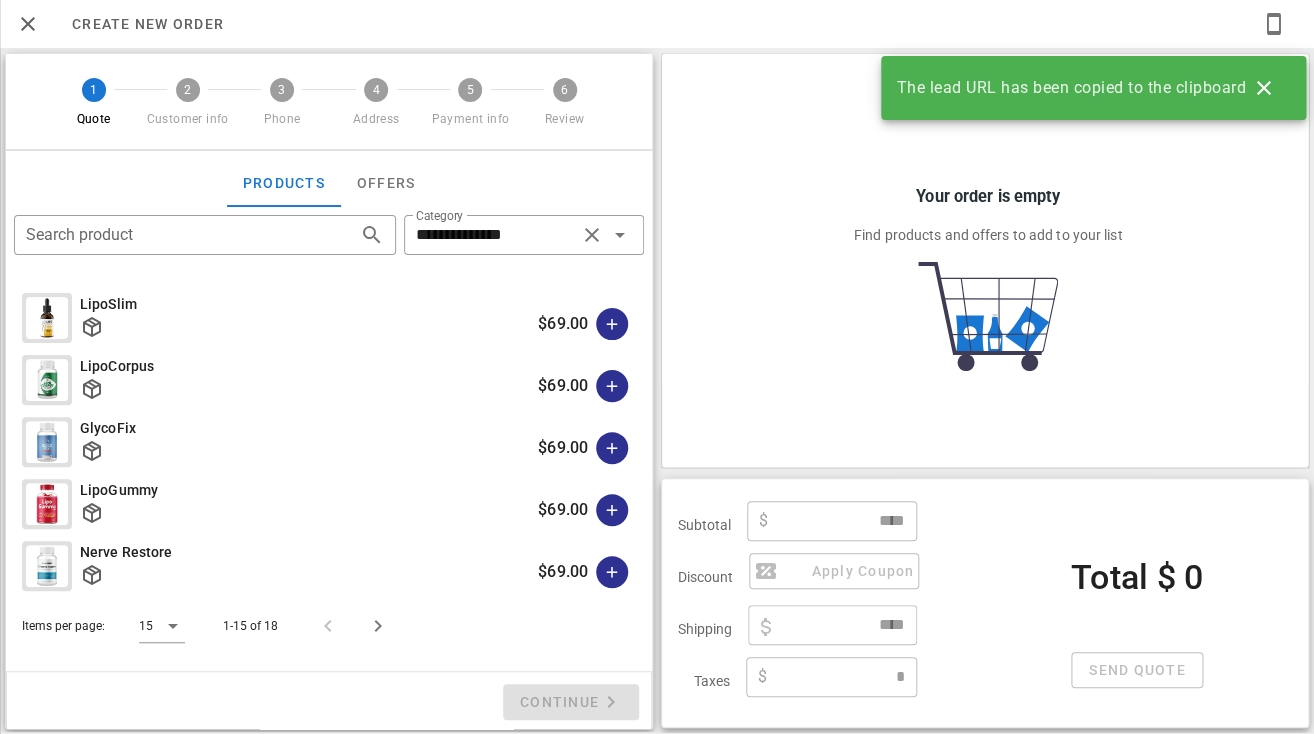 type on "****" 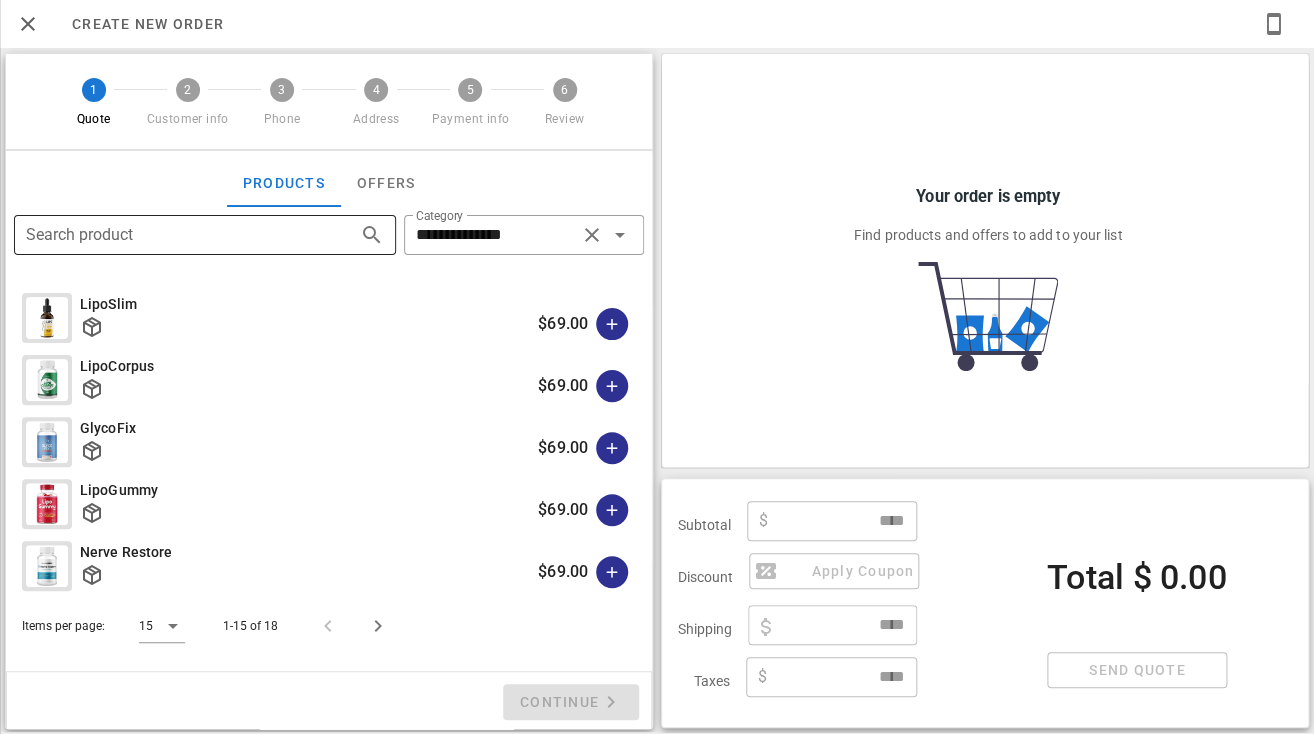 click on "Search product" at bounding box center (177, 235) 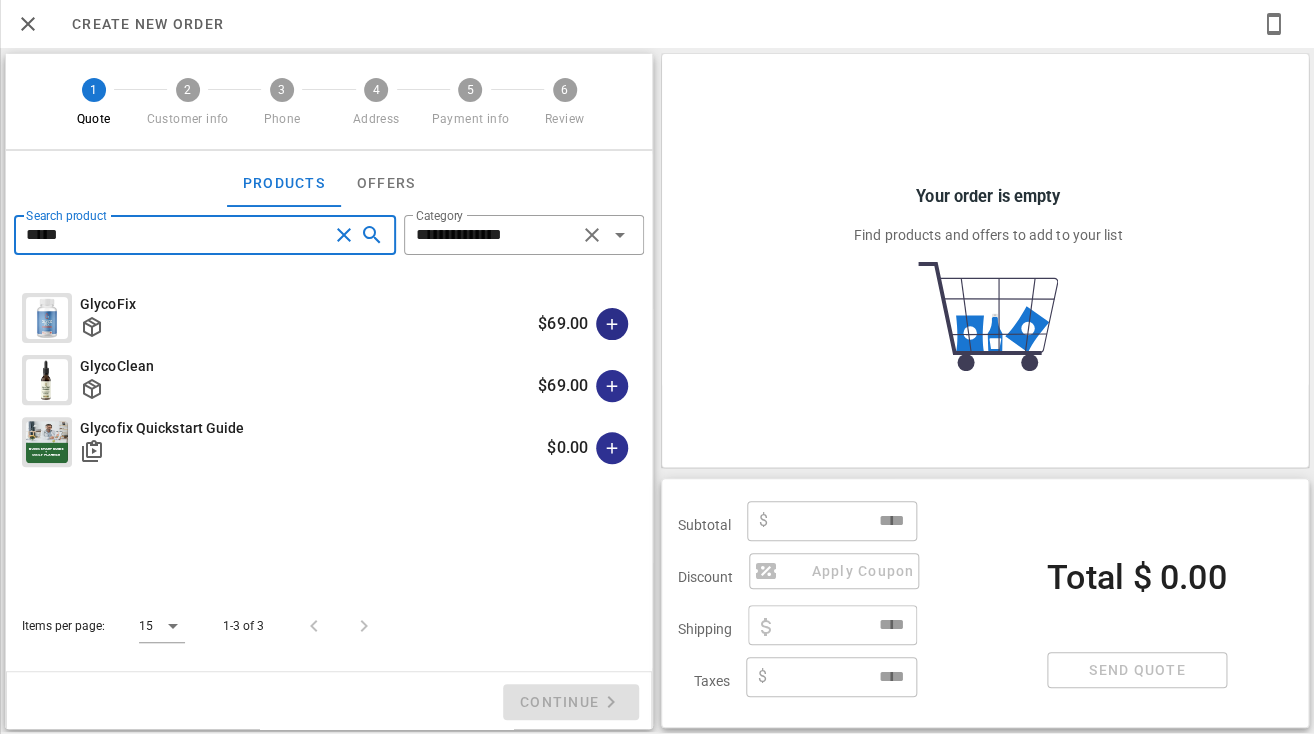 type on "*****" 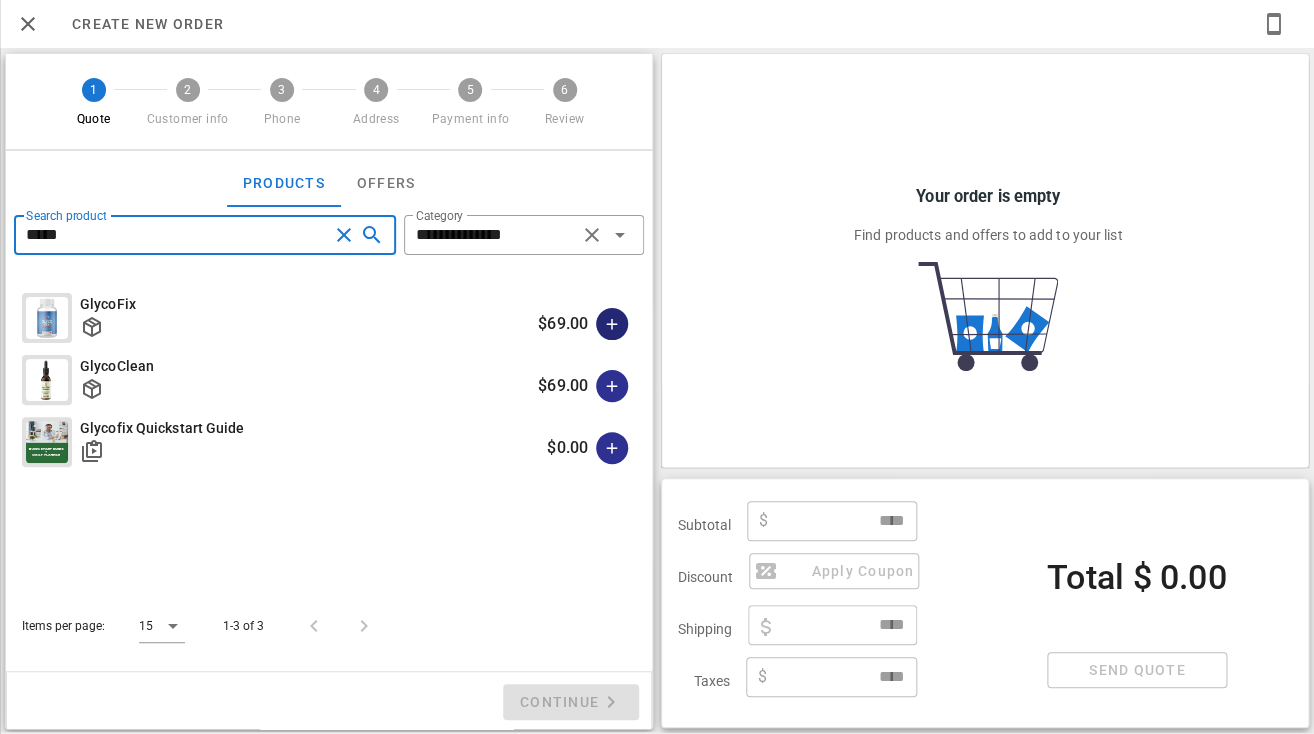 click at bounding box center [612, 324] 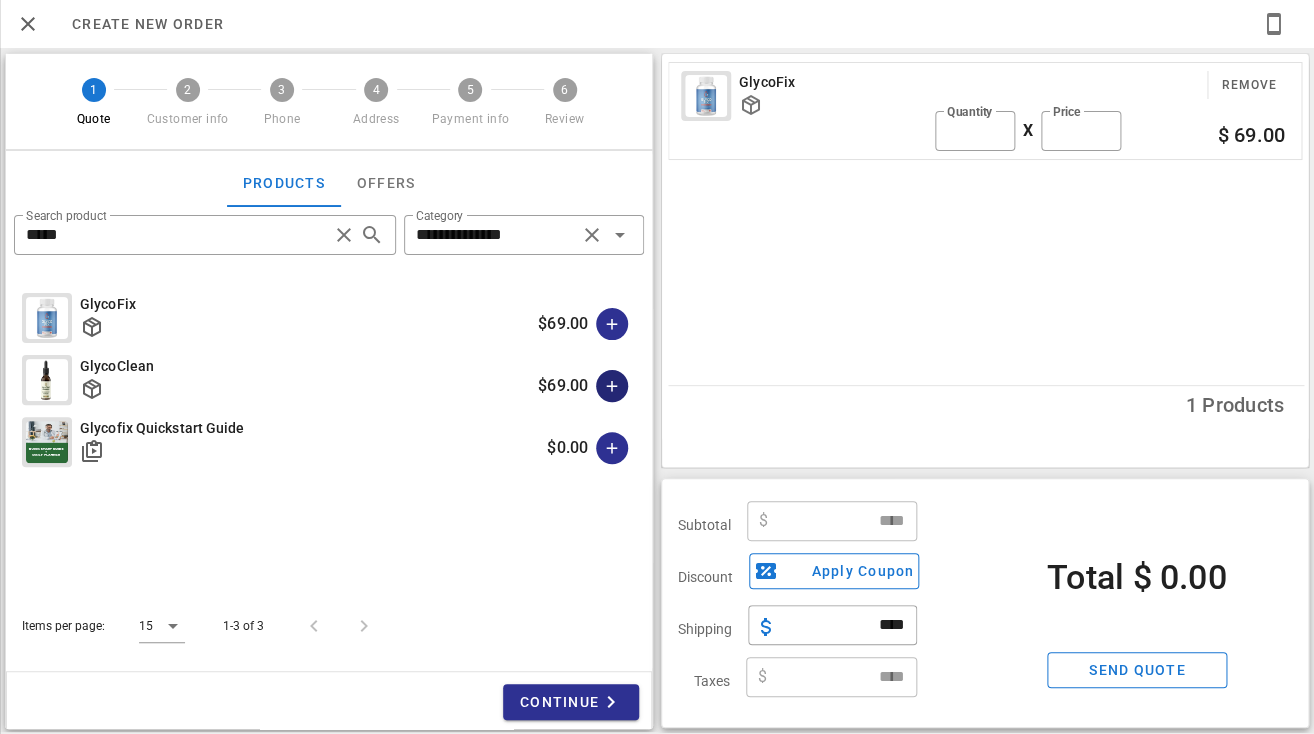 click at bounding box center (612, 386) 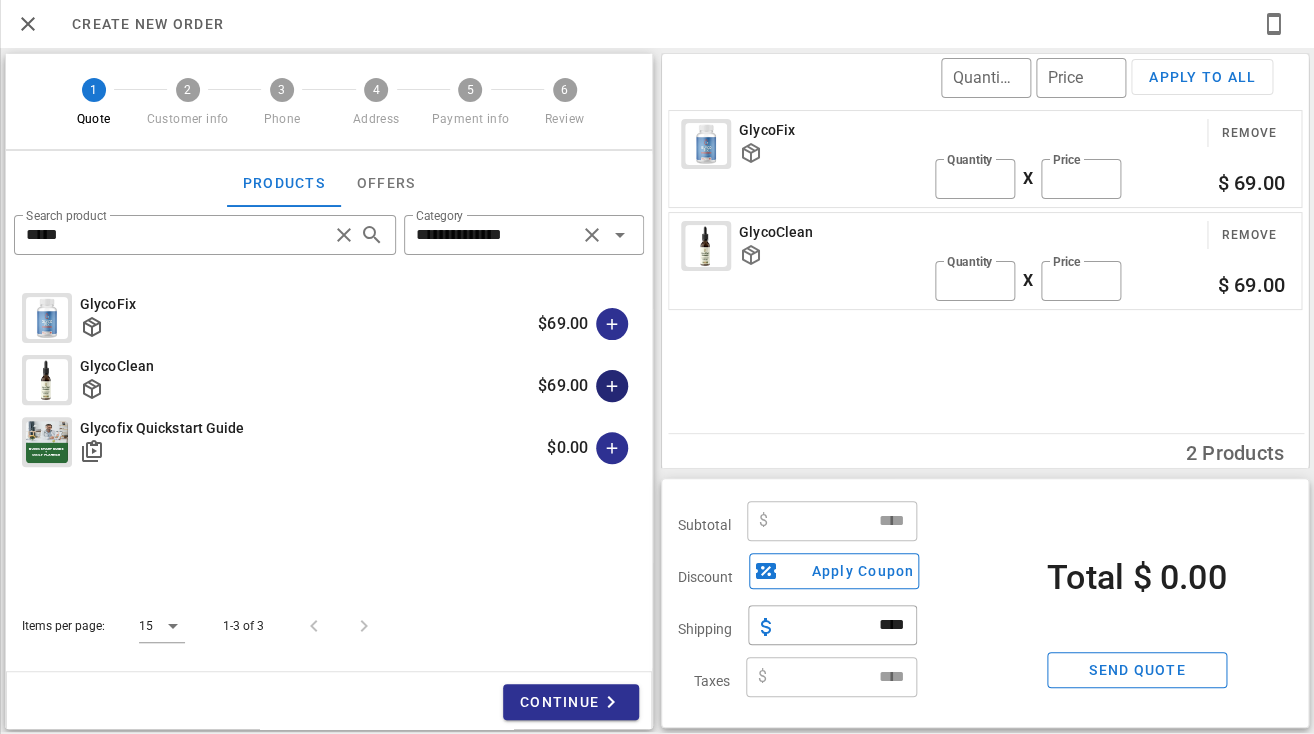 type on "******" 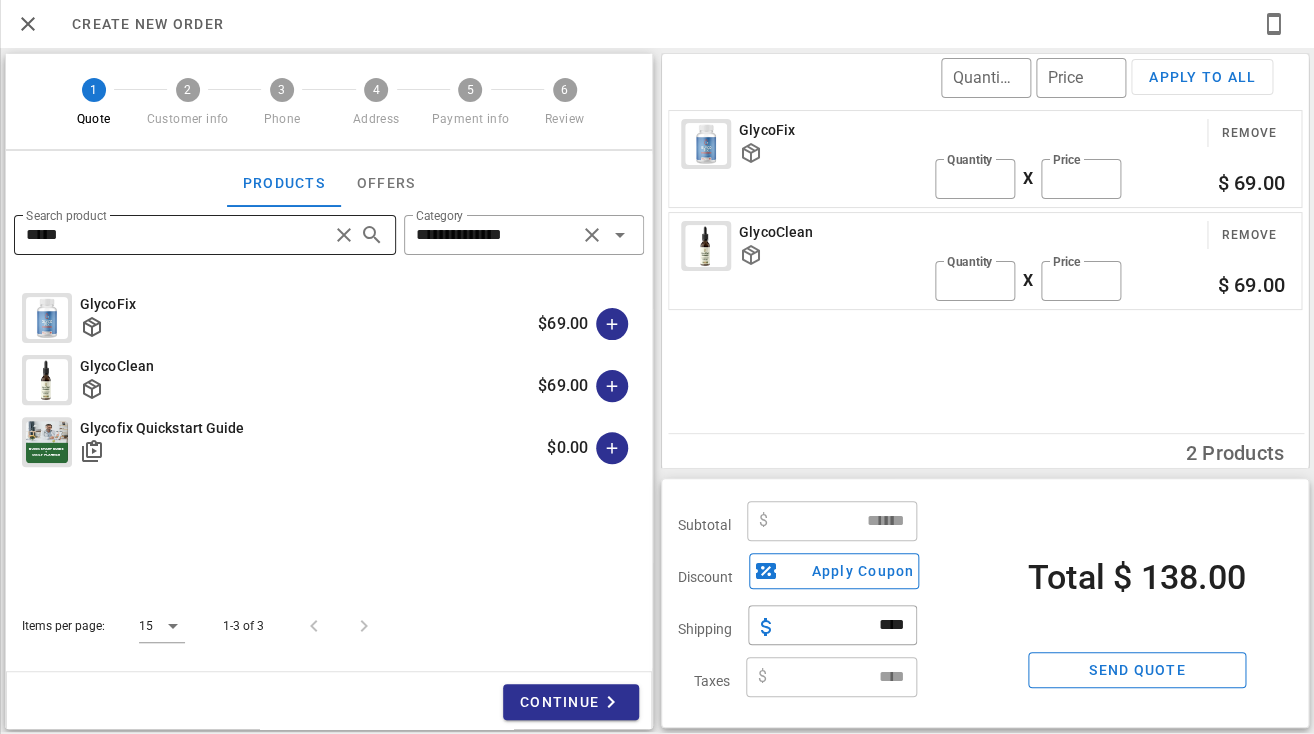 click on "*****" at bounding box center [177, 235] 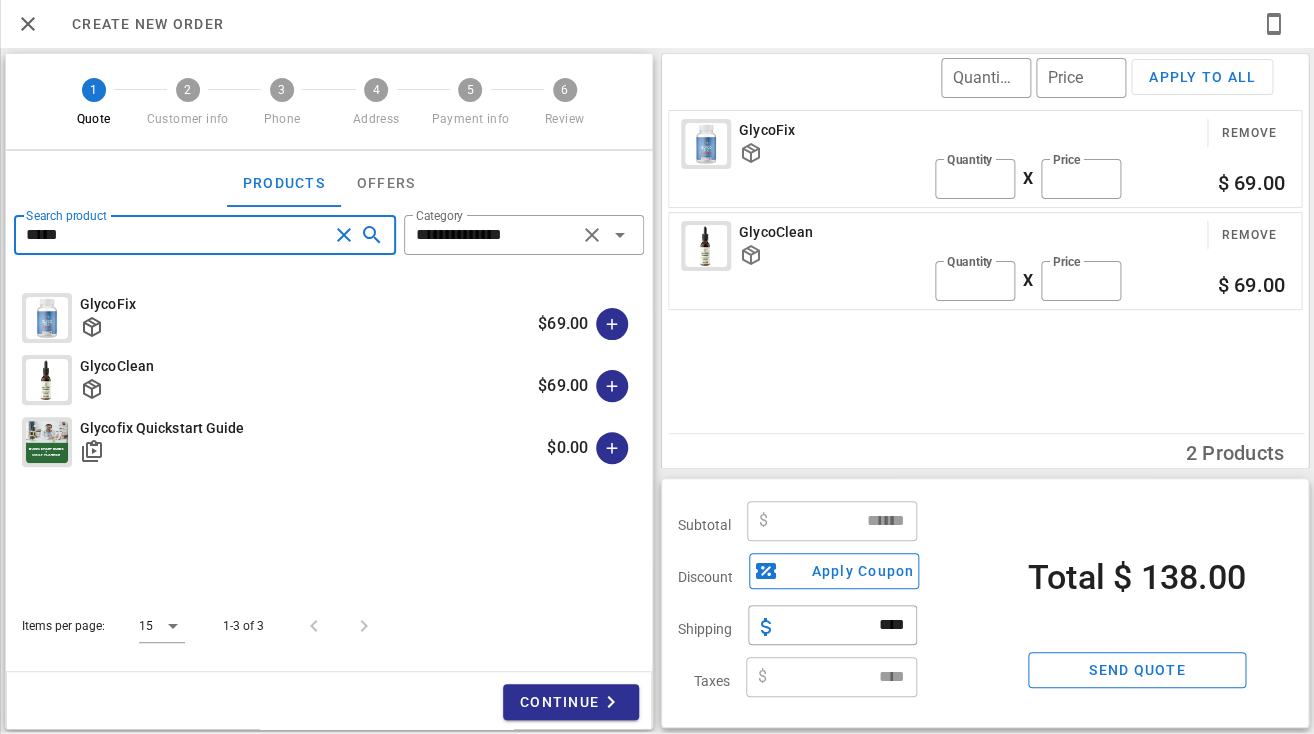 click on "*****" at bounding box center (177, 235) 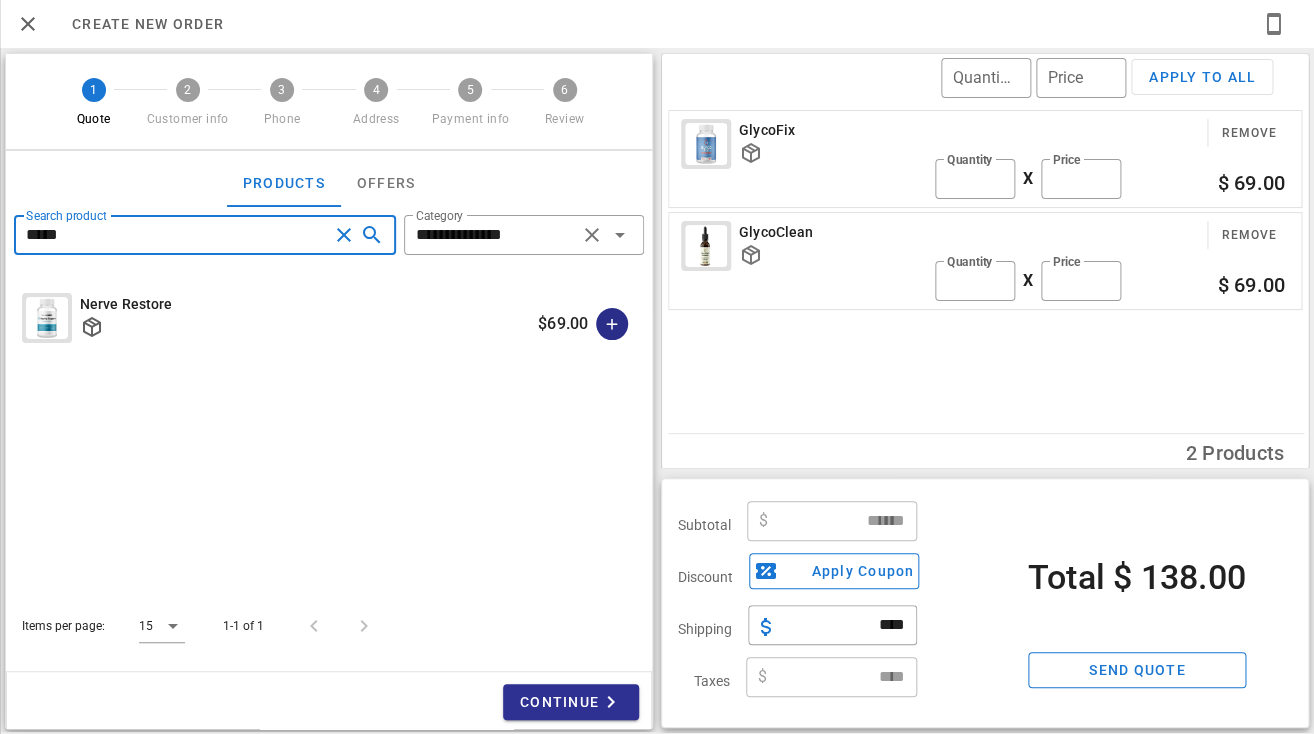 type on "*****" 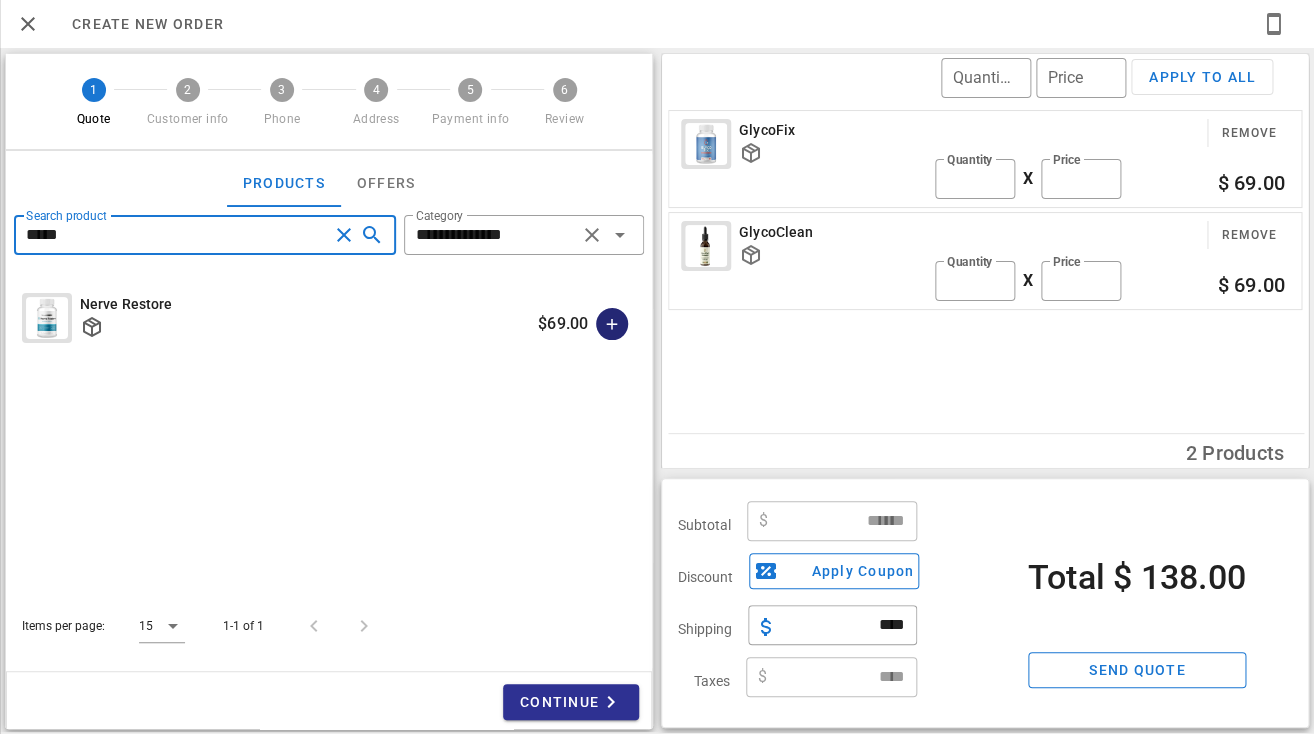 click at bounding box center (612, 324) 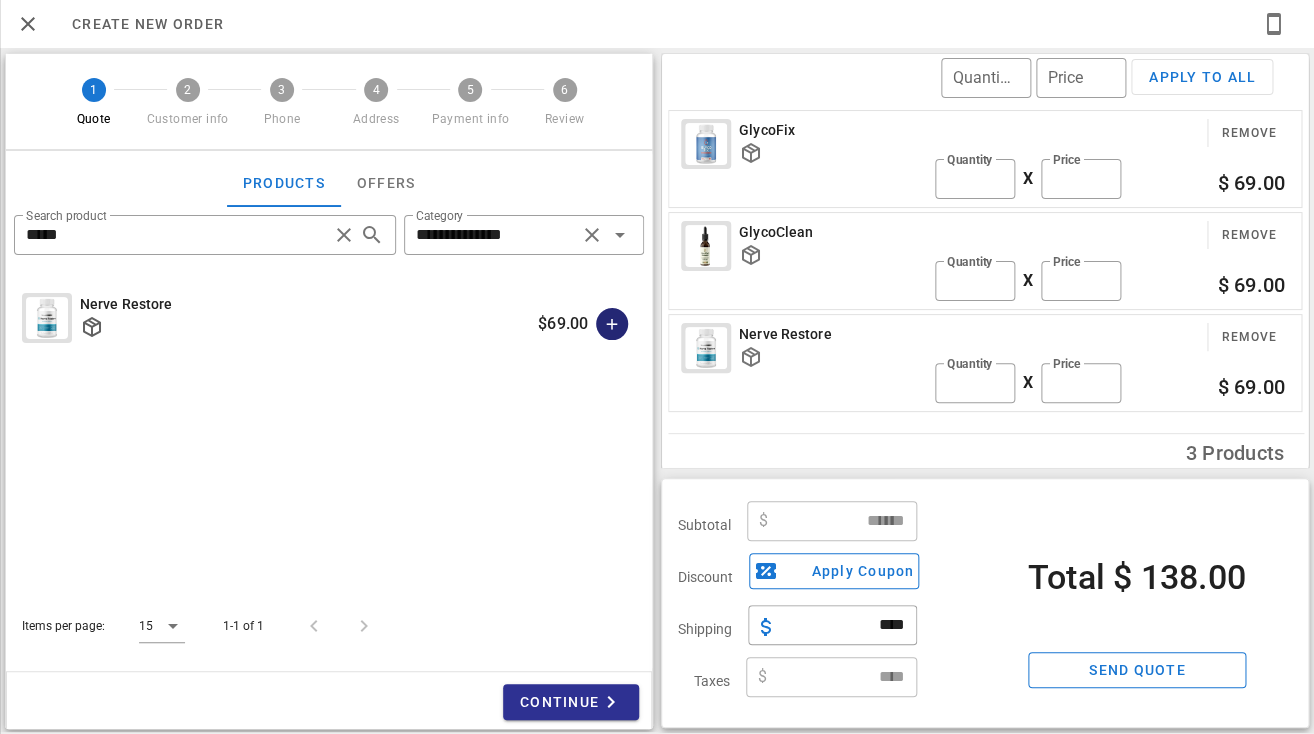 type 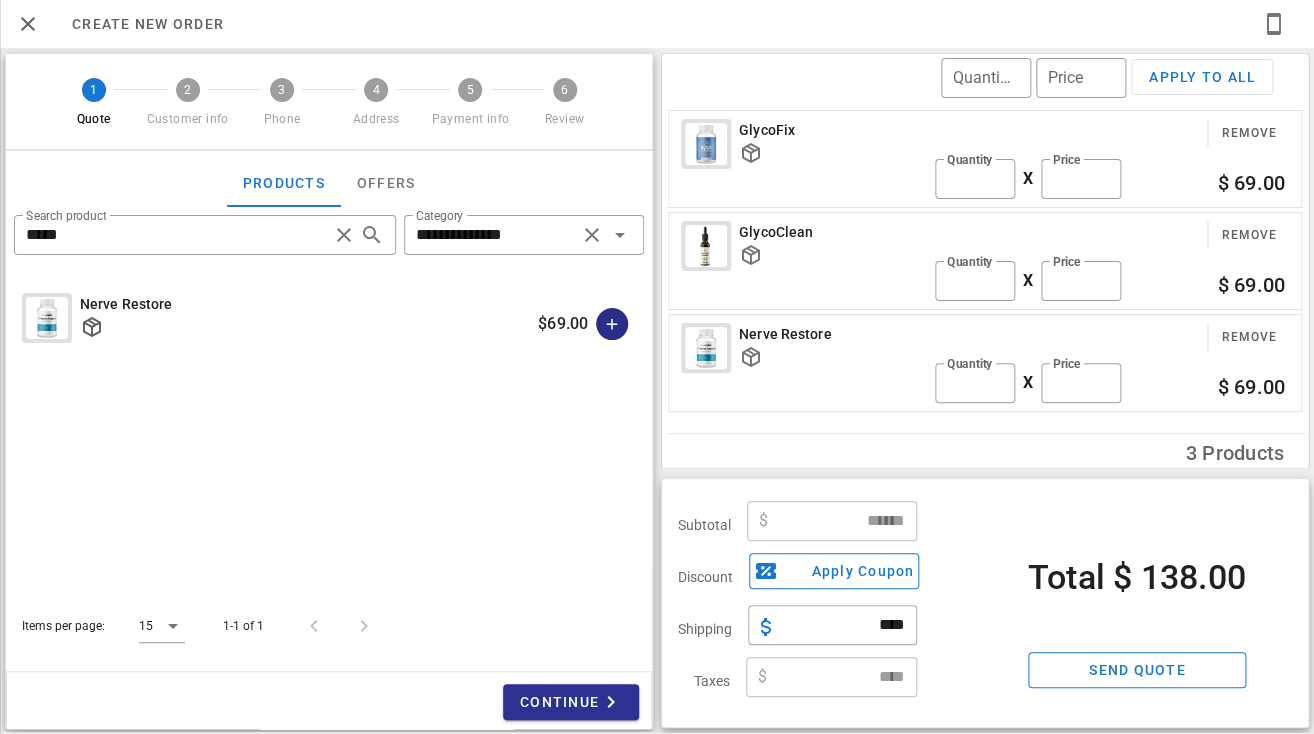 type on "******" 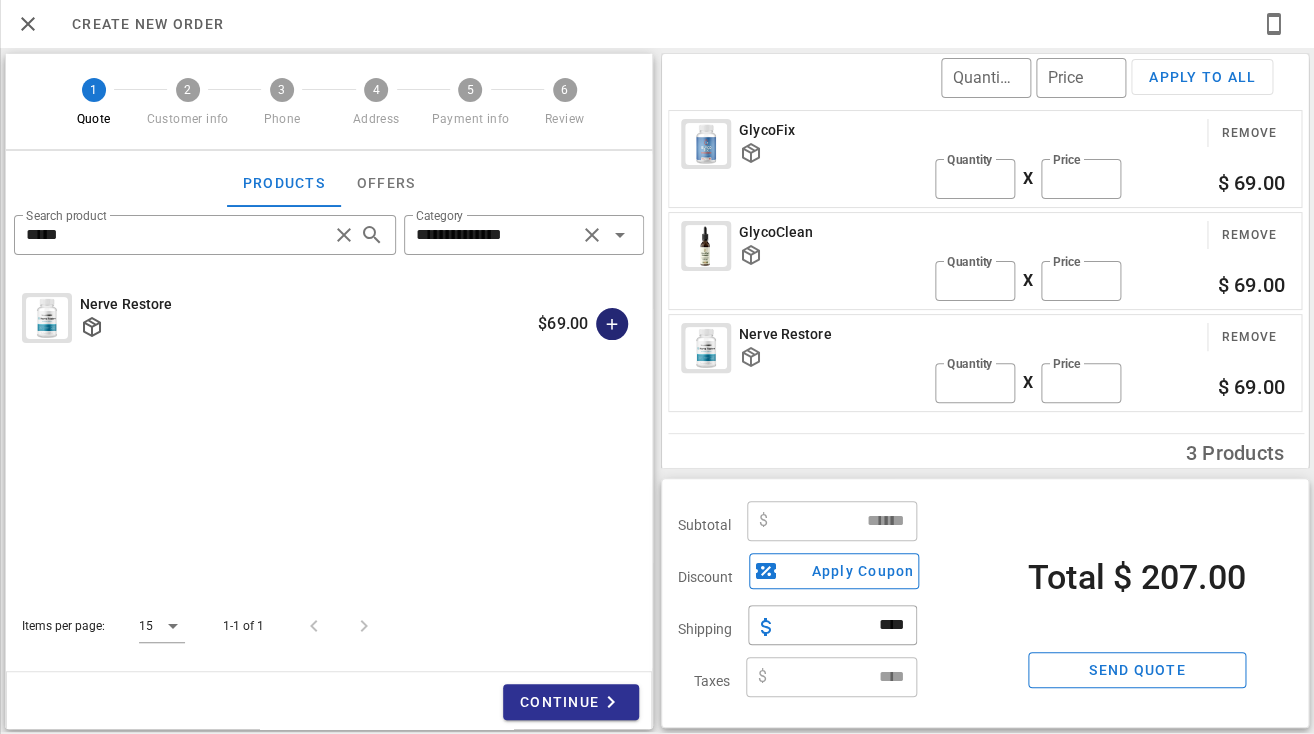 scroll, scrollTop: 2, scrollLeft: 0, axis: vertical 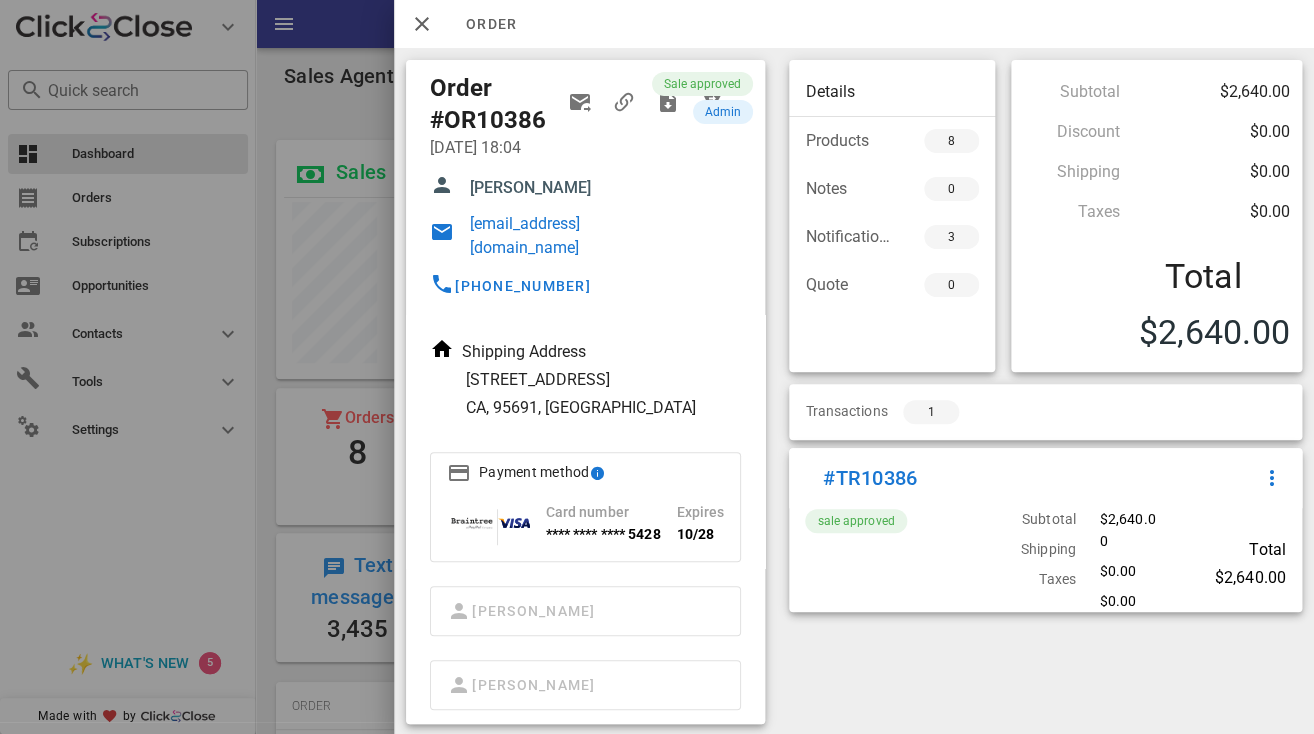 click on "[EMAIL_ADDRESS][DOMAIN_NAME]" at bounding box center (551, 236) 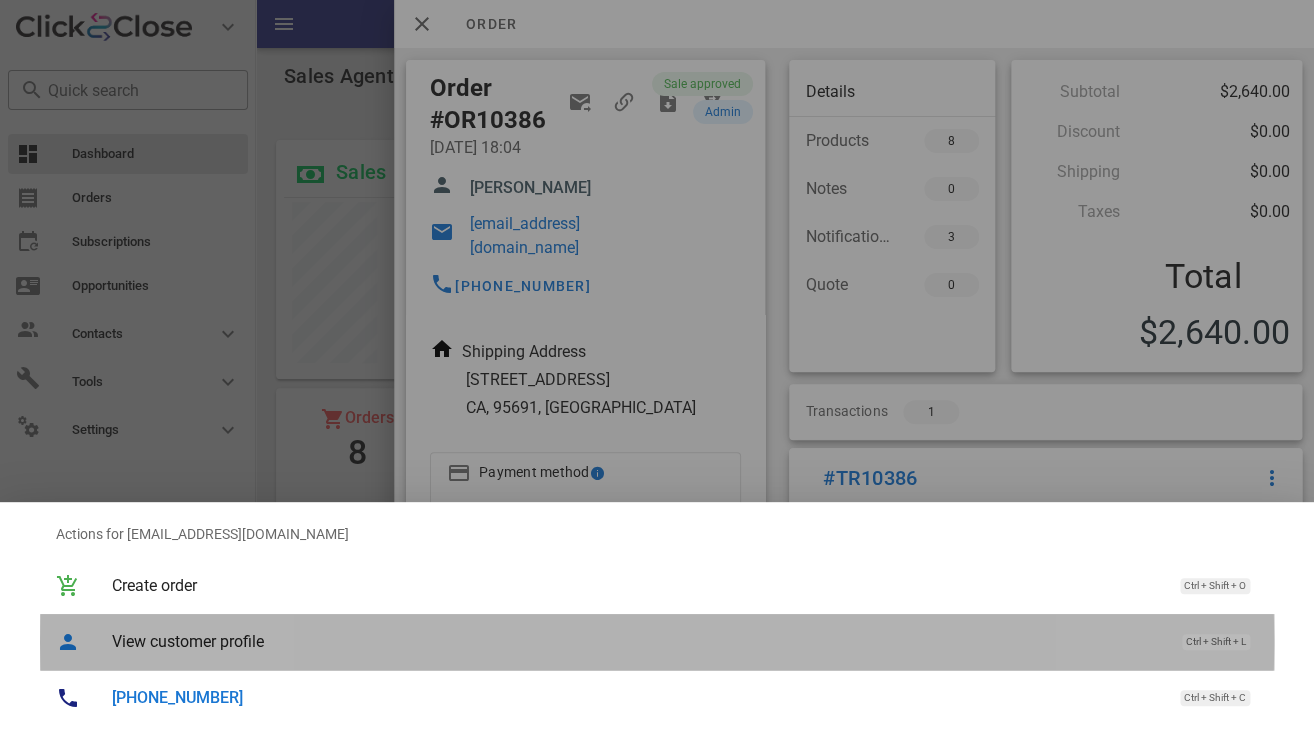 click on "View customer profile" at bounding box center (637, 641) 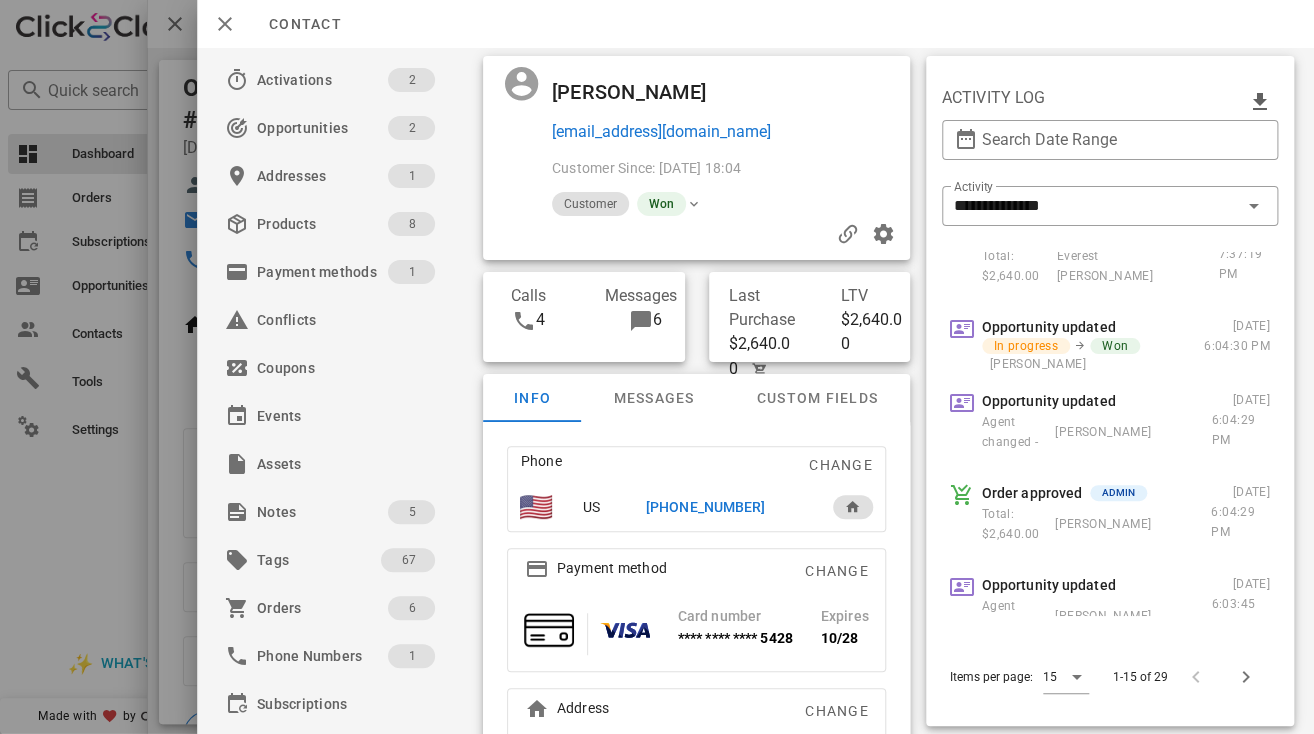 scroll, scrollTop: 103, scrollLeft: 0, axis: vertical 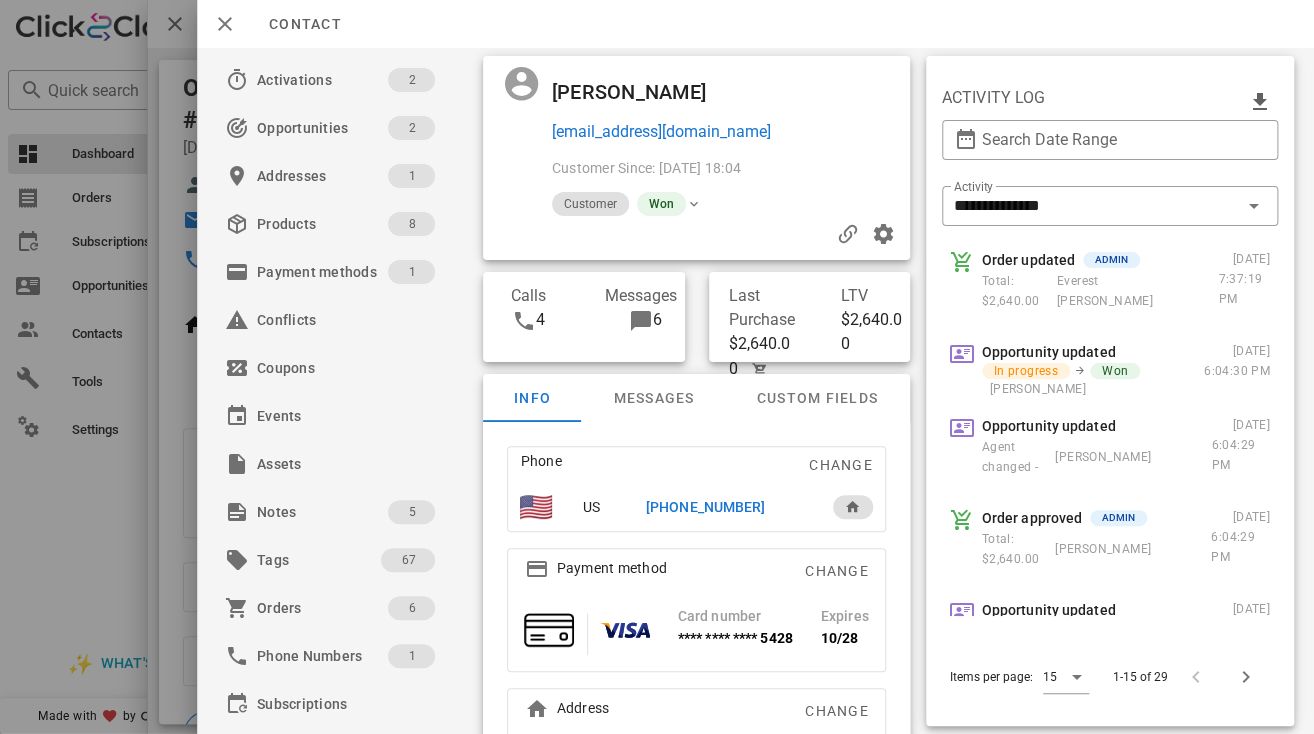 click on "​ Search Date Range" at bounding box center (1110, 153) 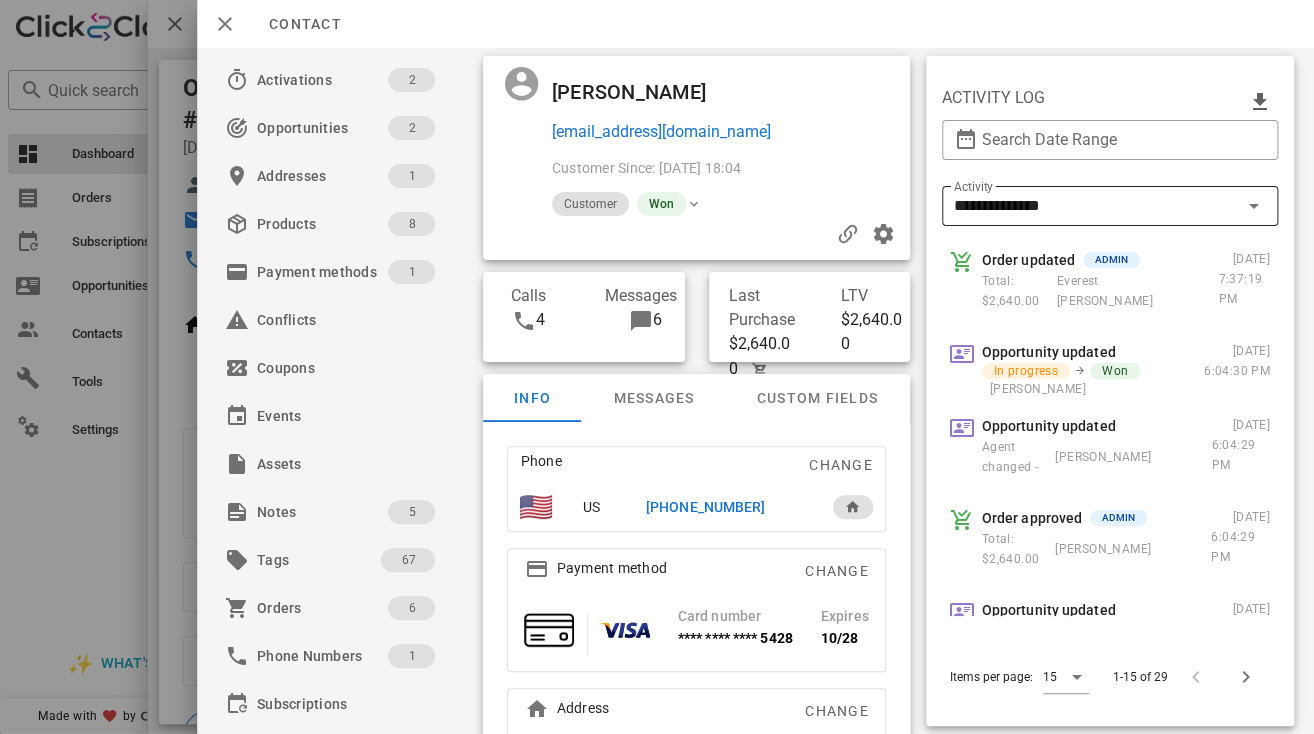 click on "**********" at bounding box center [1096, 206] 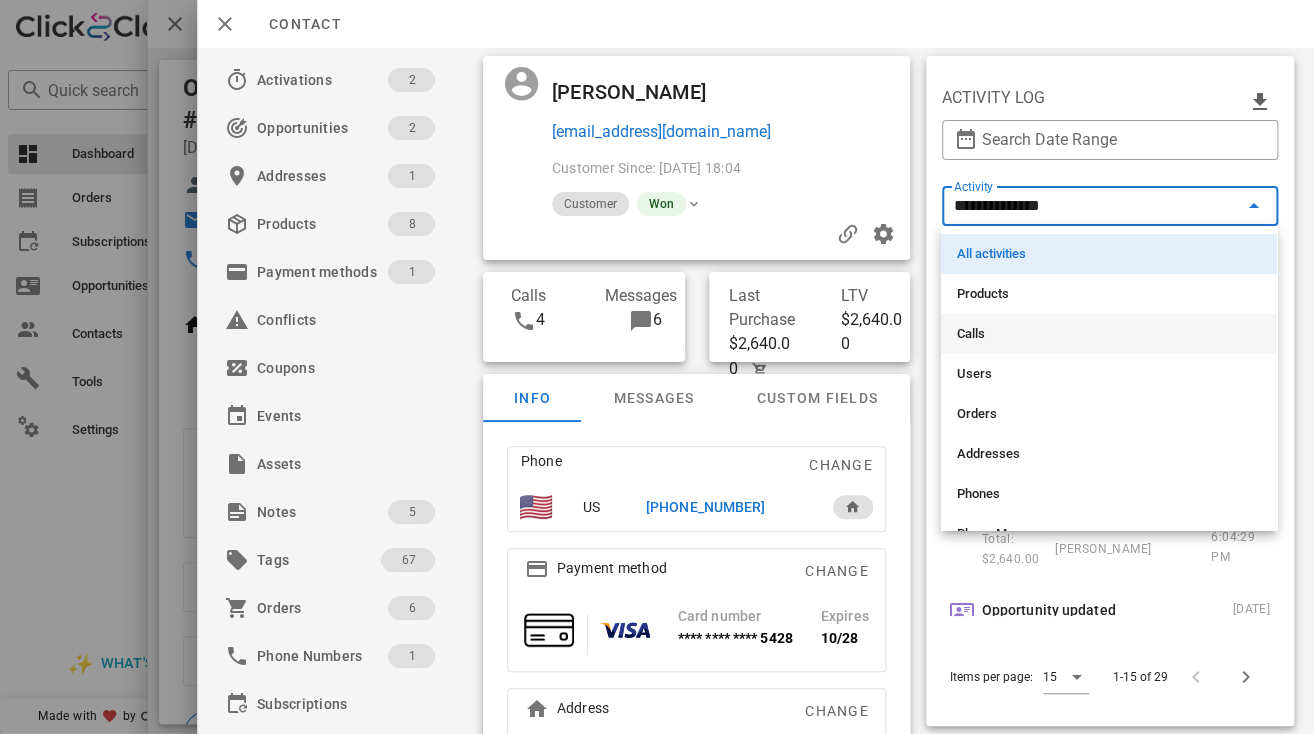 click on "Calls" at bounding box center (1109, 334) 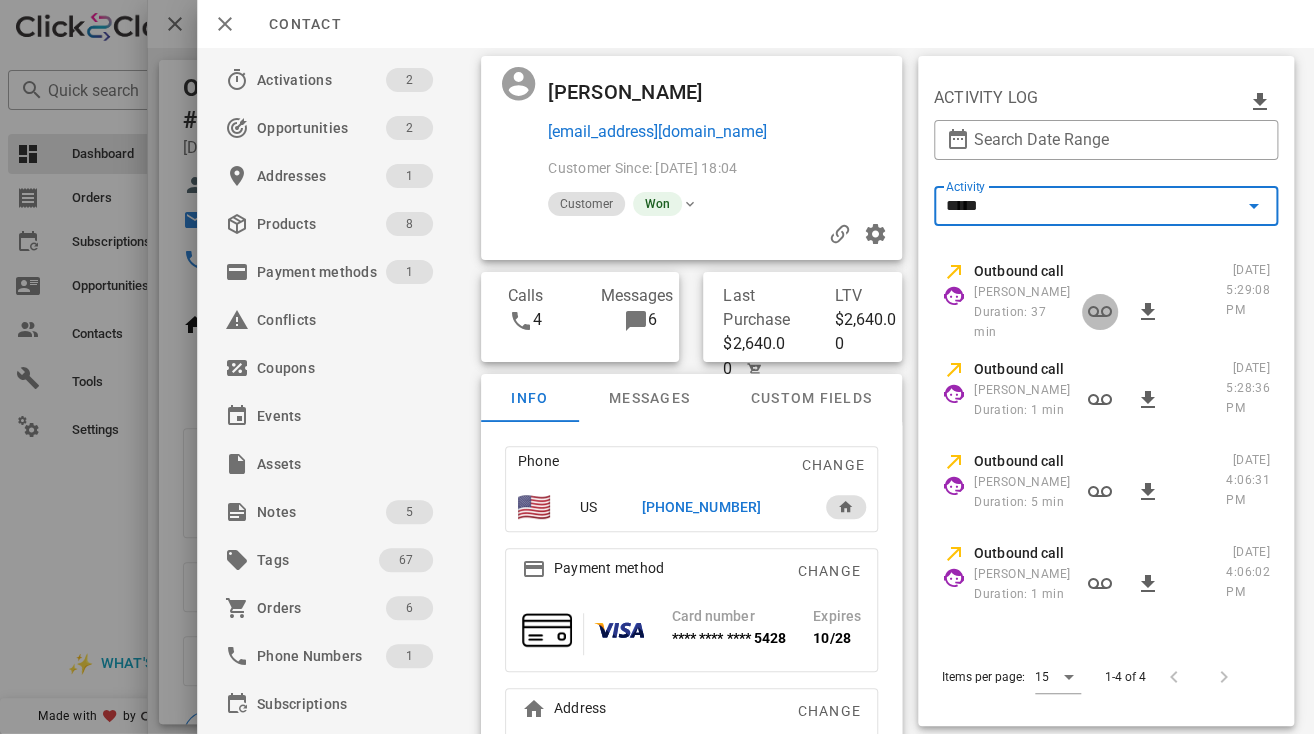 click at bounding box center [1100, 312] 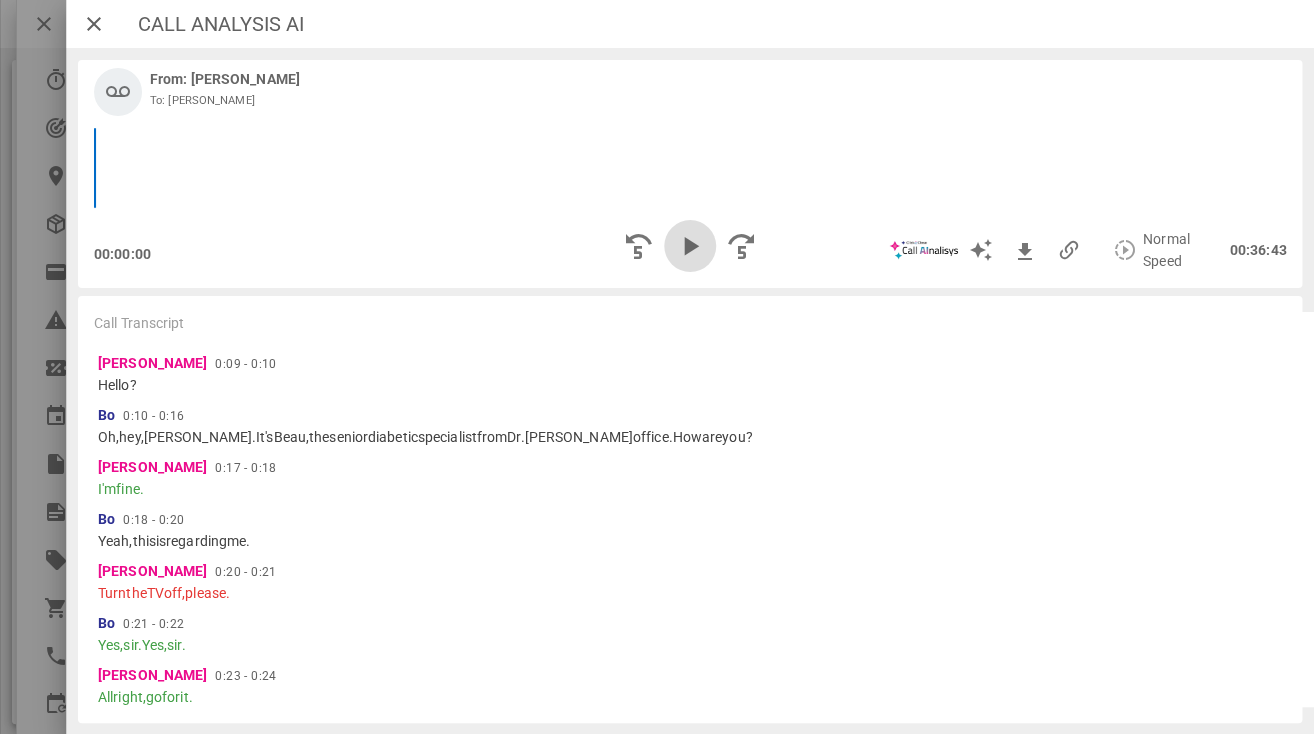 click at bounding box center (690, 246) 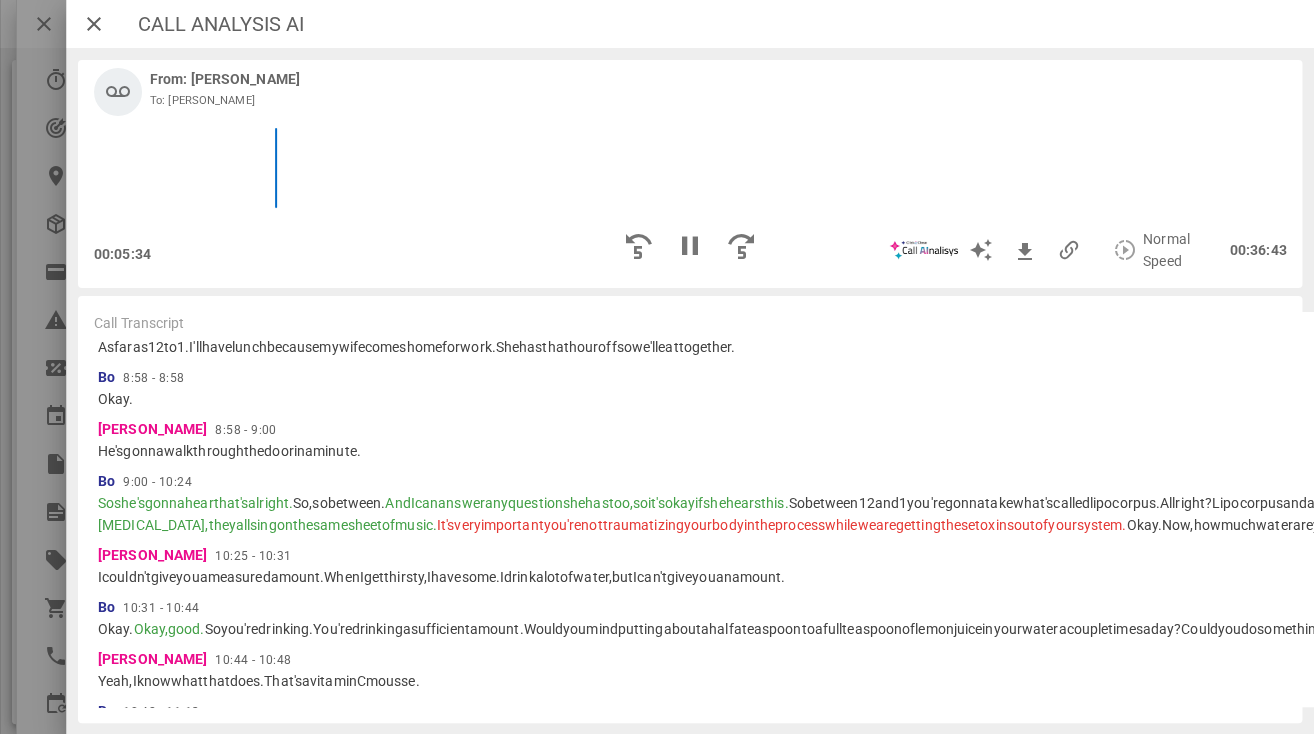 scroll, scrollTop: 2639, scrollLeft: 0, axis: vertical 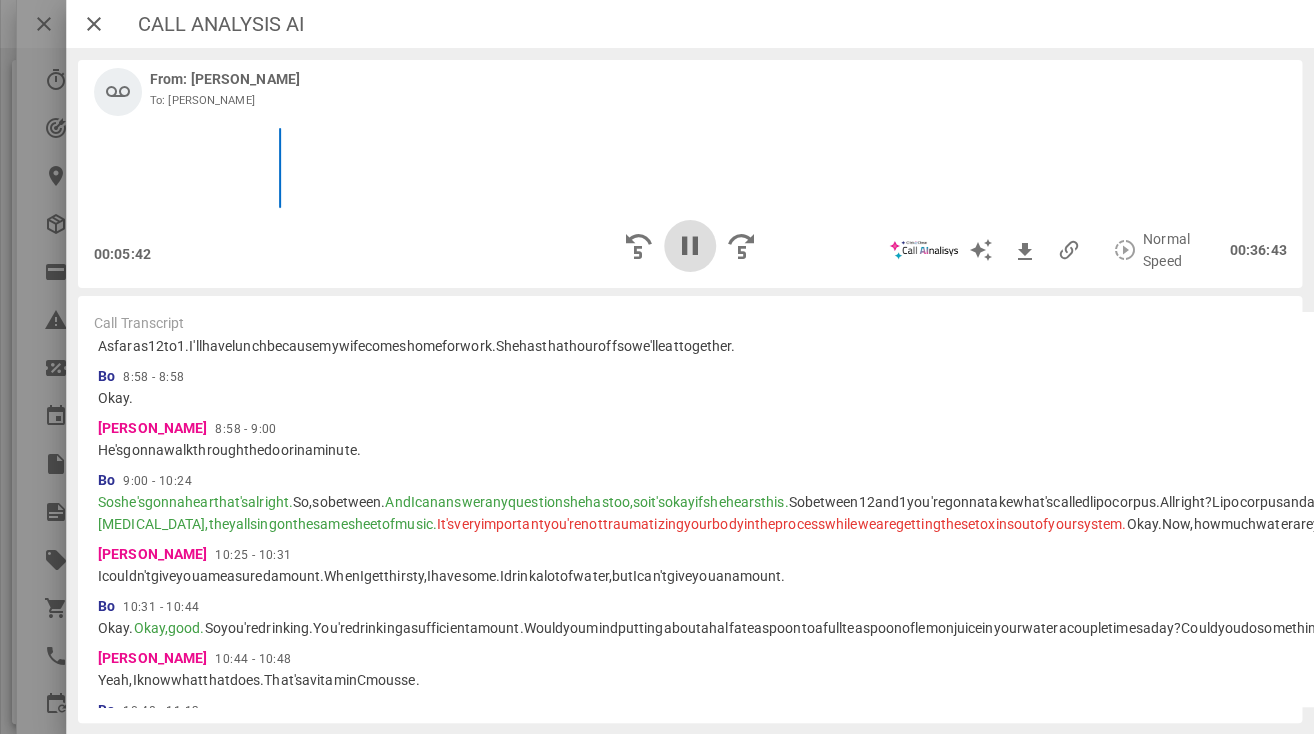 click at bounding box center [690, 246] 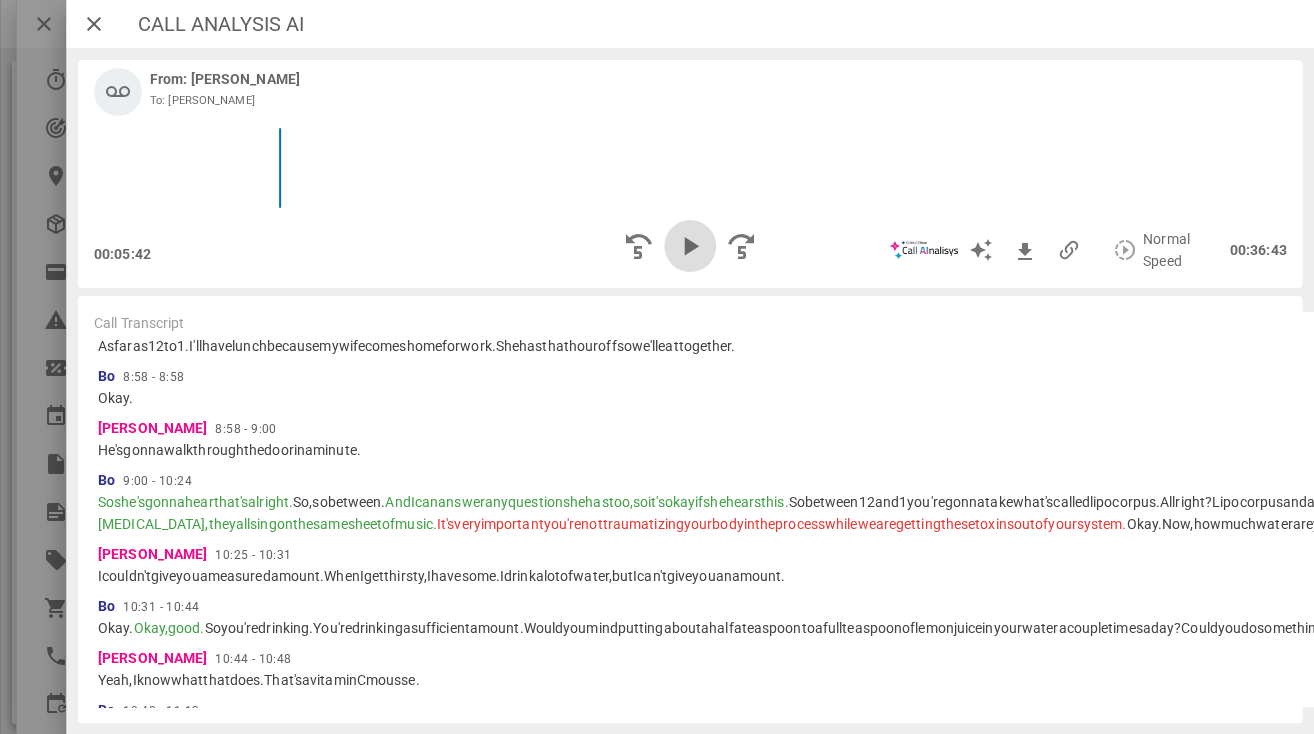 click at bounding box center [690, 246] 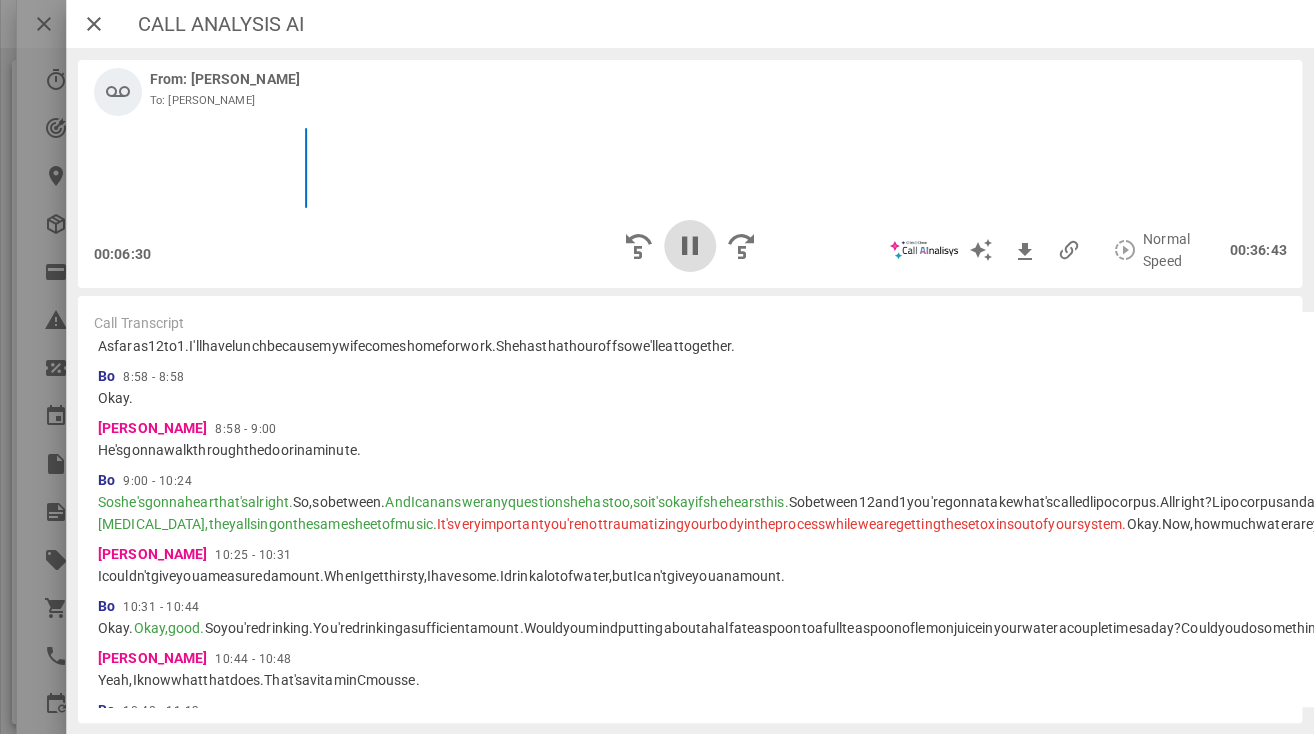 click at bounding box center [690, 246] 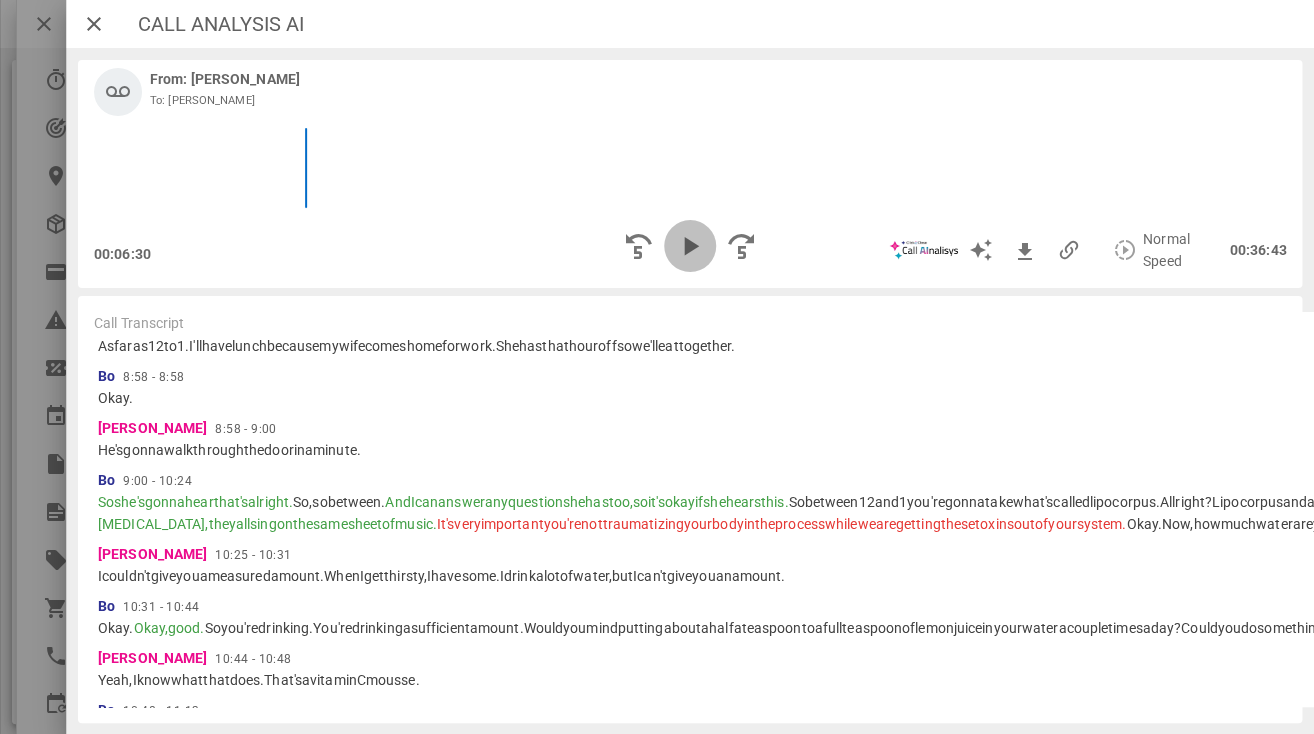 click at bounding box center (690, 246) 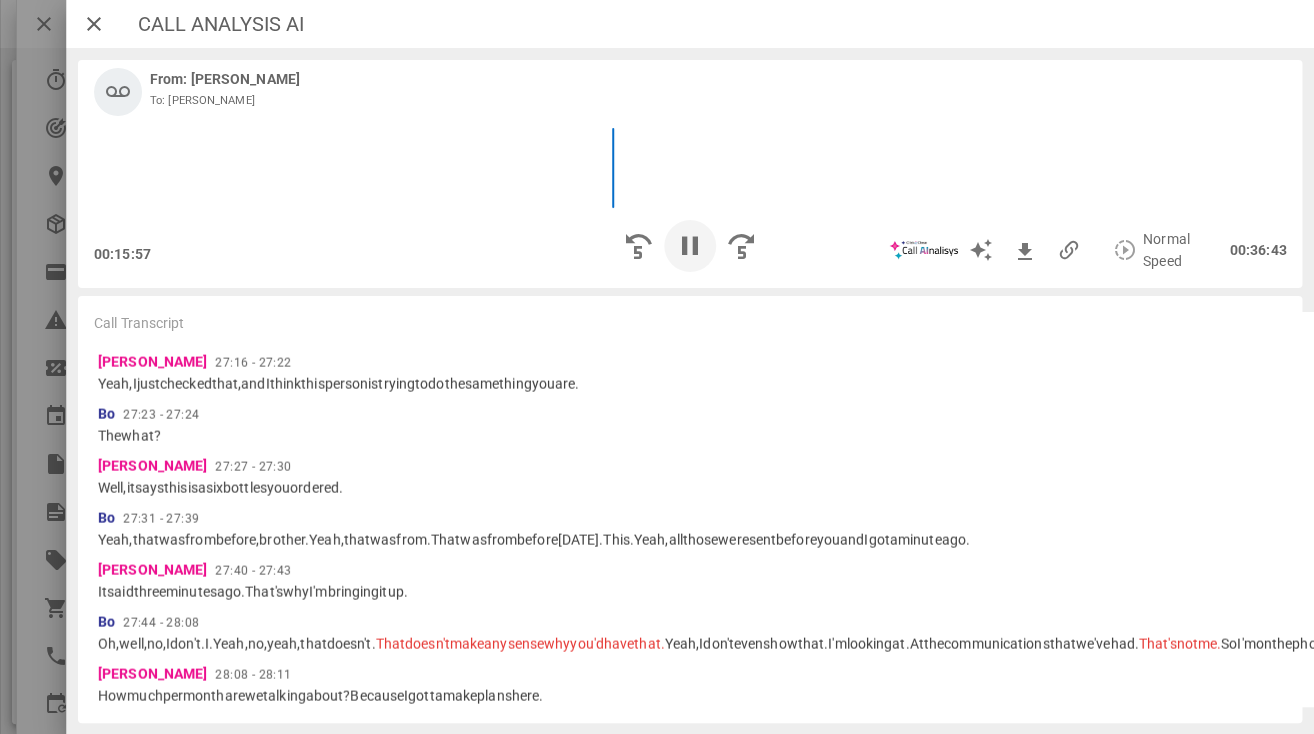 scroll, scrollTop: 5565, scrollLeft: 0, axis: vertical 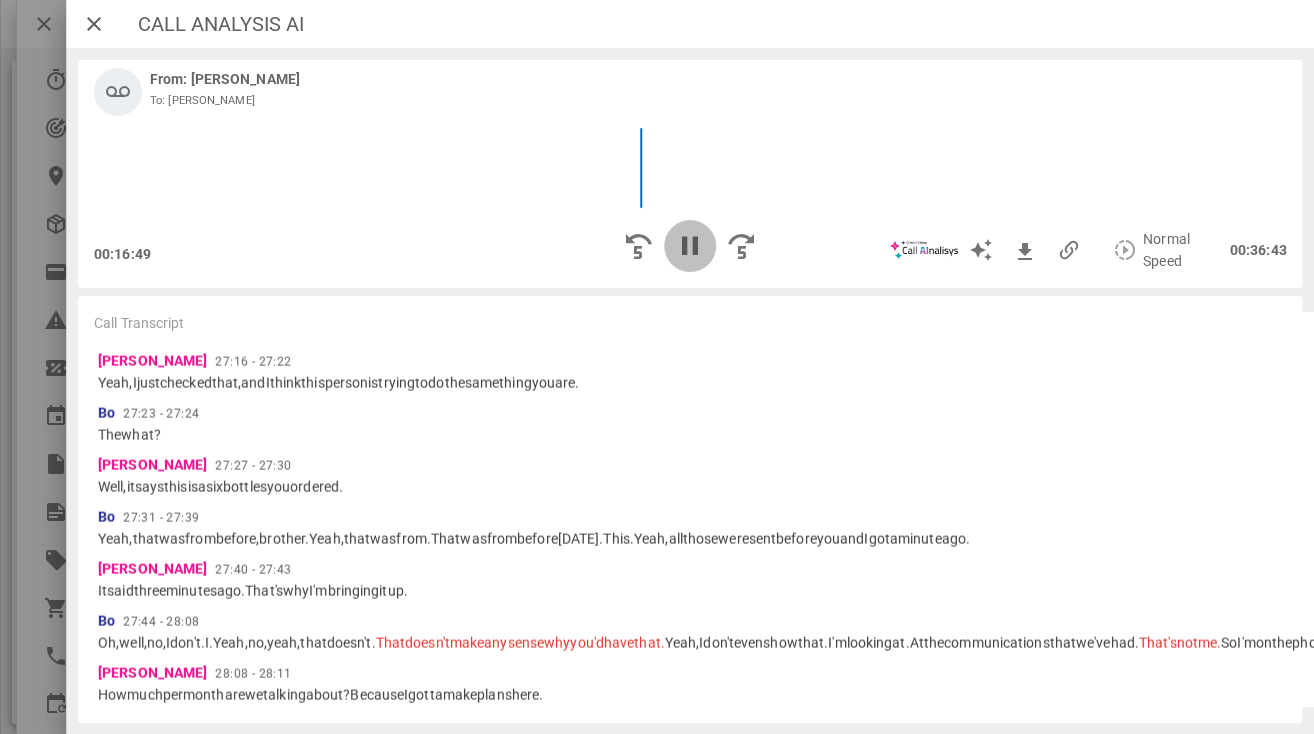 click at bounding box center [690, 246] 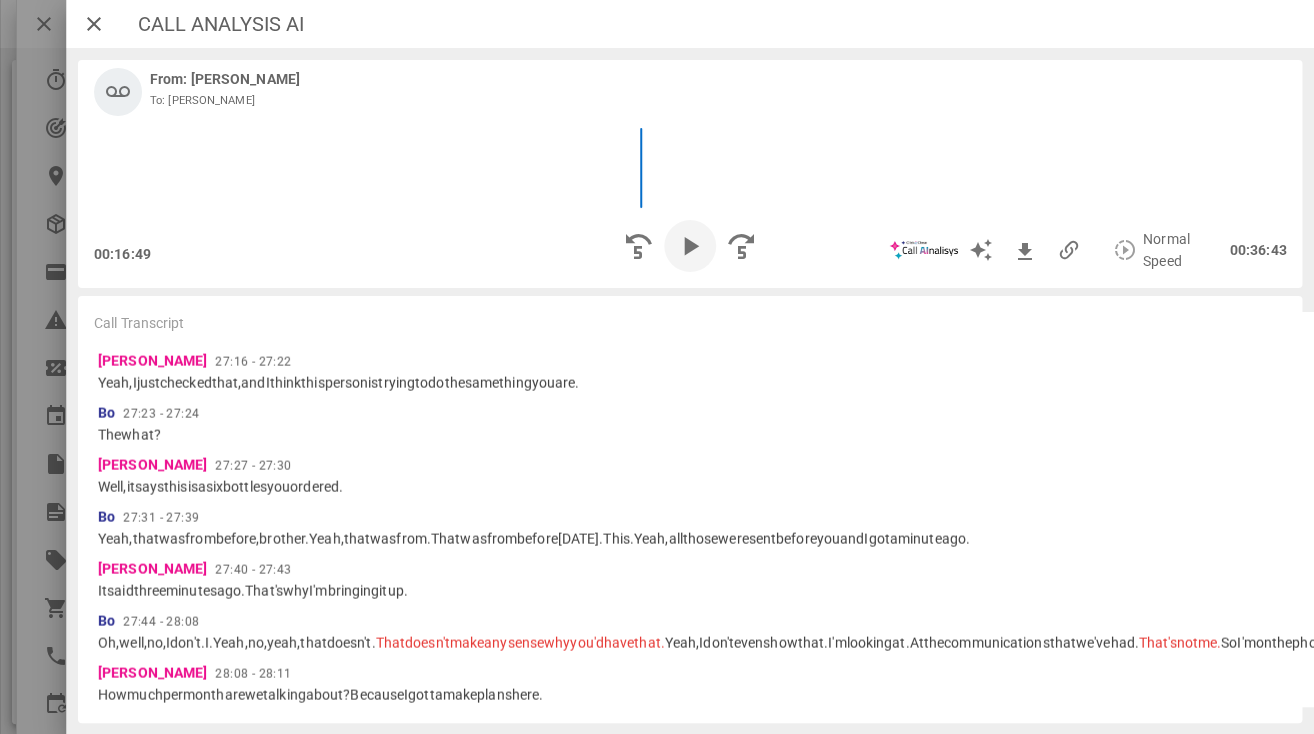 scroll, scrollTop: 107, scrollLeft: 0, axis: vertical 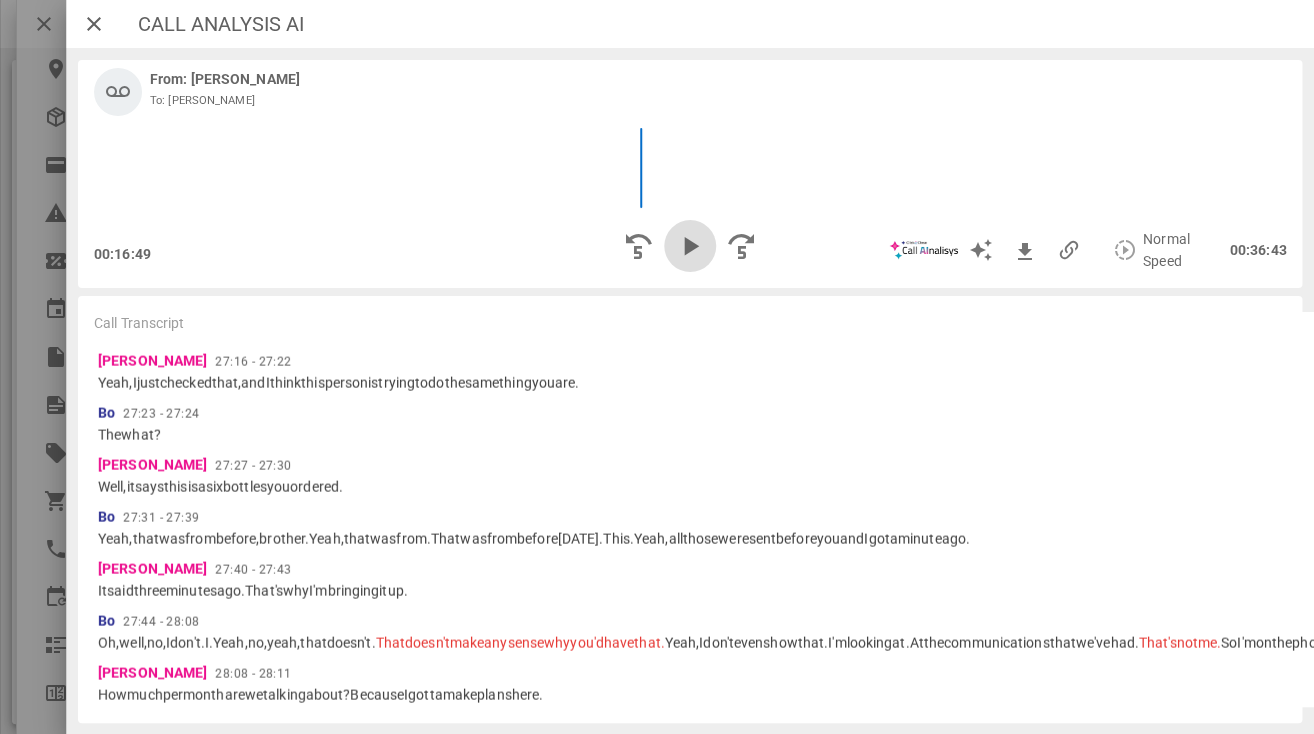 click at bounding box center [690, 246] 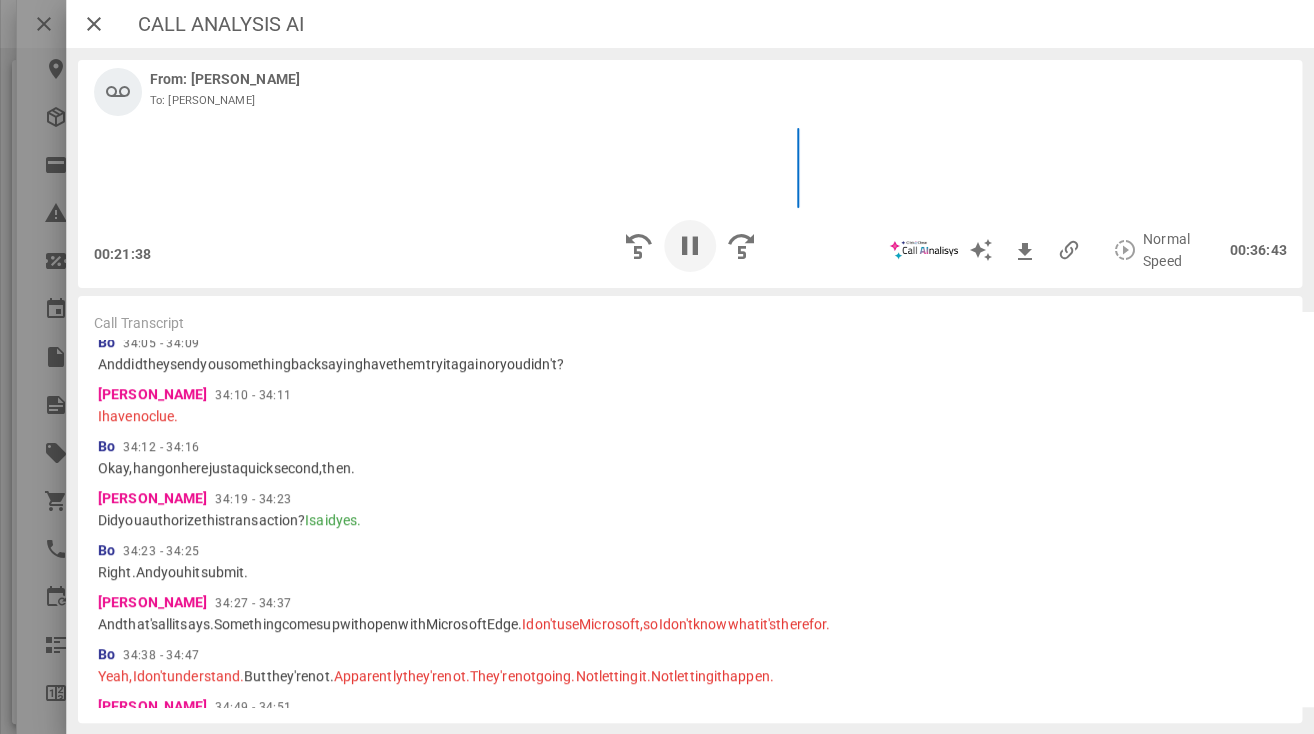 scroll, scrollTop: 7195, scrollLeft: 0, axis: vertical 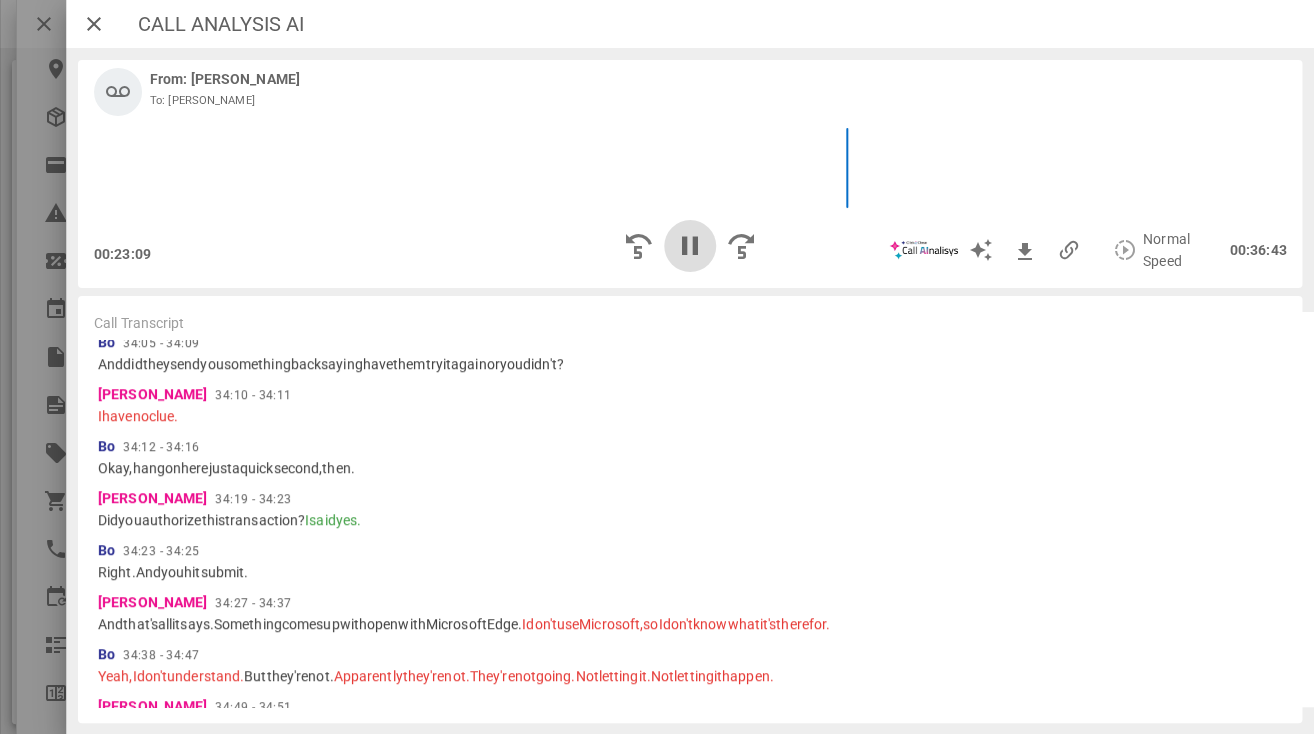 click at bounding box center (690, 246) 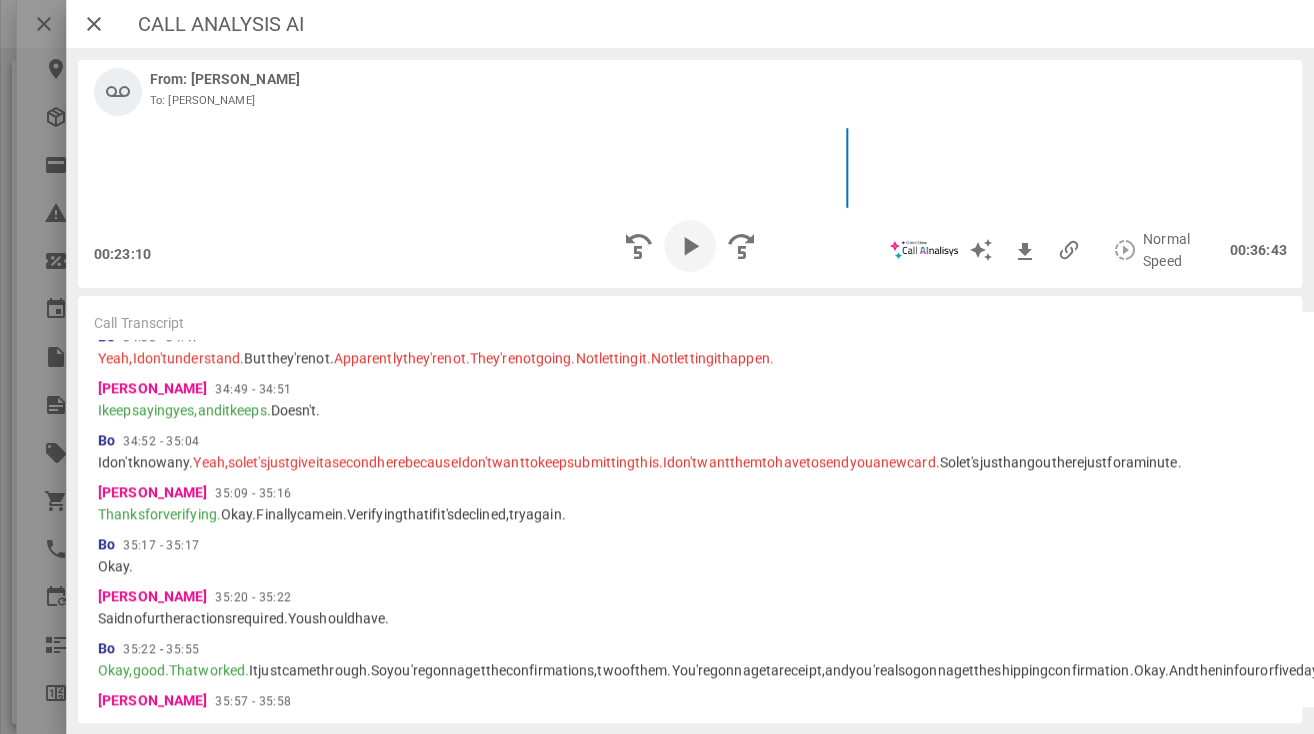 scroll, scrollTop: 7513, scrollLeft: 0, axis: vertical 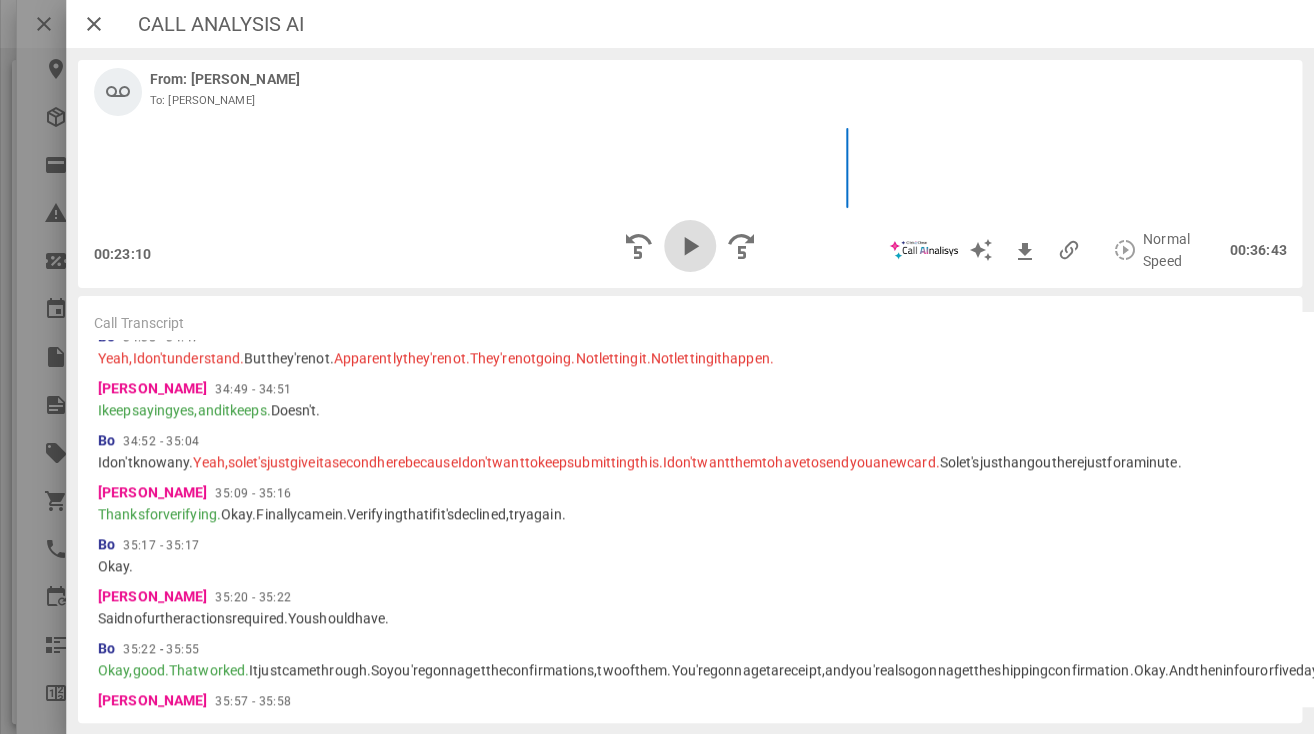 click at bounding box center [690, 246] 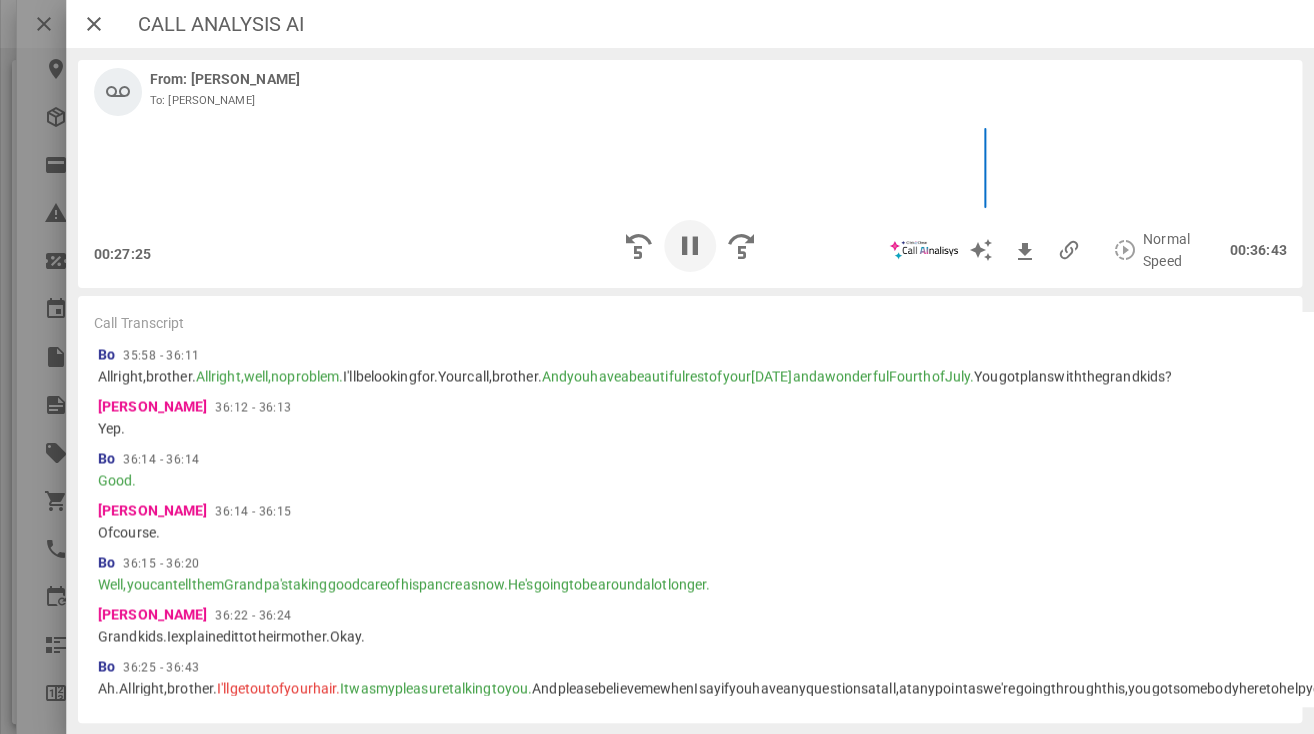 scroll, scrollTop: 9151, scrollLeft: 0, axis: vertical 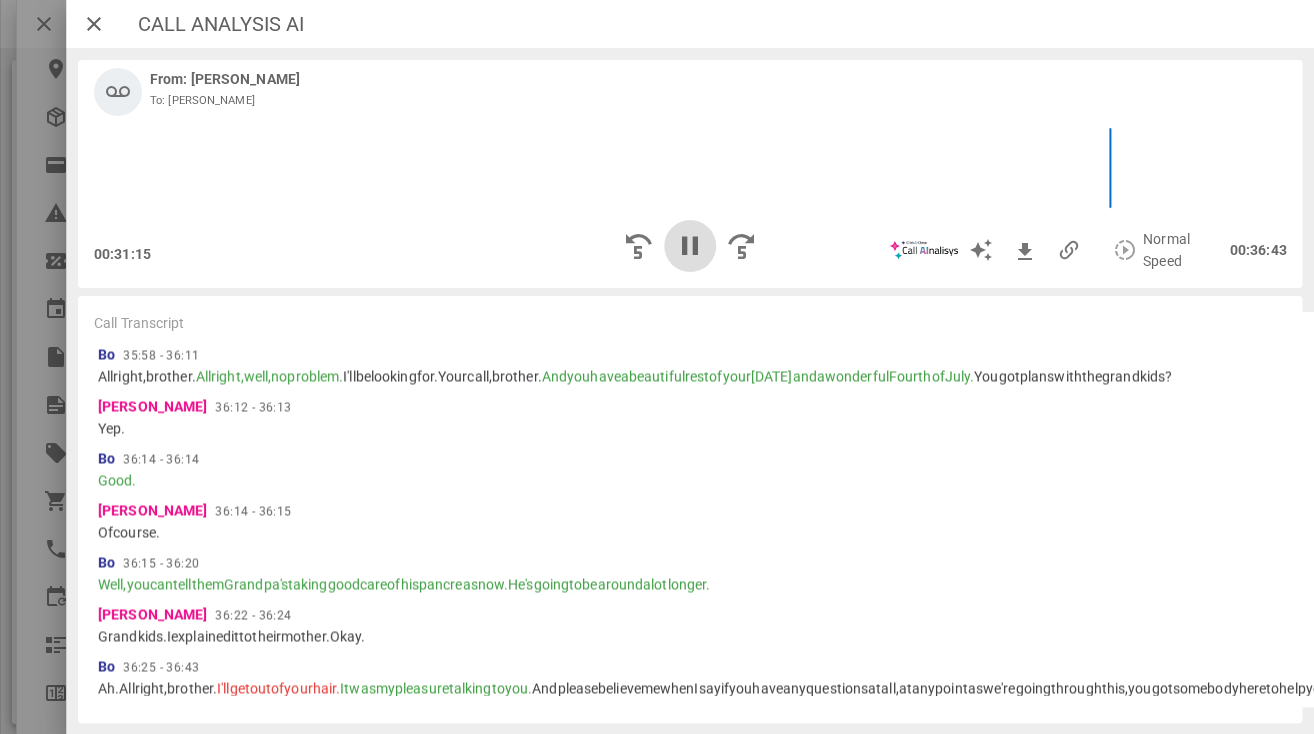 click at bounding box center (690, 246) 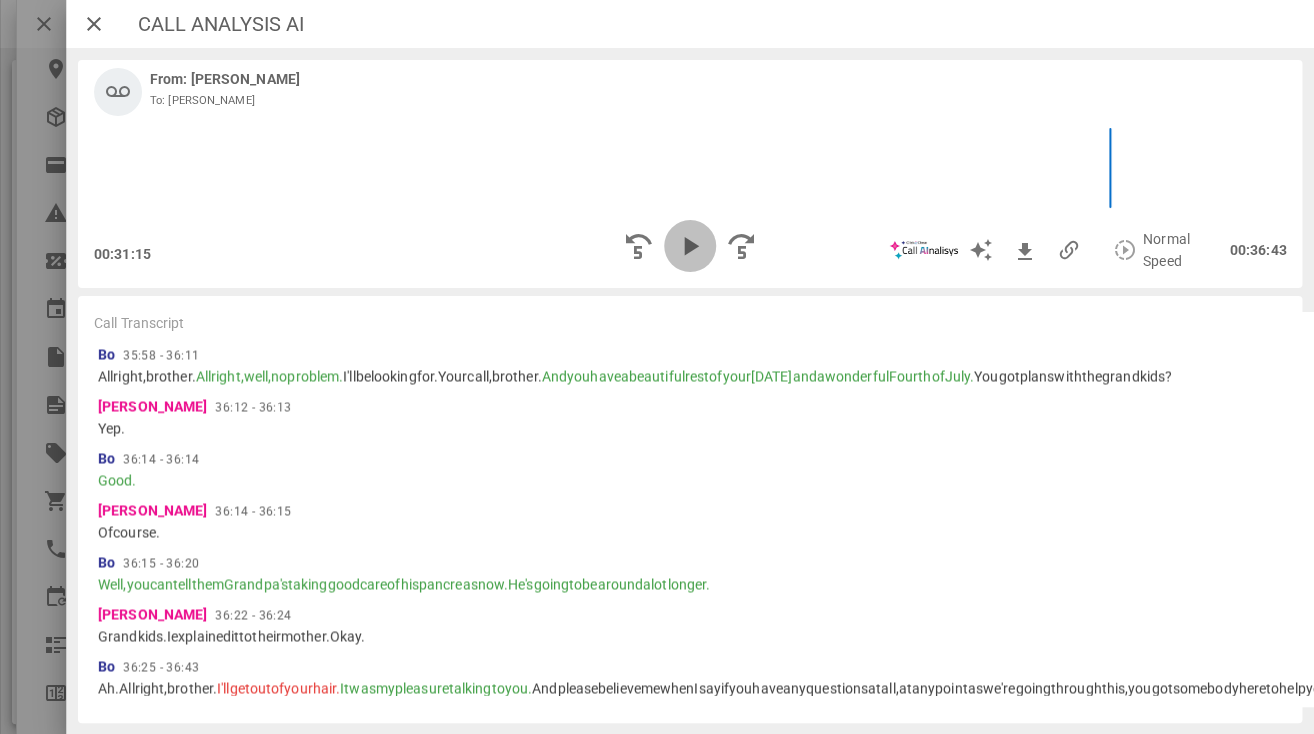click at bounding box center [690, 246] 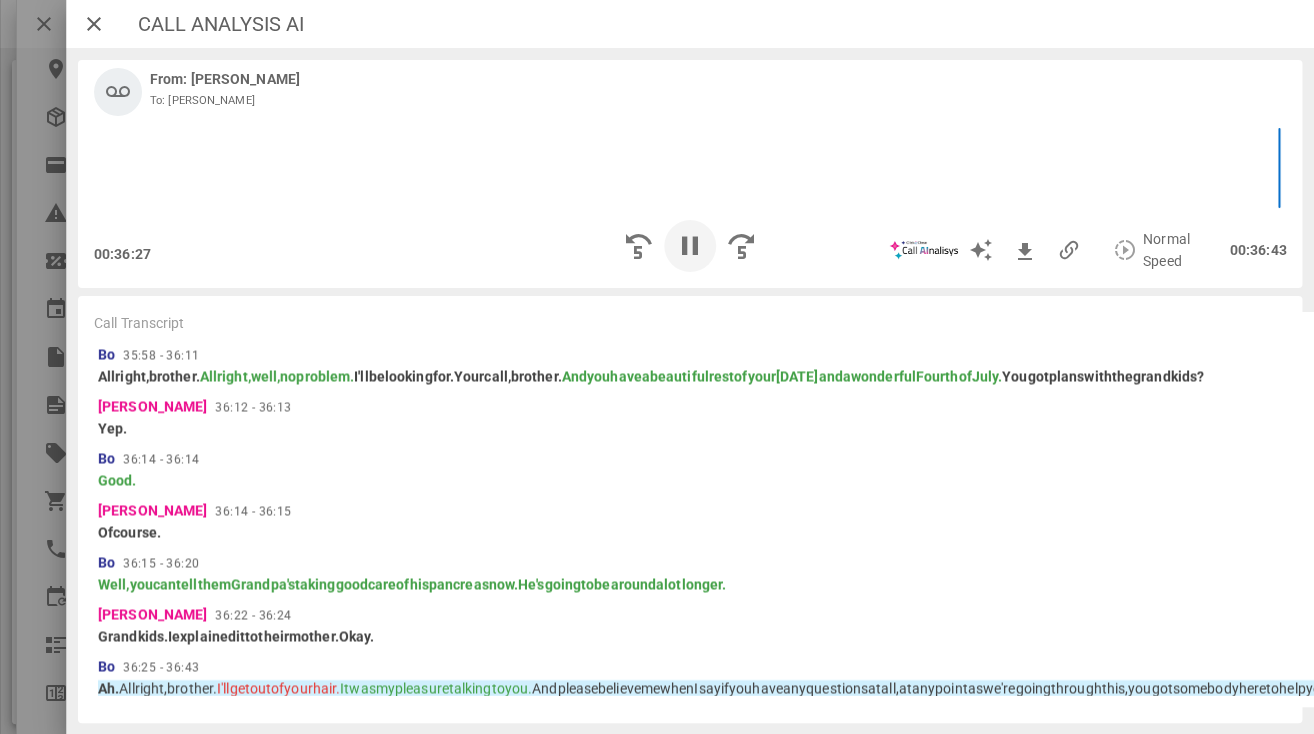scroll, scrollTop: 12355, scrollLeft: 0, axis: vertical 